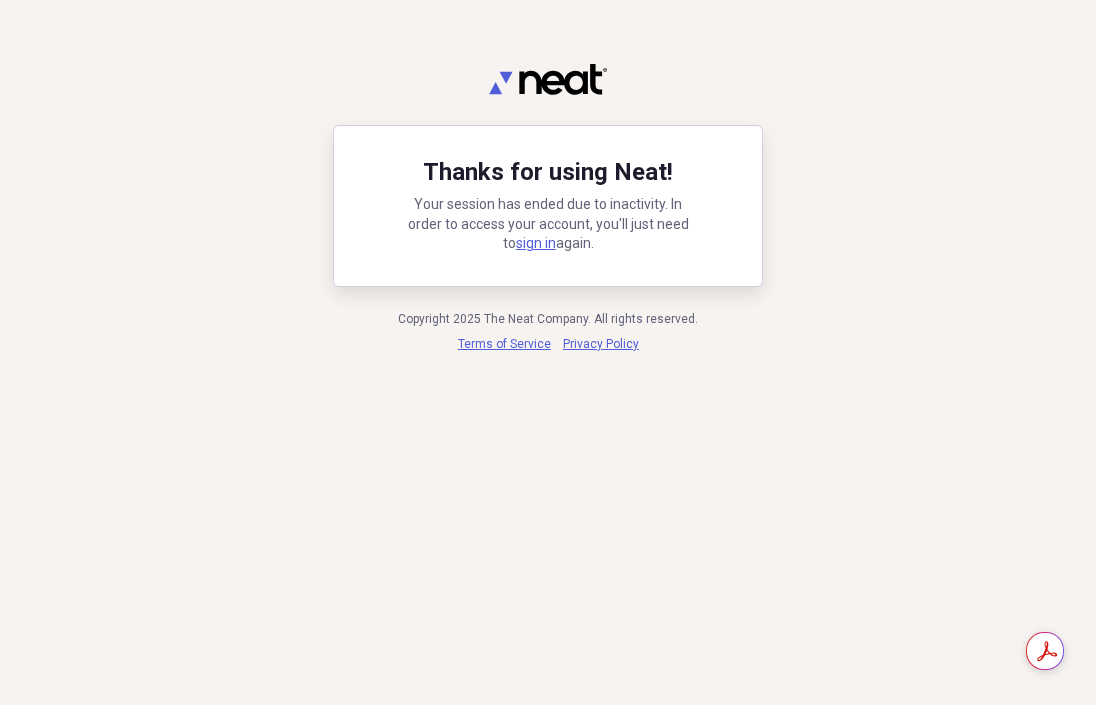 scroll, scrollTop: 0, scrollLeft: 0, axis: both 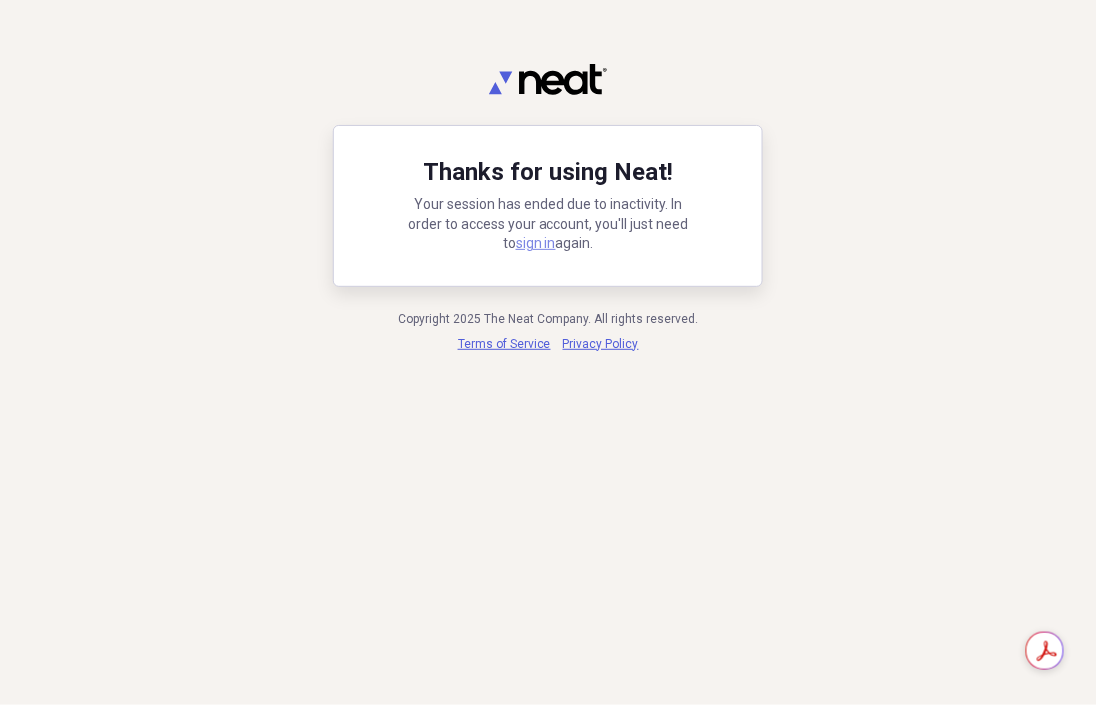 click on "sign in" at bounding box center [536, 243] 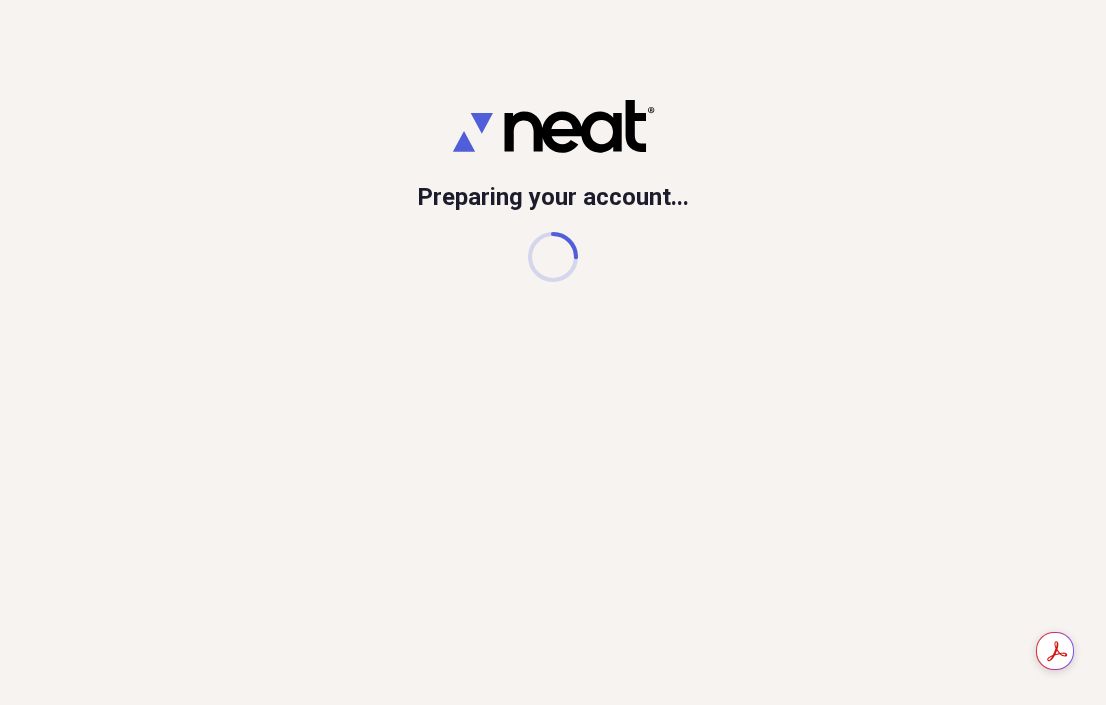 scroll, scrollTop: 0, scrollLeft: 0, axis: both 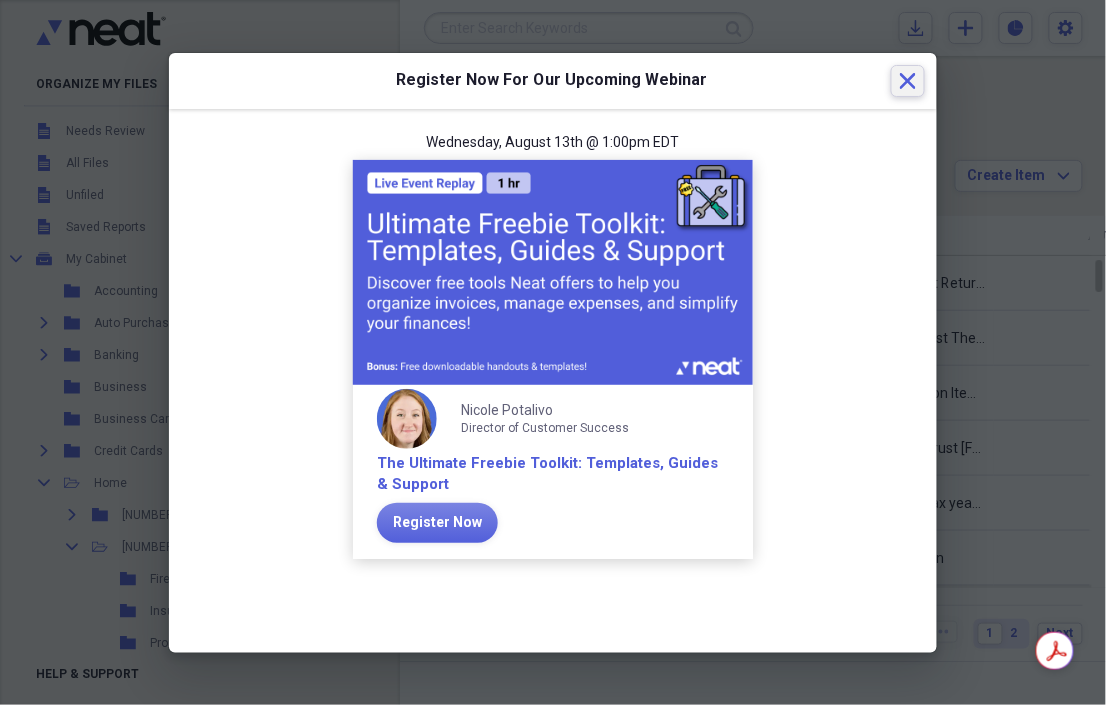 click on "Close" at bounding box center [908, 81] 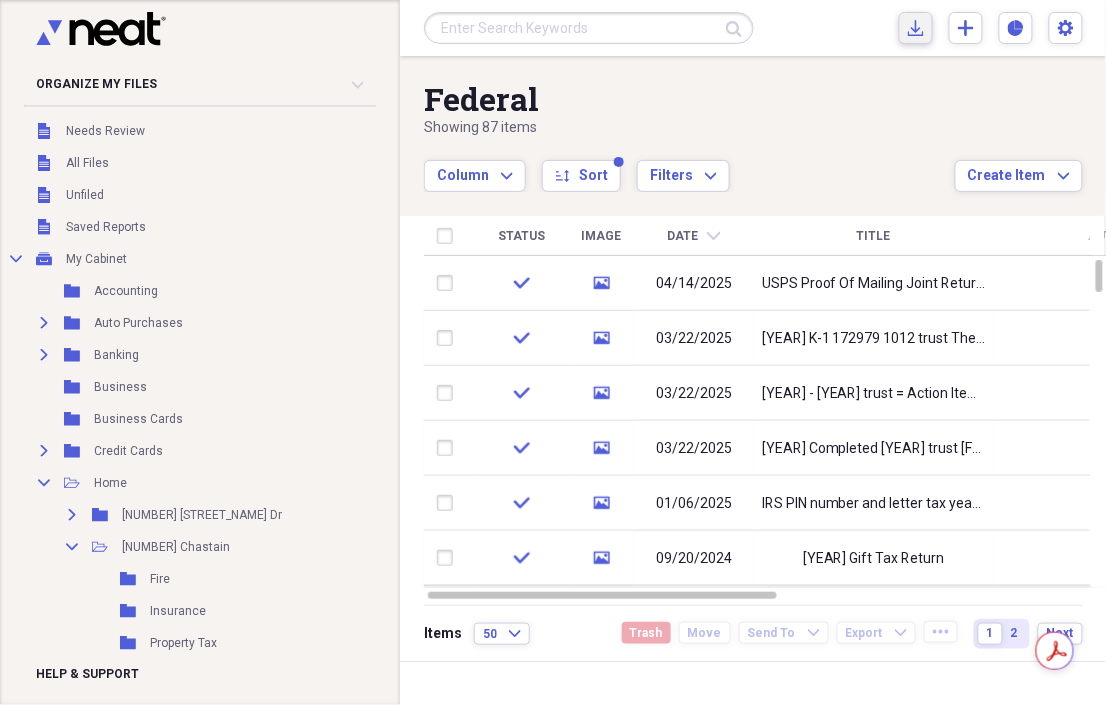 click 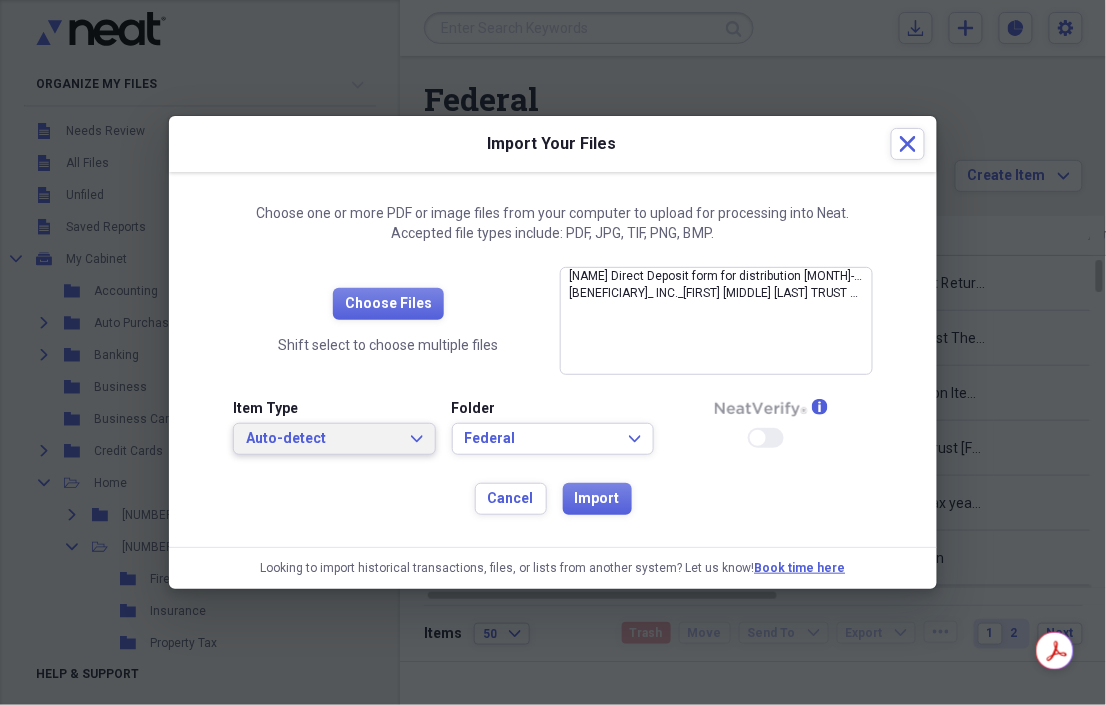 click on "Expand" 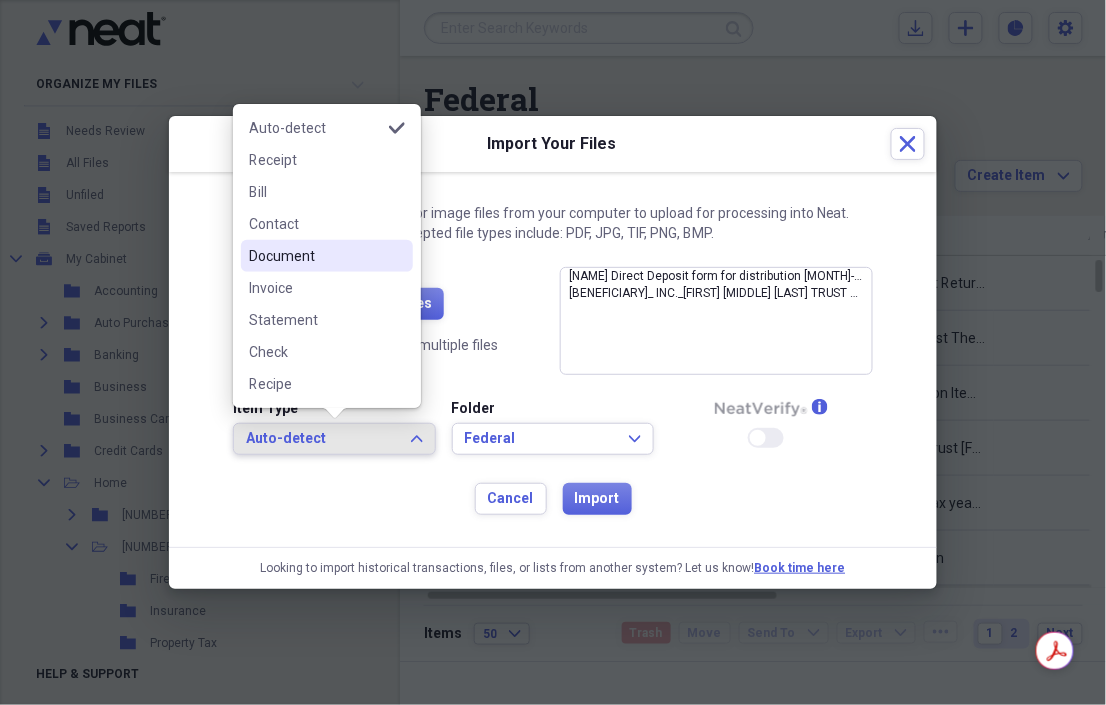 click on "Document" at bounding box center [315, 256] 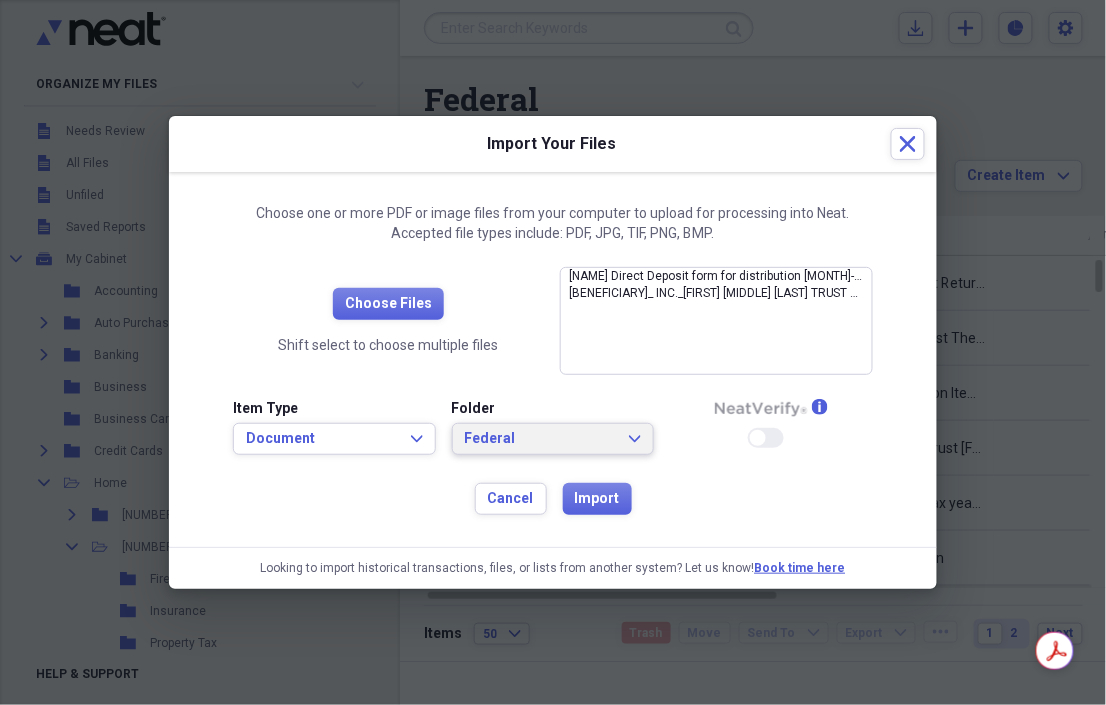 click on "Expand" 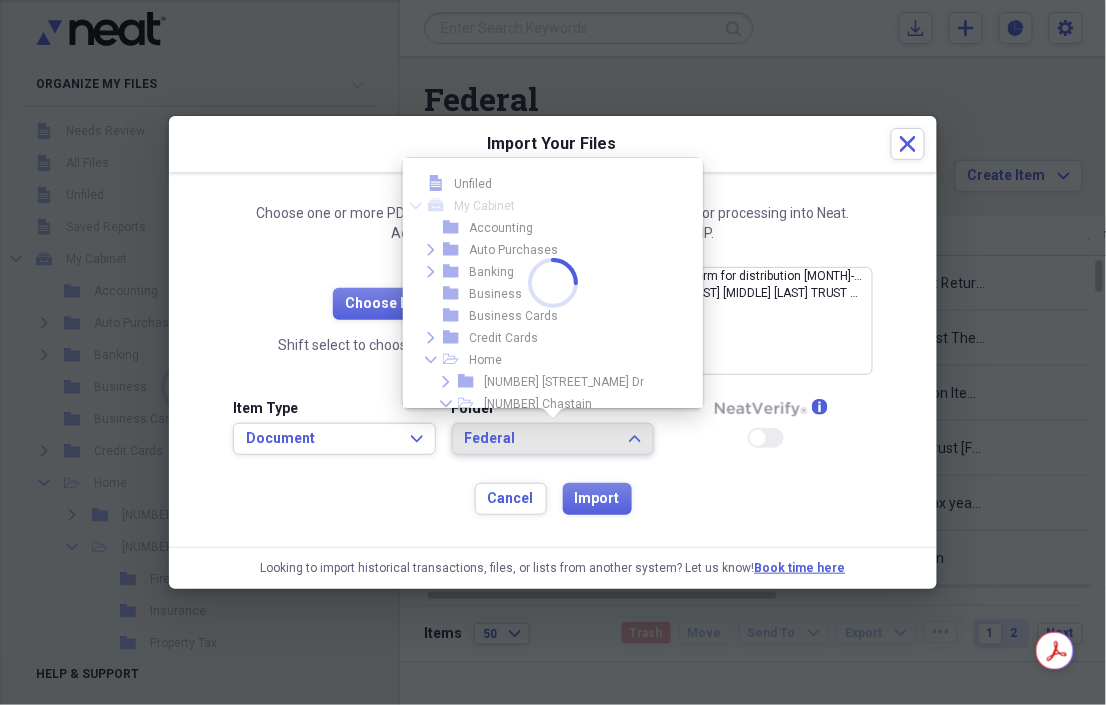 scroll, scrollTop: 1023, scrollLeft: 0, axis: vertical 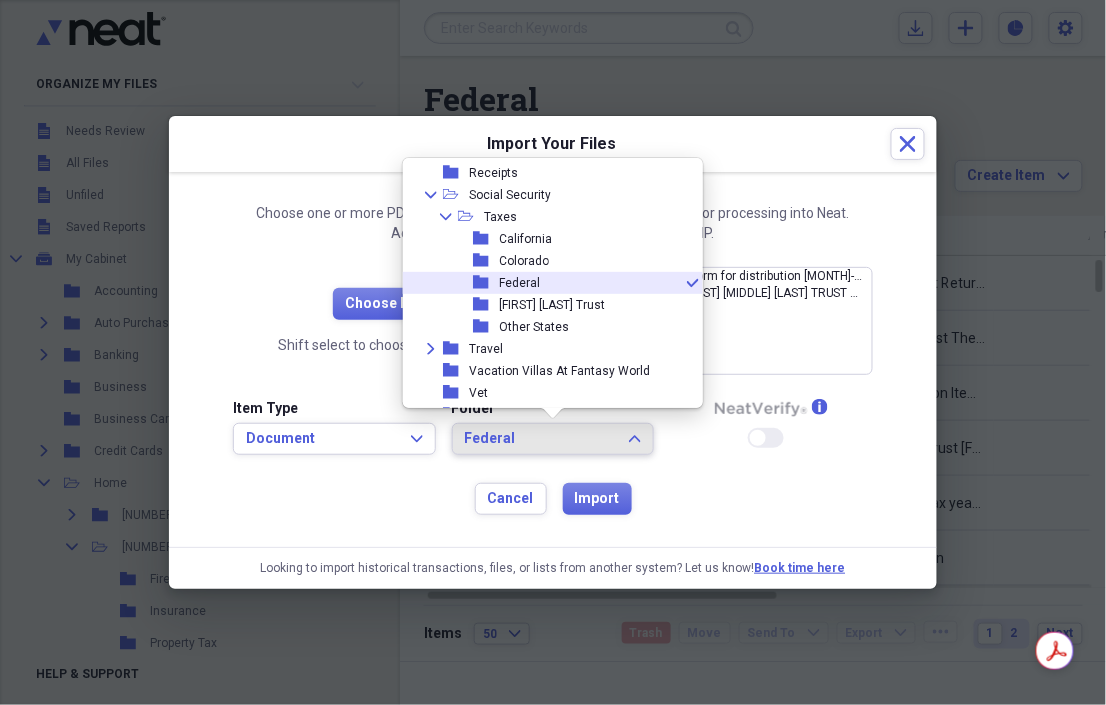 click on "folder" at bounding box center (486, 283) 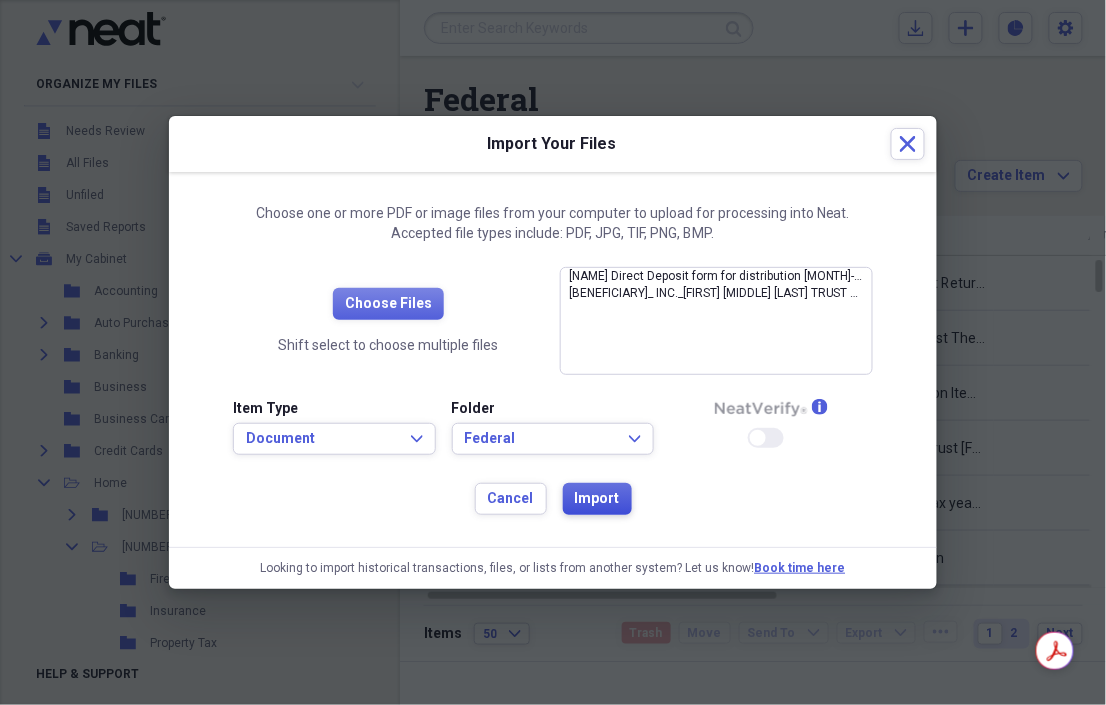 click on "Import" at bounding box center (597, 499) 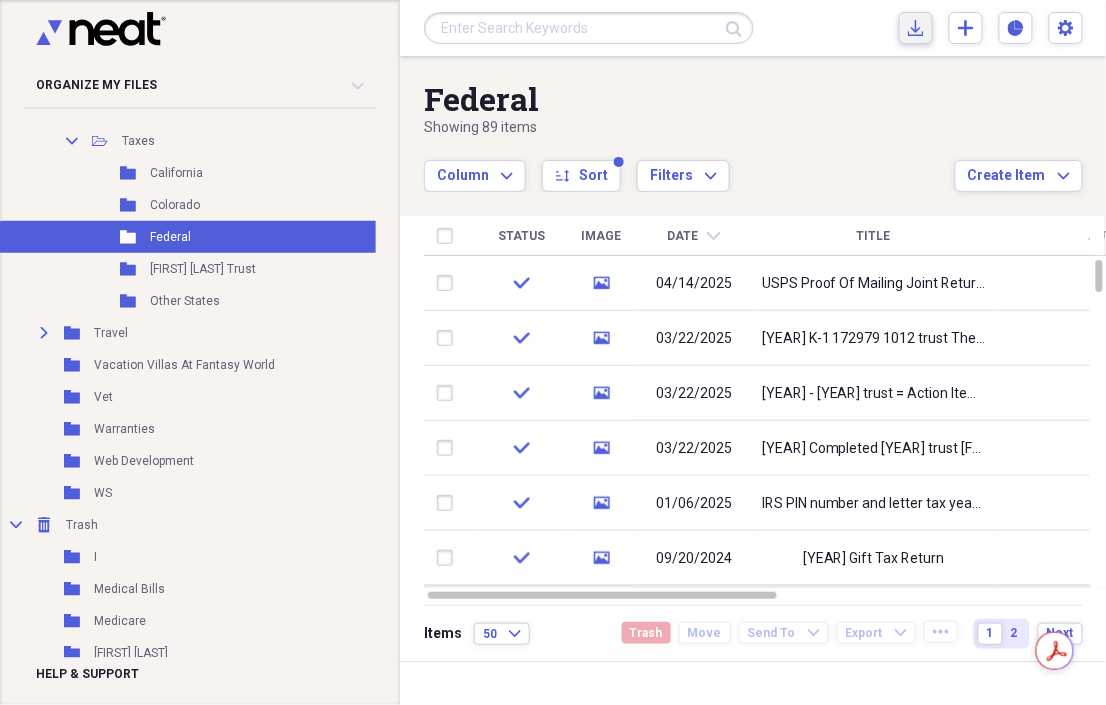 scroll, scrollTop: 1373, scrollLeft: 0, axis: vertical 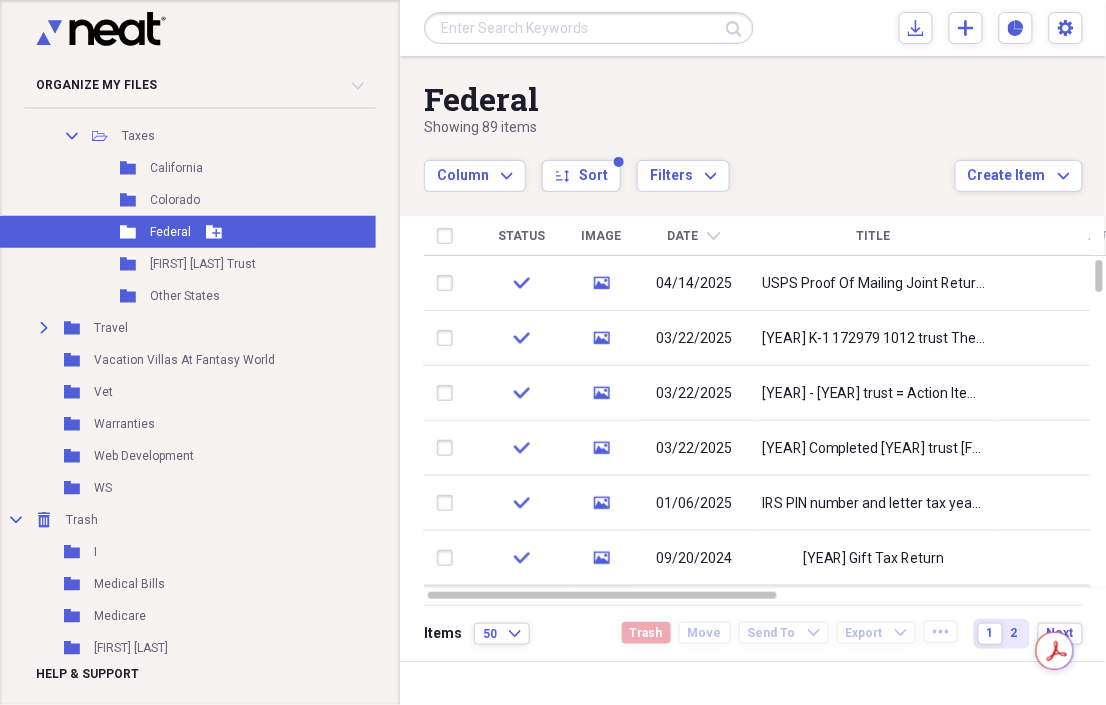 click on "Folder" 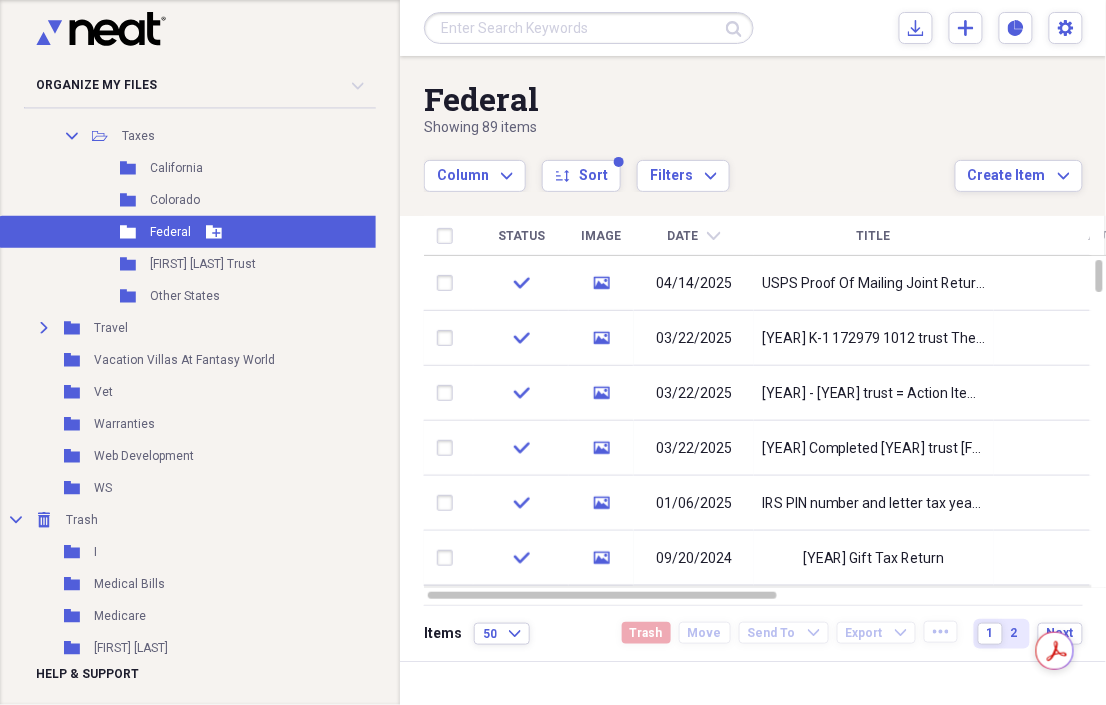 click on "Federal" at bounding box center (170, 232) 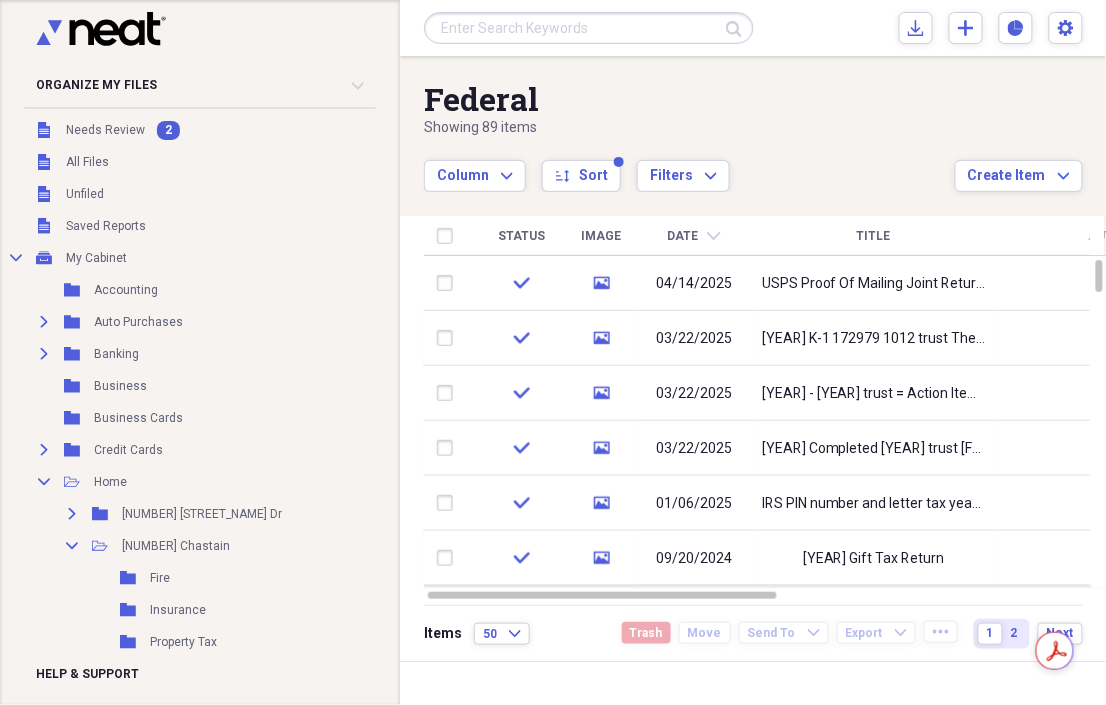 scroll, scrollTop: 0, scrollLeft: 0, axis: both 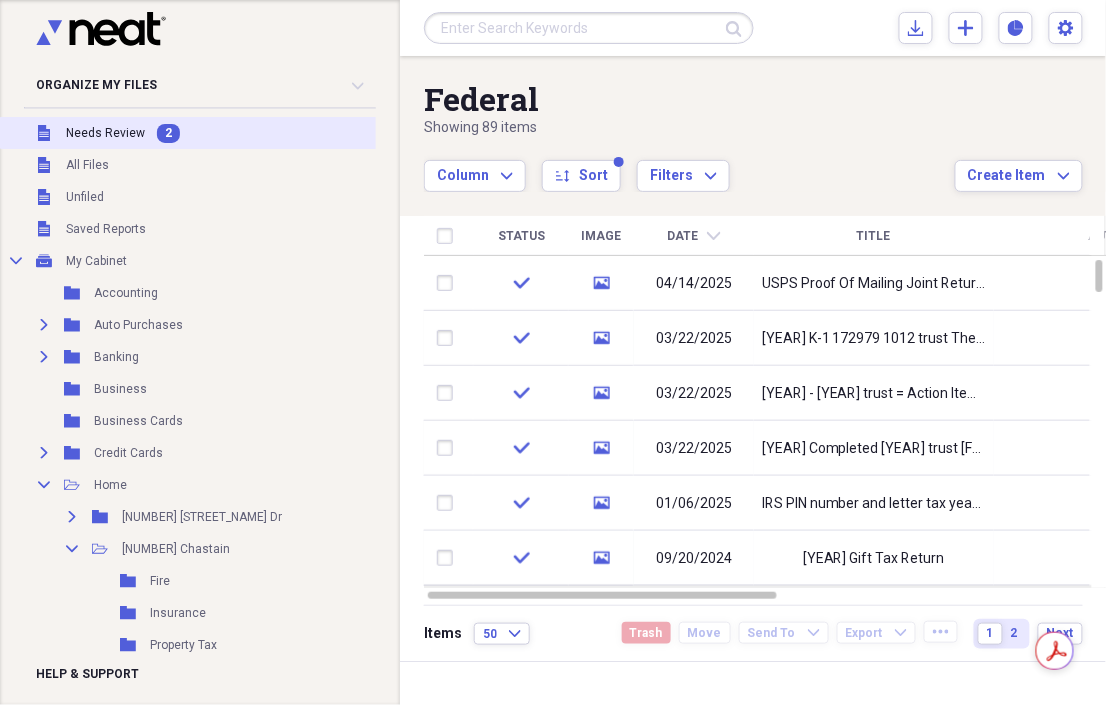 click on "Needs Review" at bounding box center (105, 133) 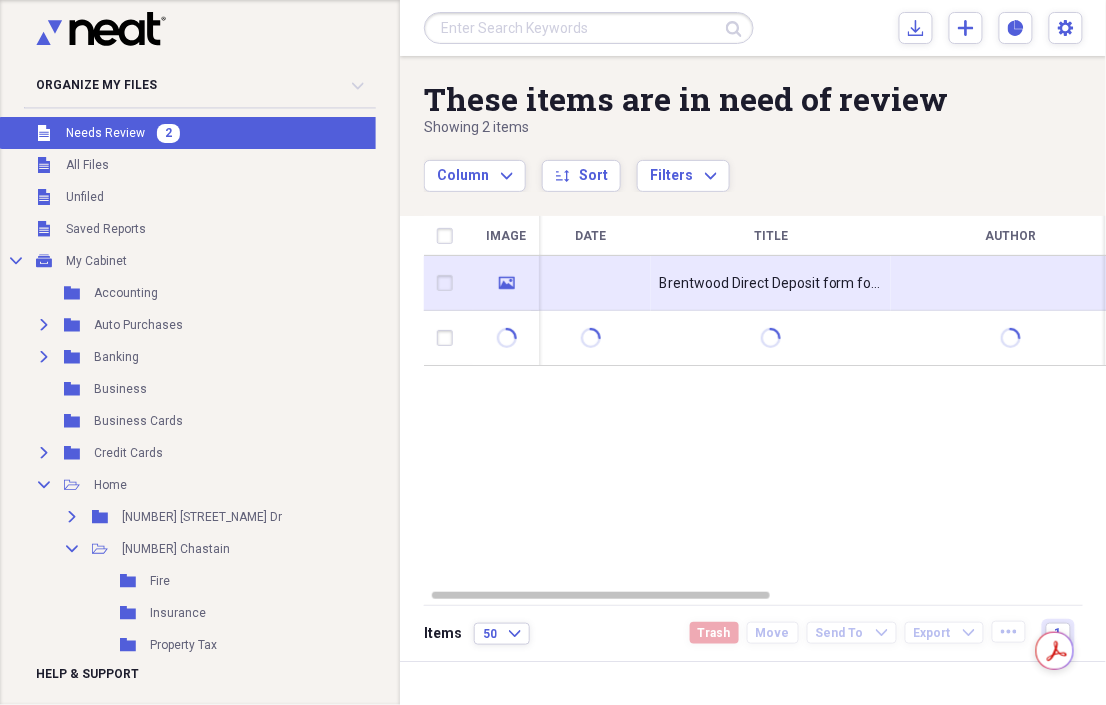 click on "Brentwood Direct Deposit form for distribution [MONTH]-[DAY]-[YEAR]" at bounding box center (771, 284) 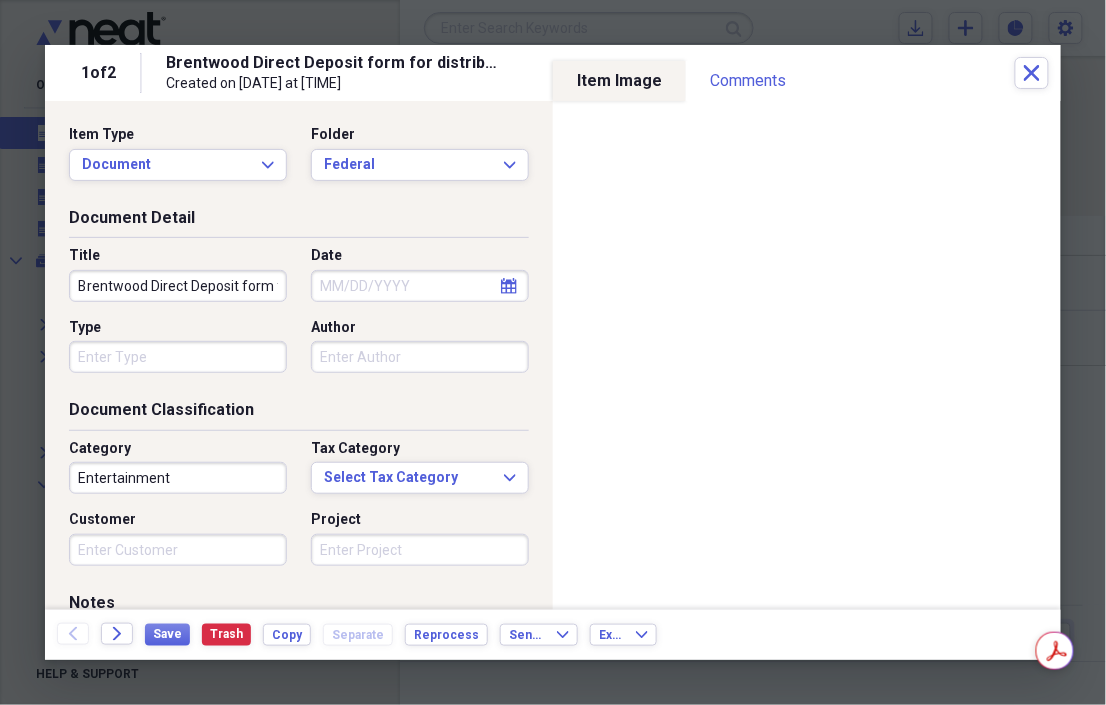 click 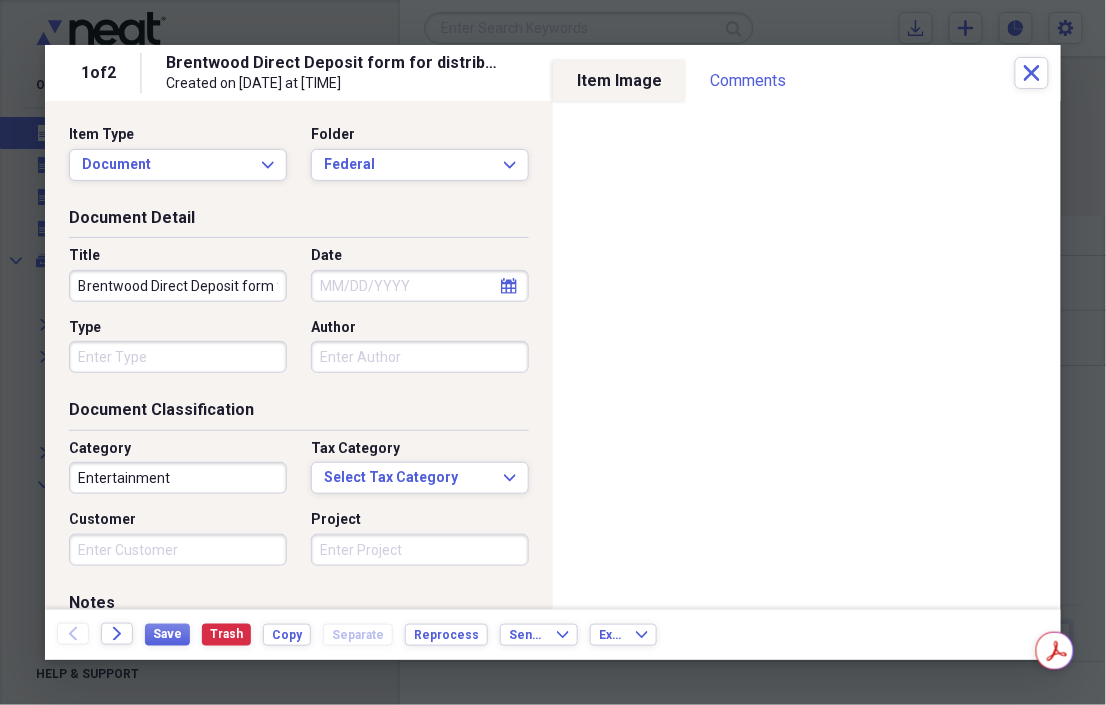 scroll, scrollTop: 4, scrollLeft: 0, axis: vertical 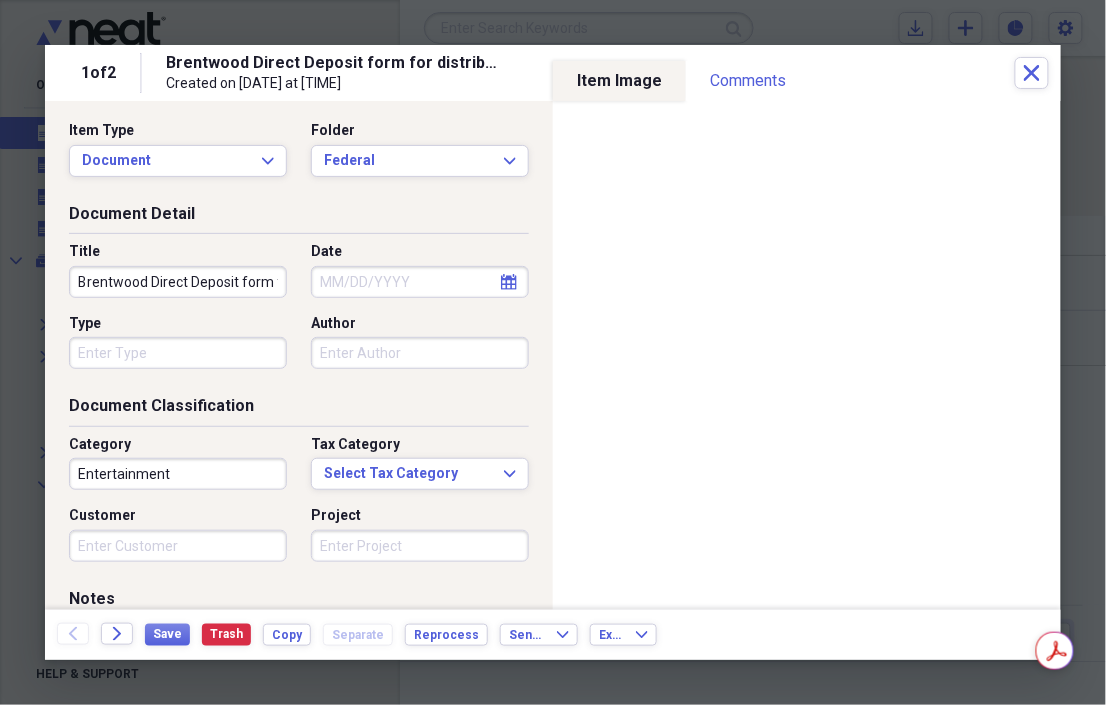 click on "calendar" 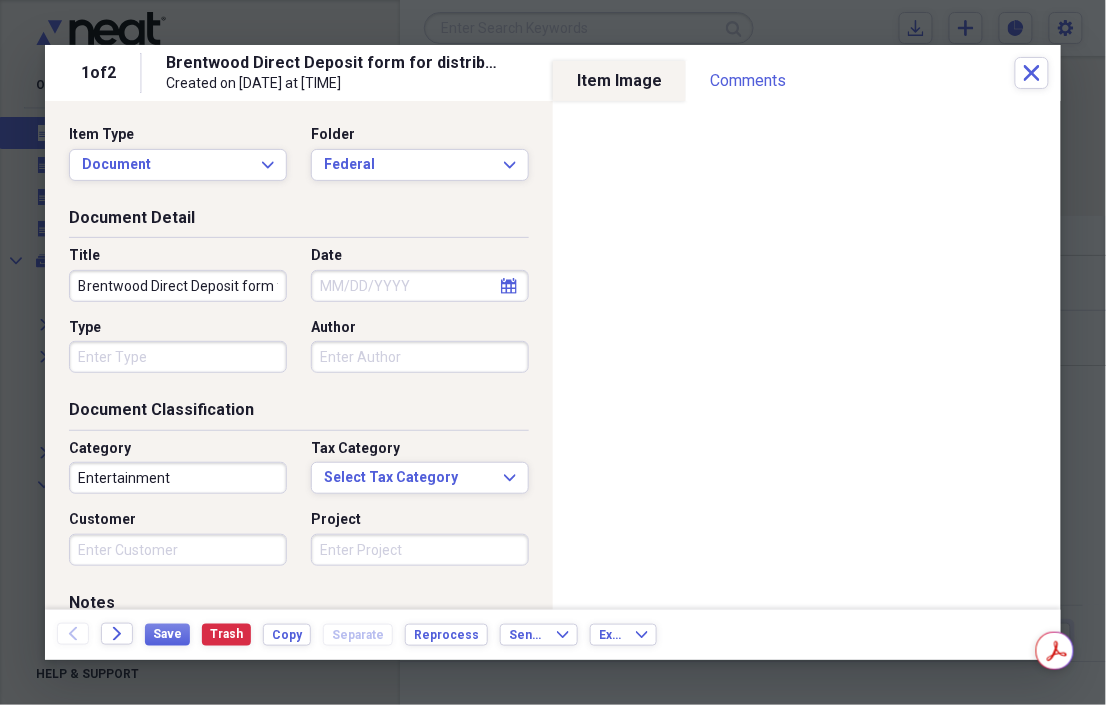 select on "7" 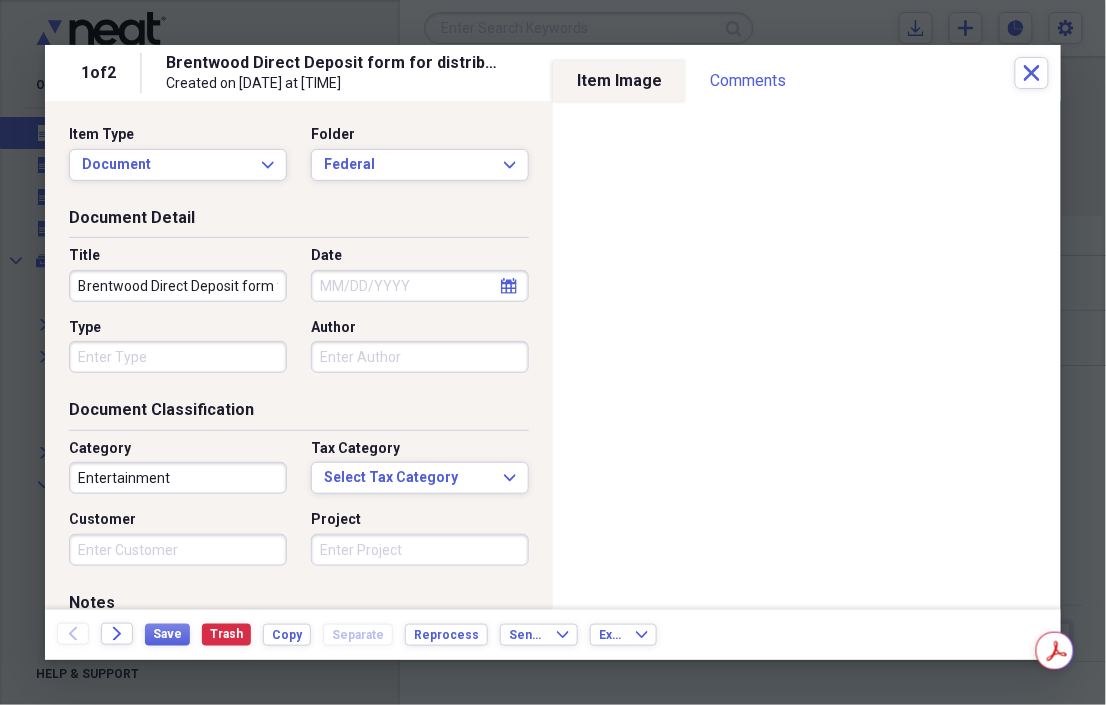 select on "2025" 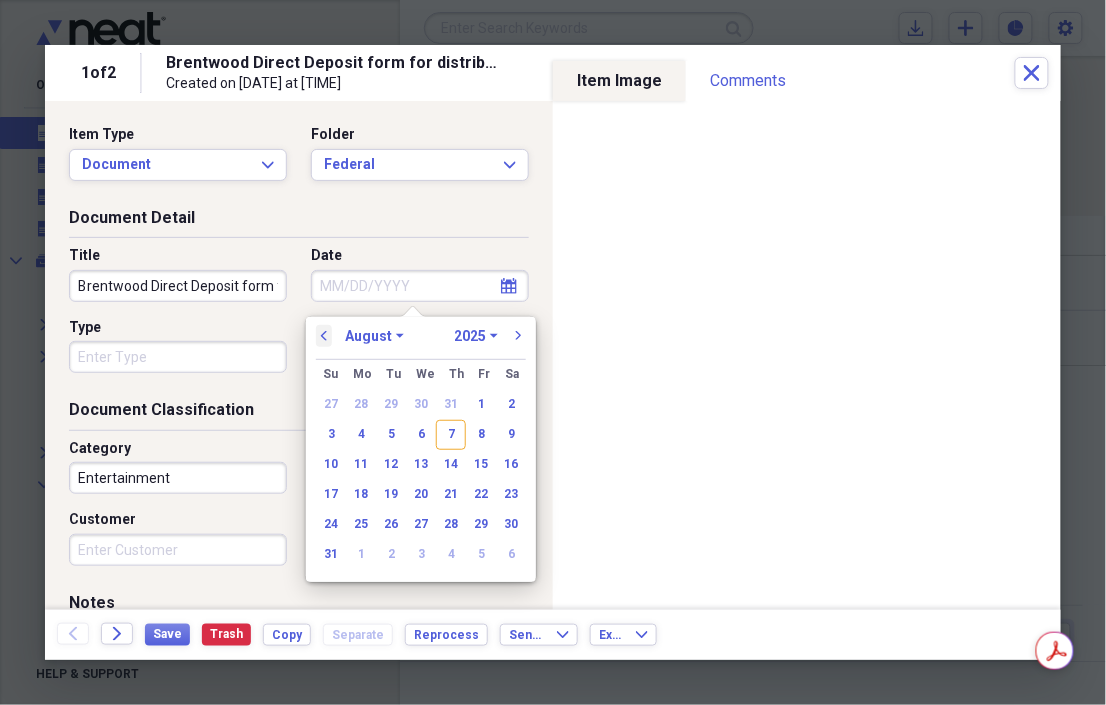 click on "previous" at bounding box center [324, 336] 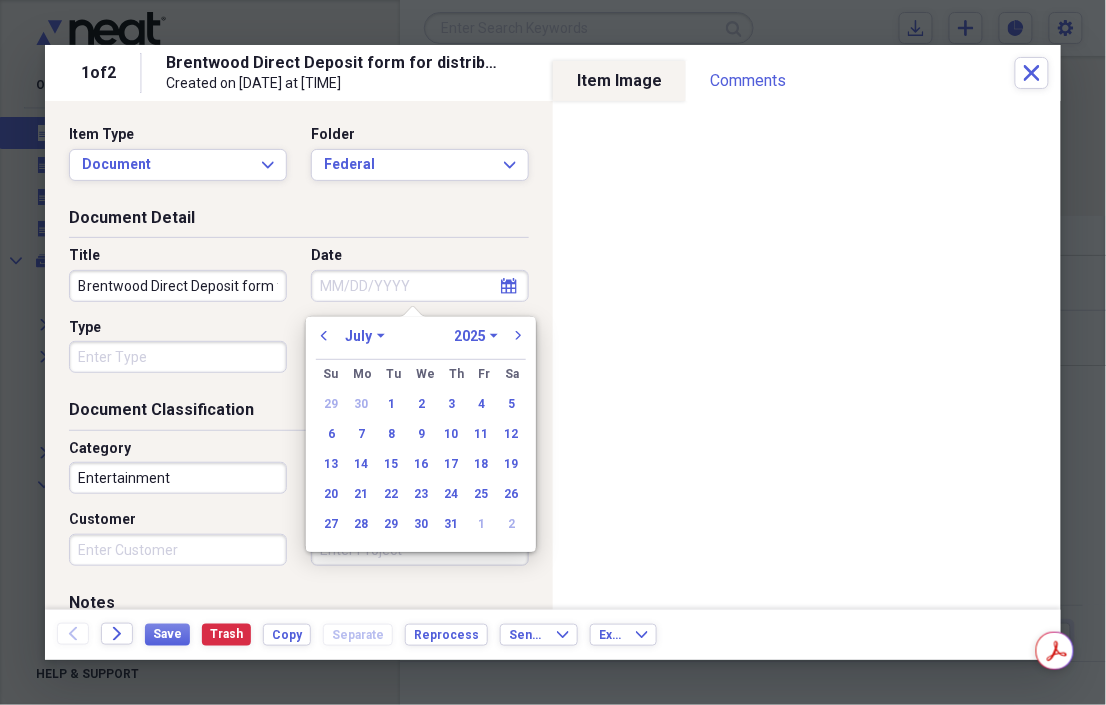 click on "1970 1971 1972 1973 1974 1975 1976 1977 1978 1979 1980 1981 1982 1983 1984 1985 1986 1987 1988 1989 1990 1991 1992 1993 1994 1995 1996 1997 1998 1999 2000 2001 2002 2003 2004 2005 2006 2007 2008 2009 2010 2011 2012 2013 2014 2015 2016 2017 2018 2019 2020 2021 2022 2023 2024 2025 2026 2027 2028 2029 2030 2031 2032 2033 2034 2035" at bounding box center (476, 336) 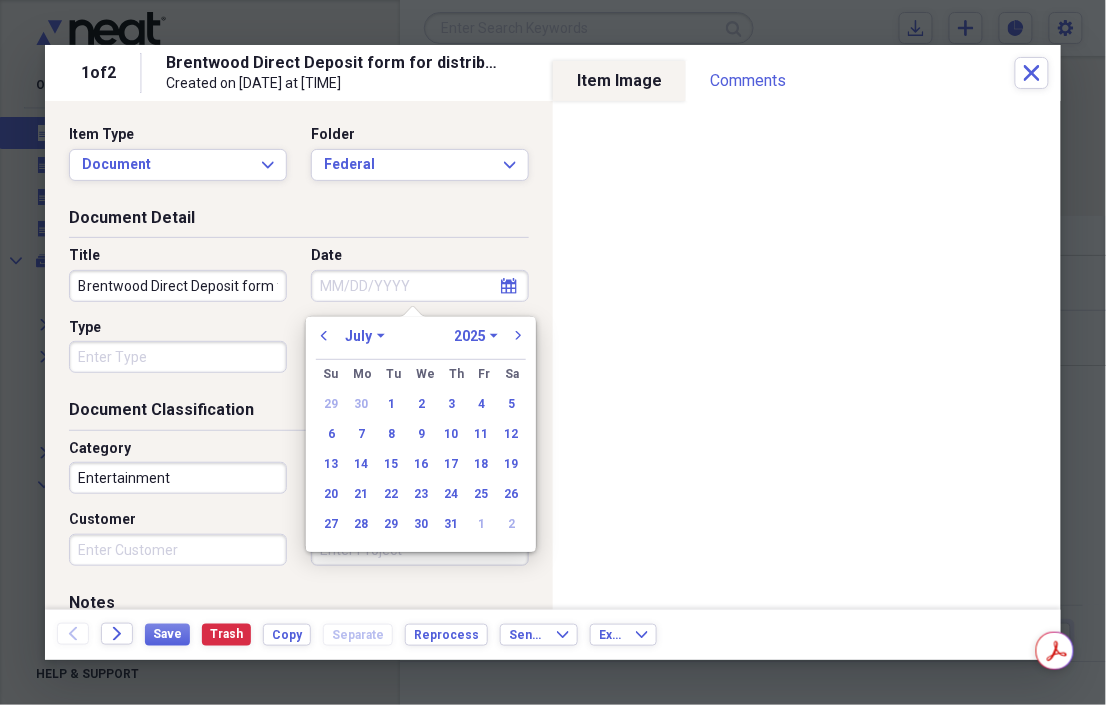select on "2024" 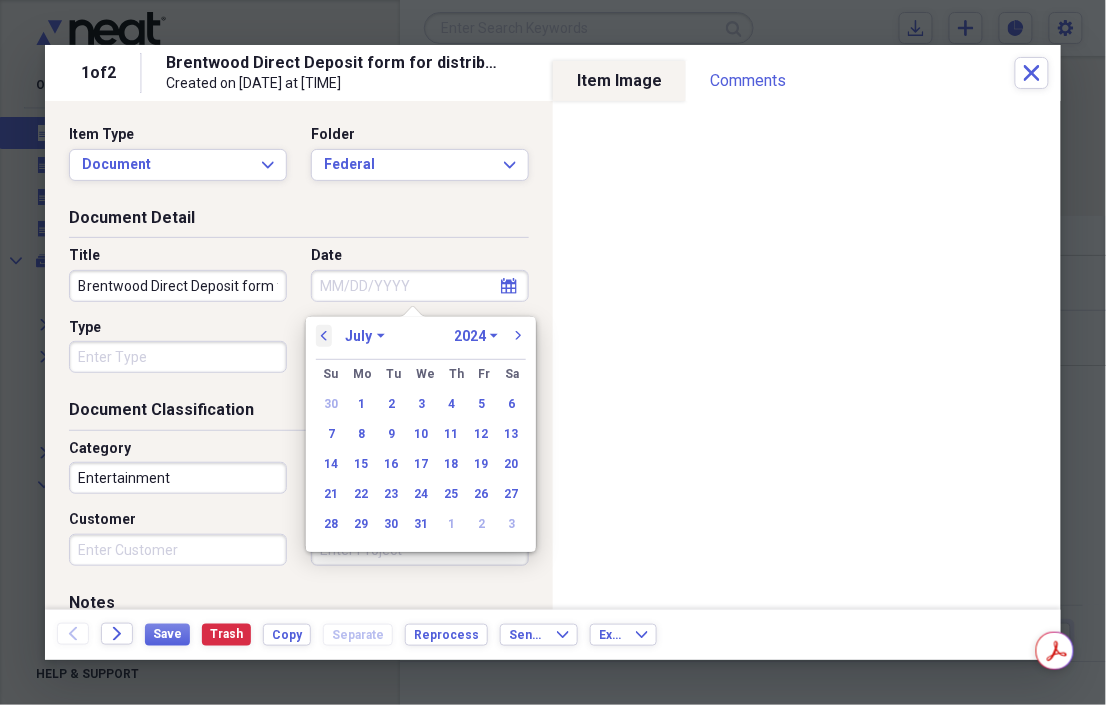 click on "previous" at bounding box center [324, 336] 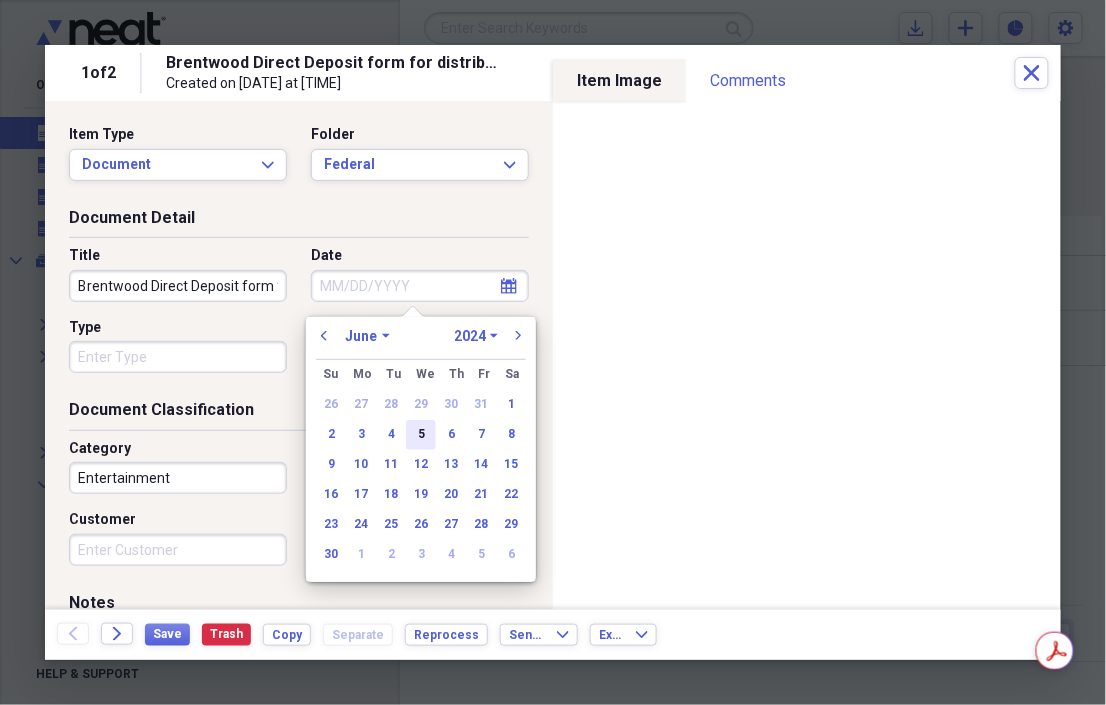click on "5" at bounding box center [421, 435] 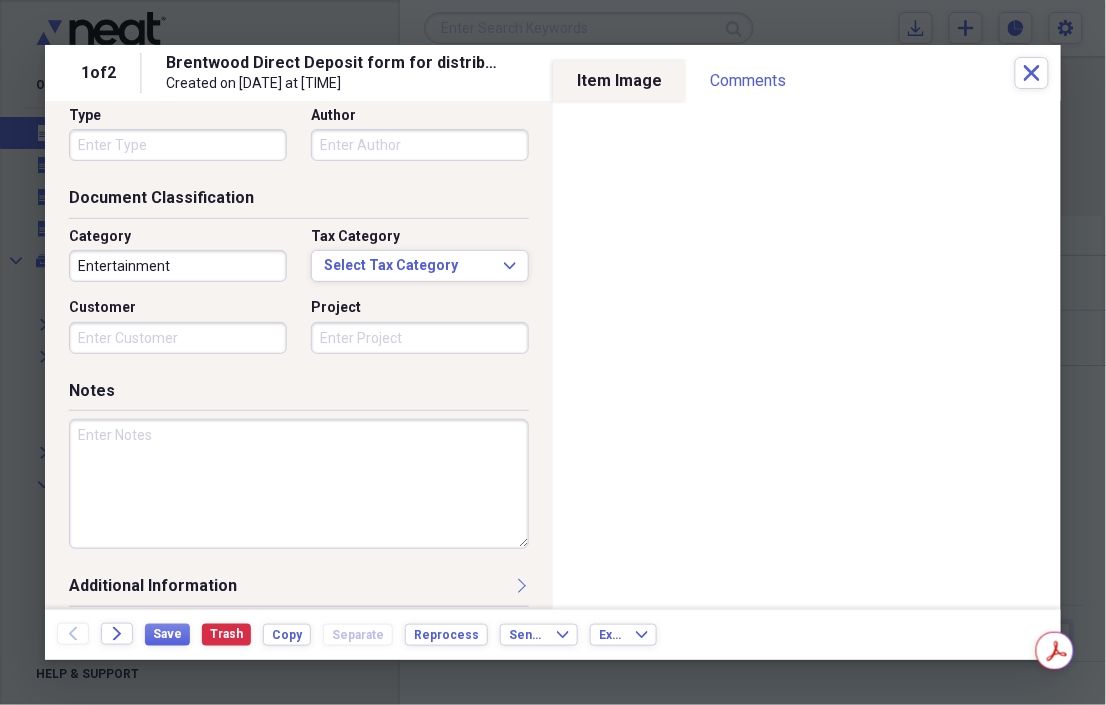 scroll, scrollTop: 226, scrollLeft: 0, axis: vertical 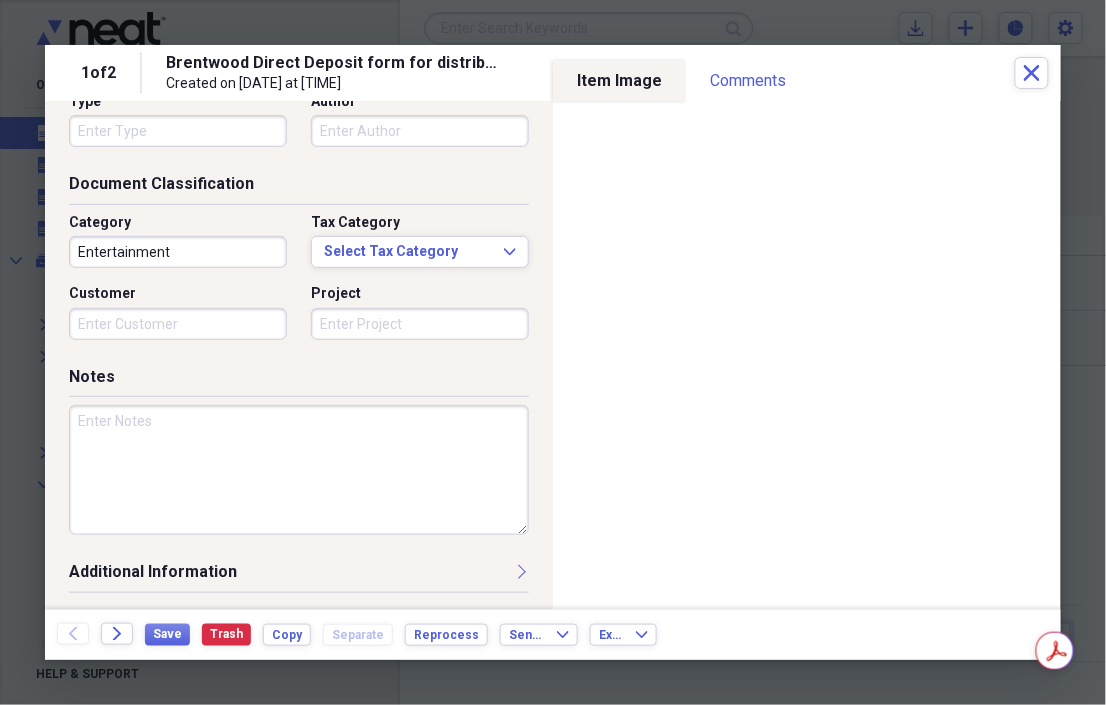 type on "**********" 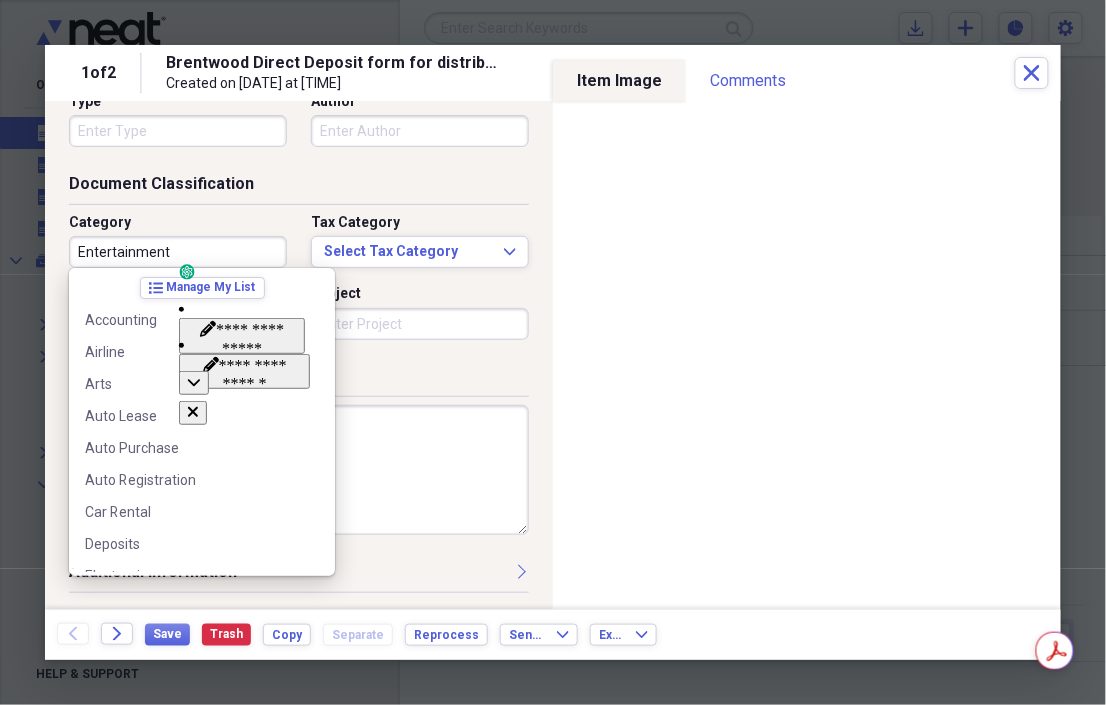 scroll, scrollTop: 0, scrollLeft: 0, axis: both 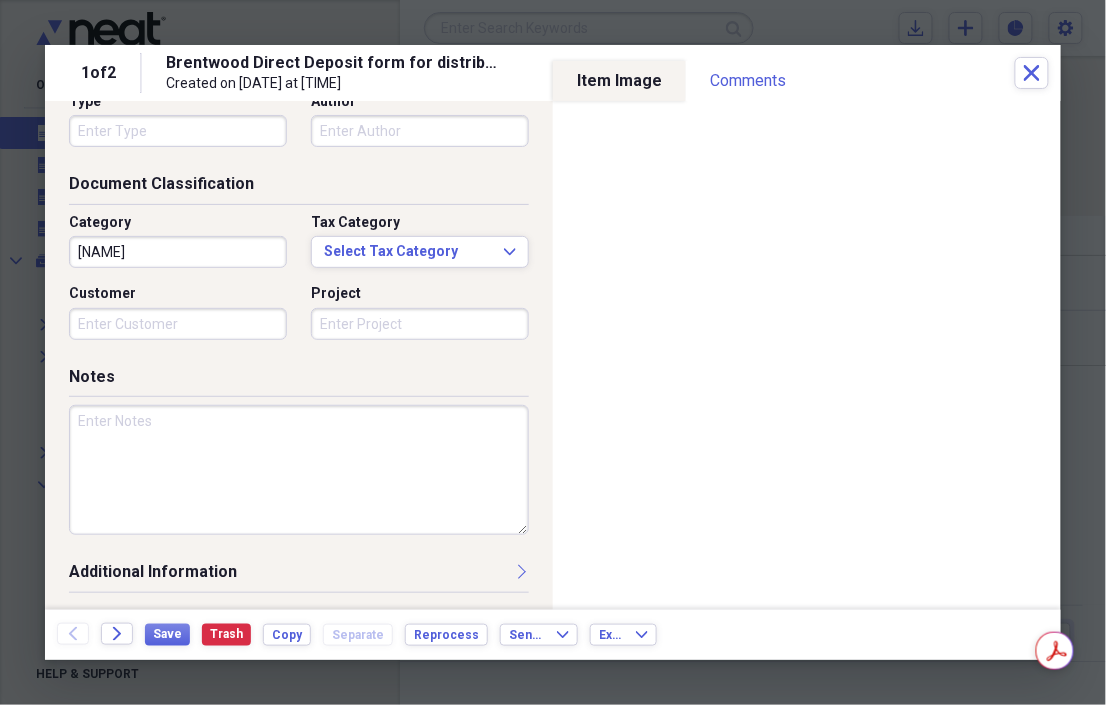 type on "[NAME]" 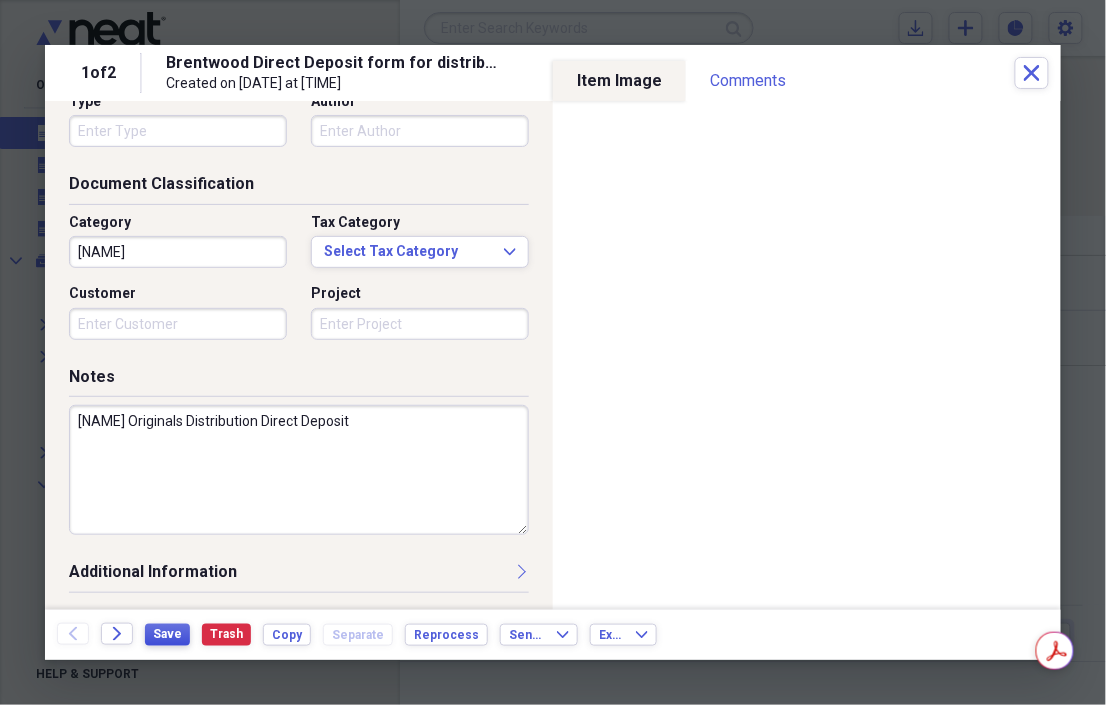 type on "[NAME] Originals Distribution Direct Deposit" 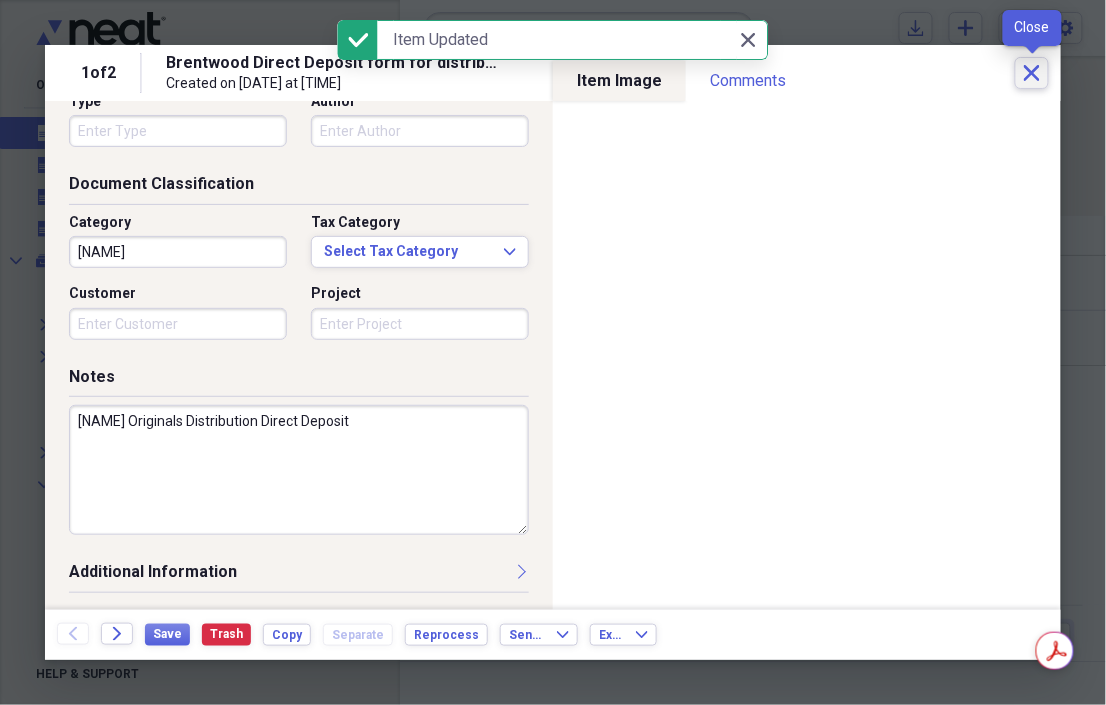 click on "Close" 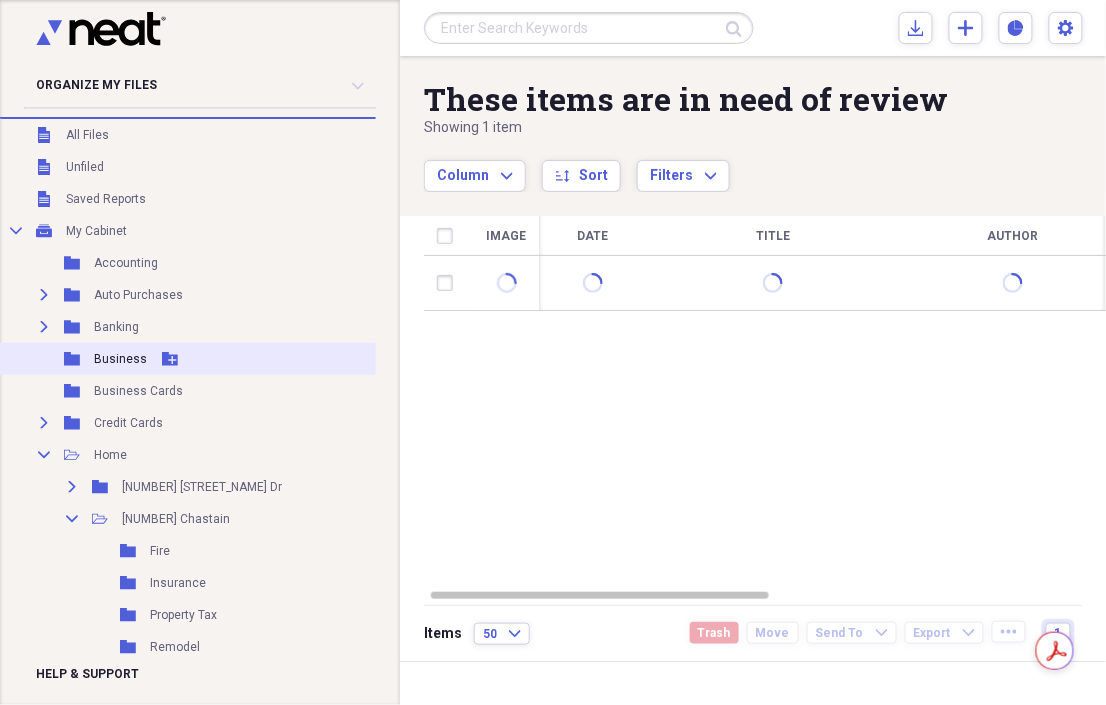 scroll, scrollTop: 0, scrollLeft: 0, axis: both 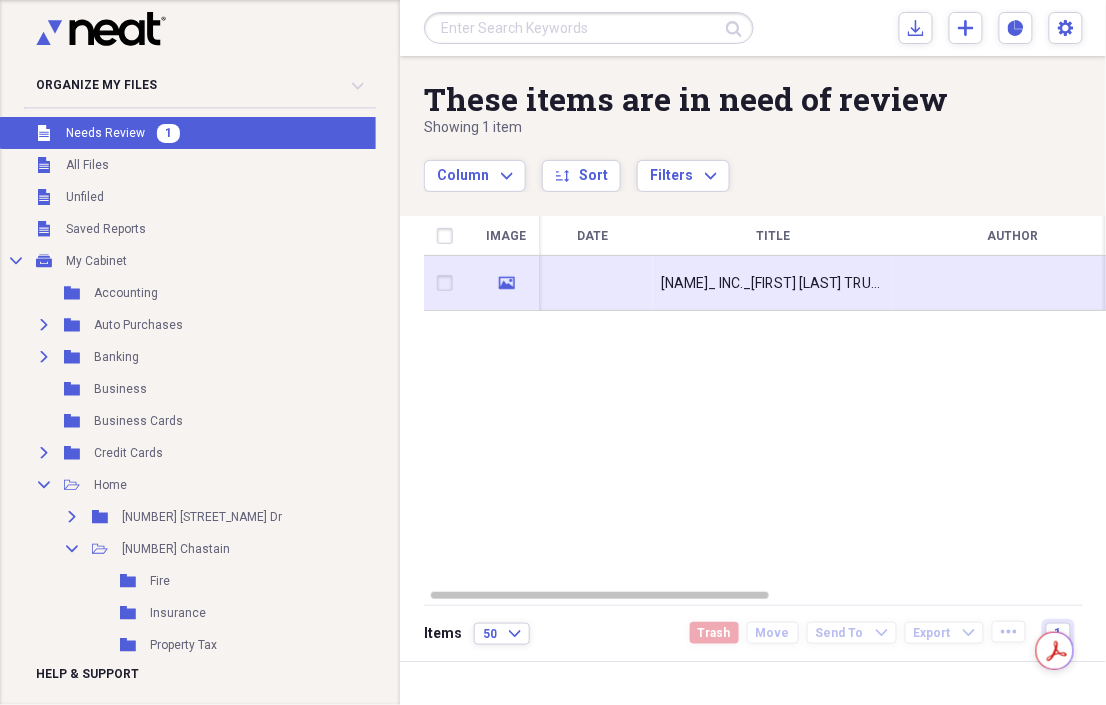click on "[NAME]_ INC._[FIRST] [LAST] TRUST UNDER THE DATED [MONTH] [DAY], [YEAR], AS AMENDED,[YEAR],1120S_K1" at bounding box center (773, 284) 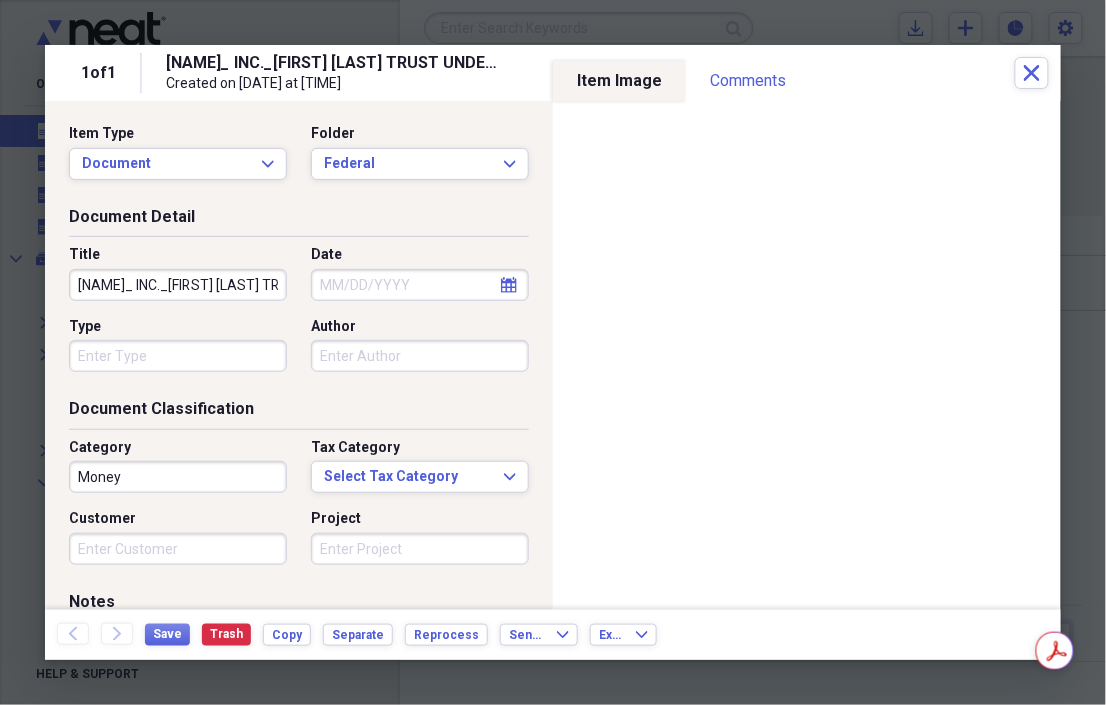scroll, scrollTop: 0, scrollLeft: 0, axis: both 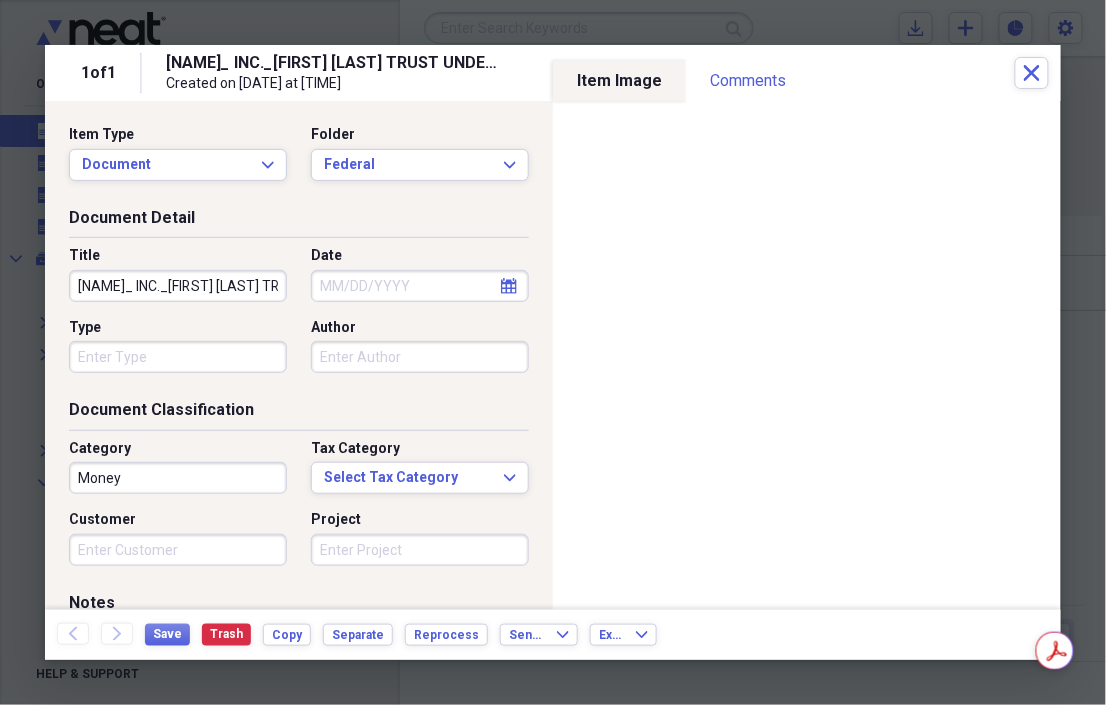 click 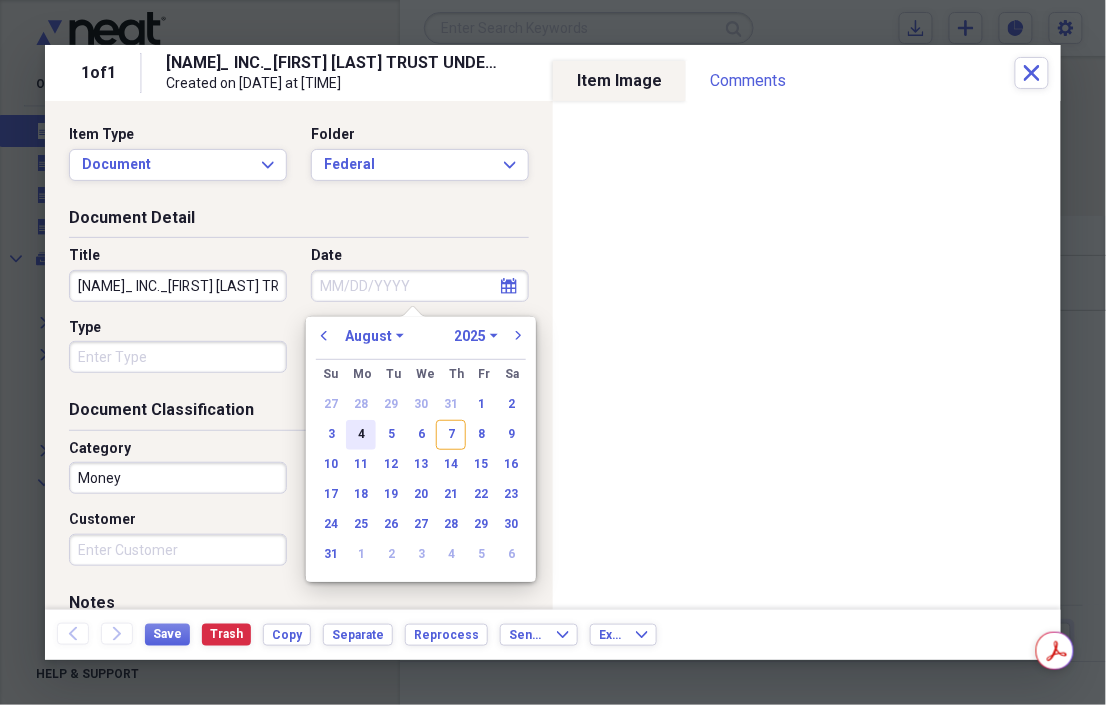 click on "4" at bounding box center [361, 435] 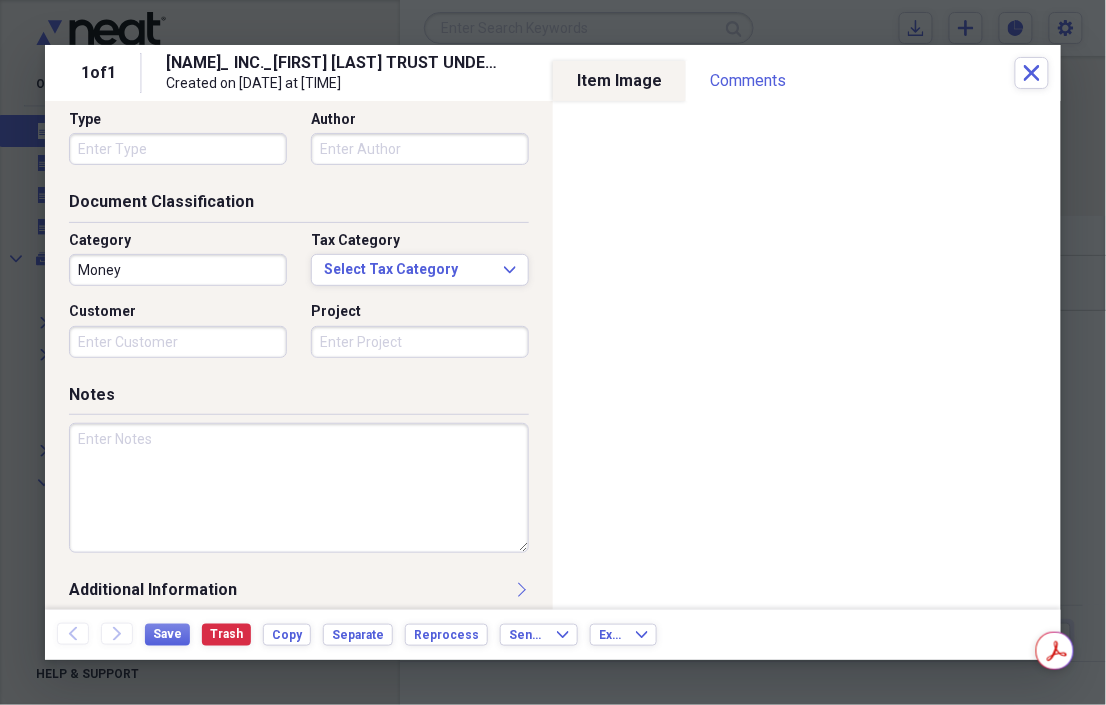 scroll, scrollTop: 226, scrollLeft: 0, axis: vertical 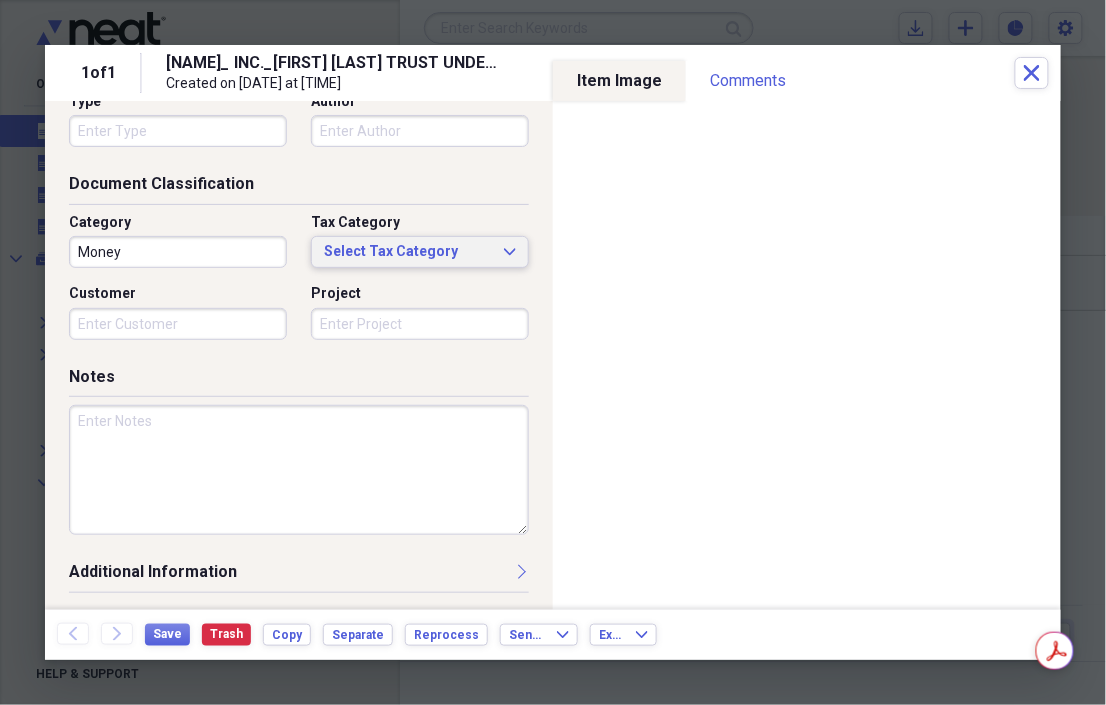 click on "Expand" 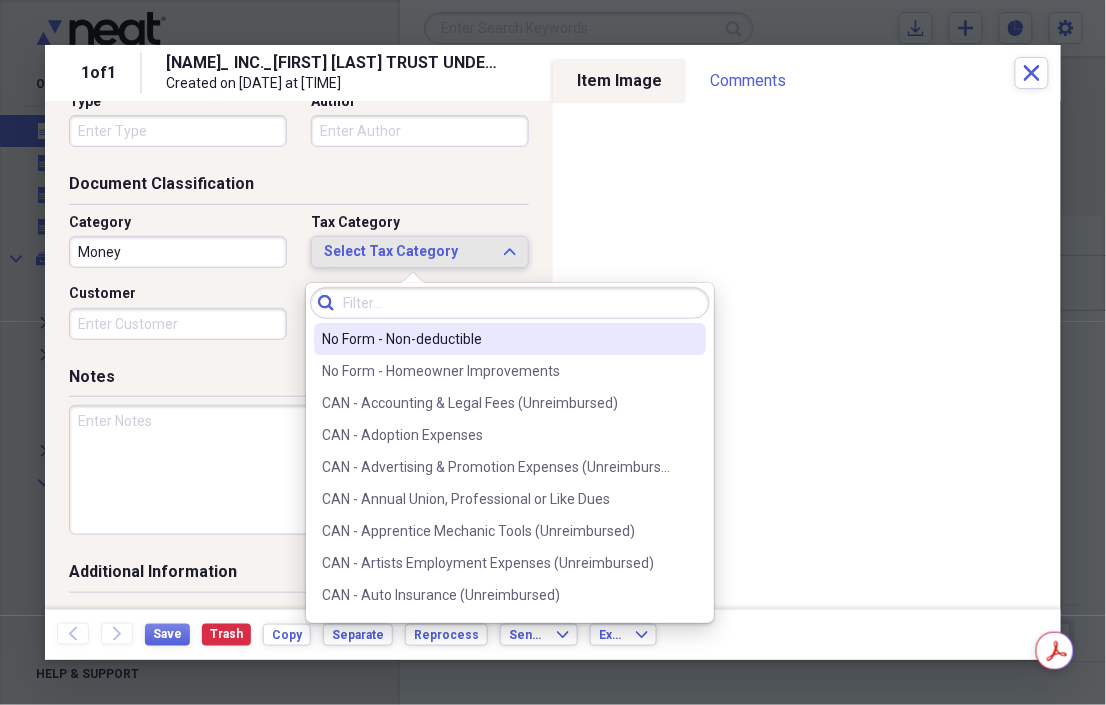 click on "Expand" 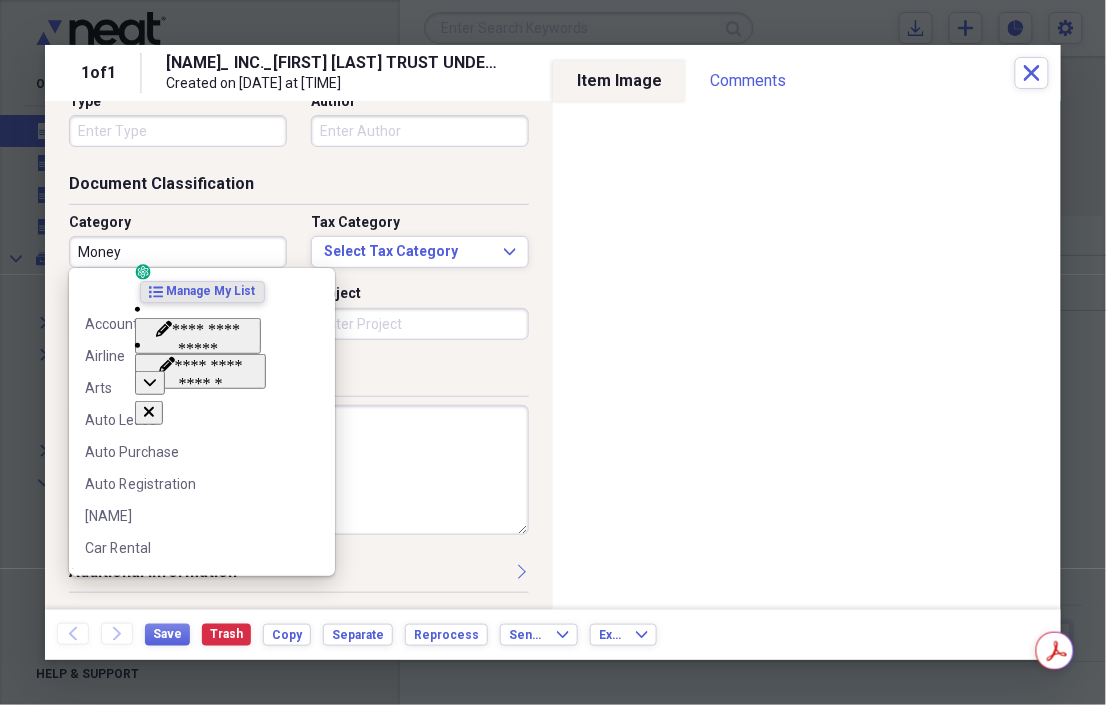 click on "Money" at bounding box center [178, 252] 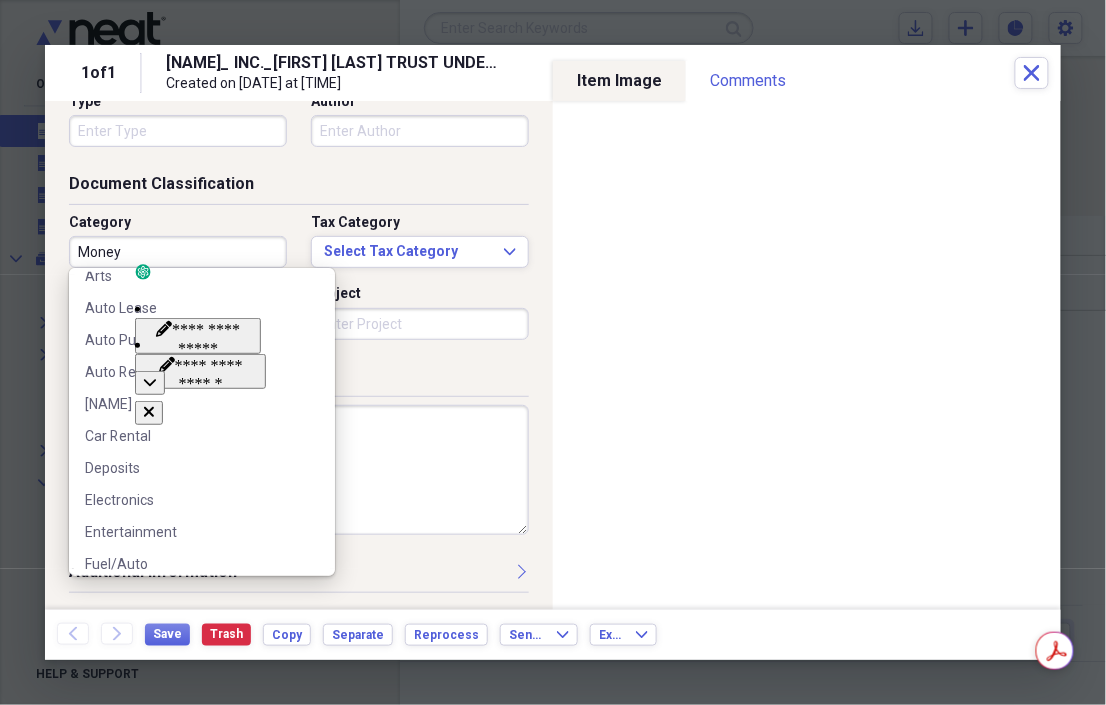 scroll, scrollTop: 117, scrollLeft: 0, axis: vertical 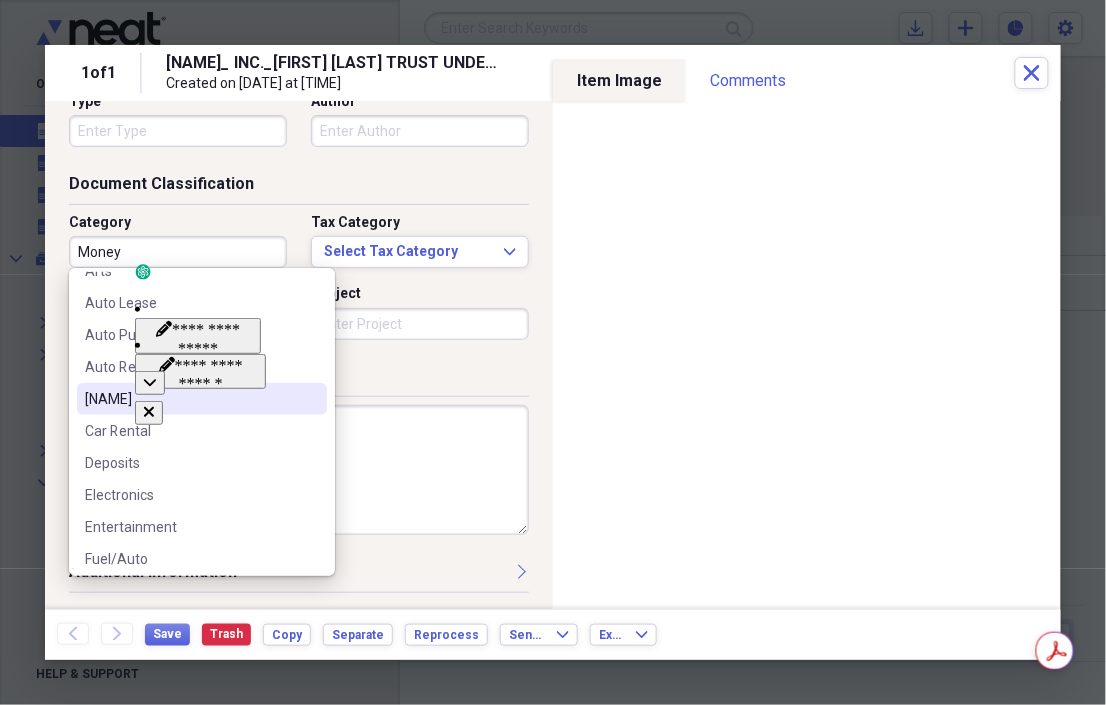 click on "[NAME]" at bounding box center [190, 399] 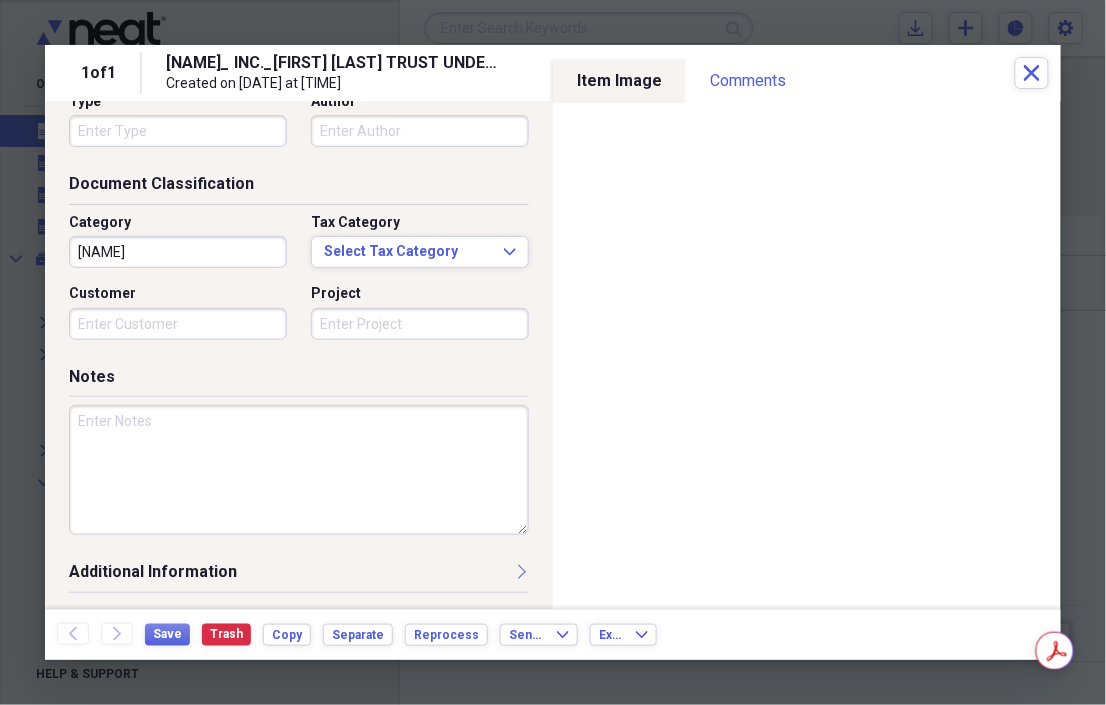 click at bounding box center [299, 470] 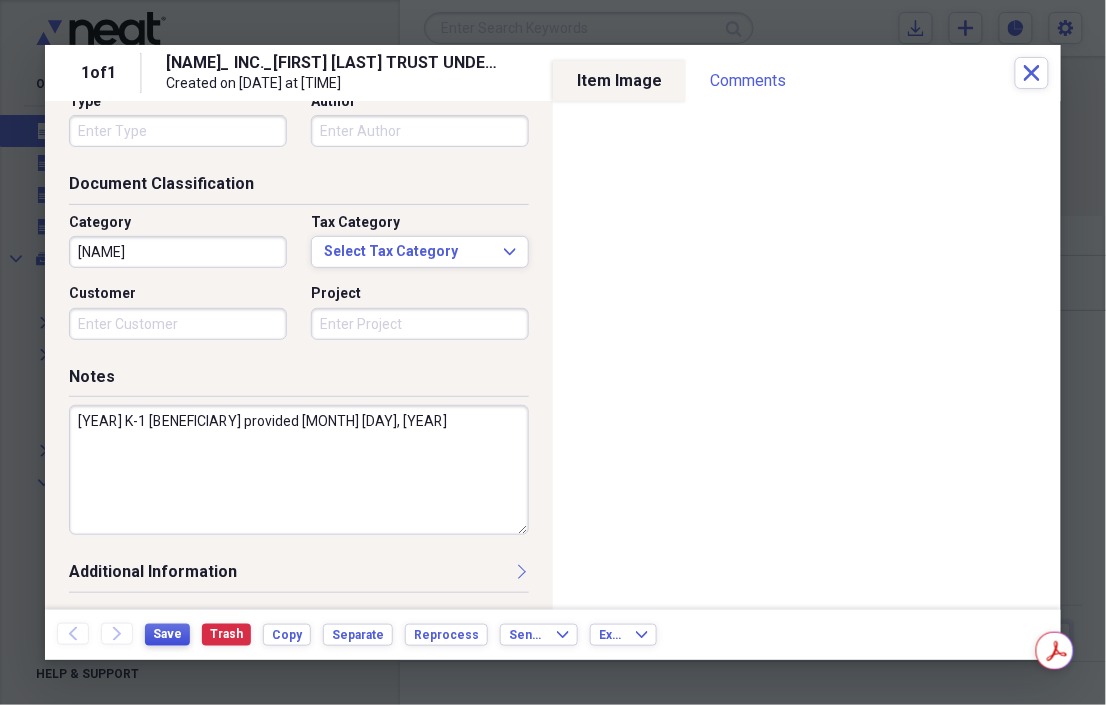 type on "[YEAR] K-1 [BENEFICIARY] provided [MONTH] [DAY], [YEAR]" 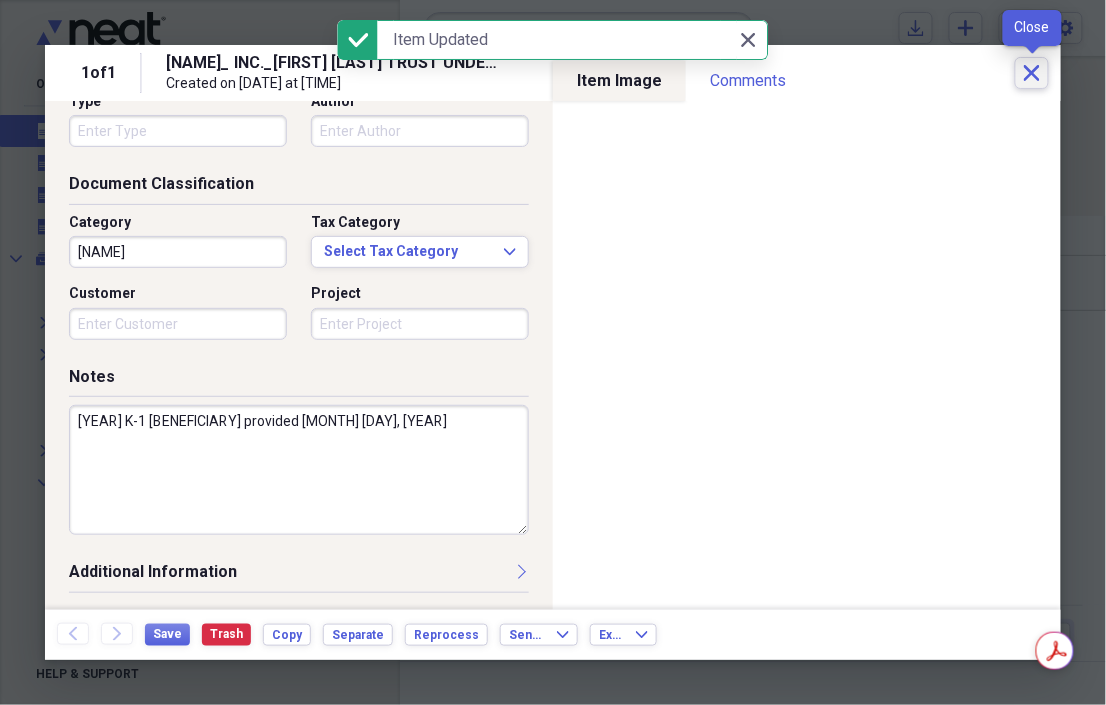 click on "Close" 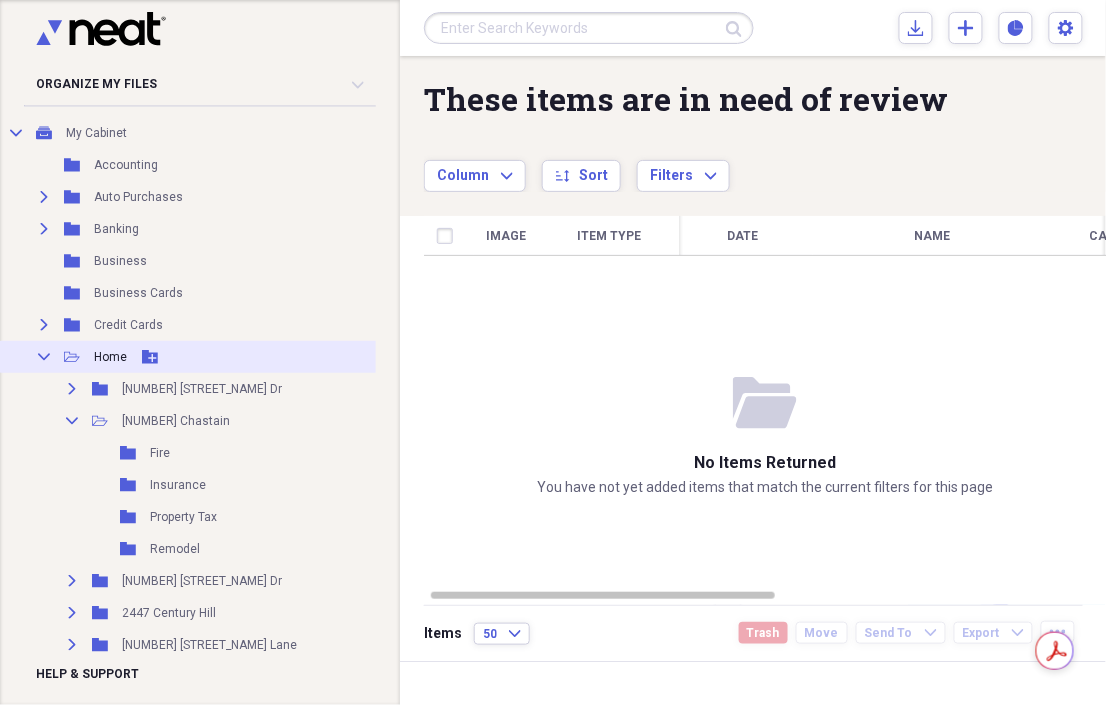 scroll, scrollTop: 134, scrollLeft: 0, axis: vertical 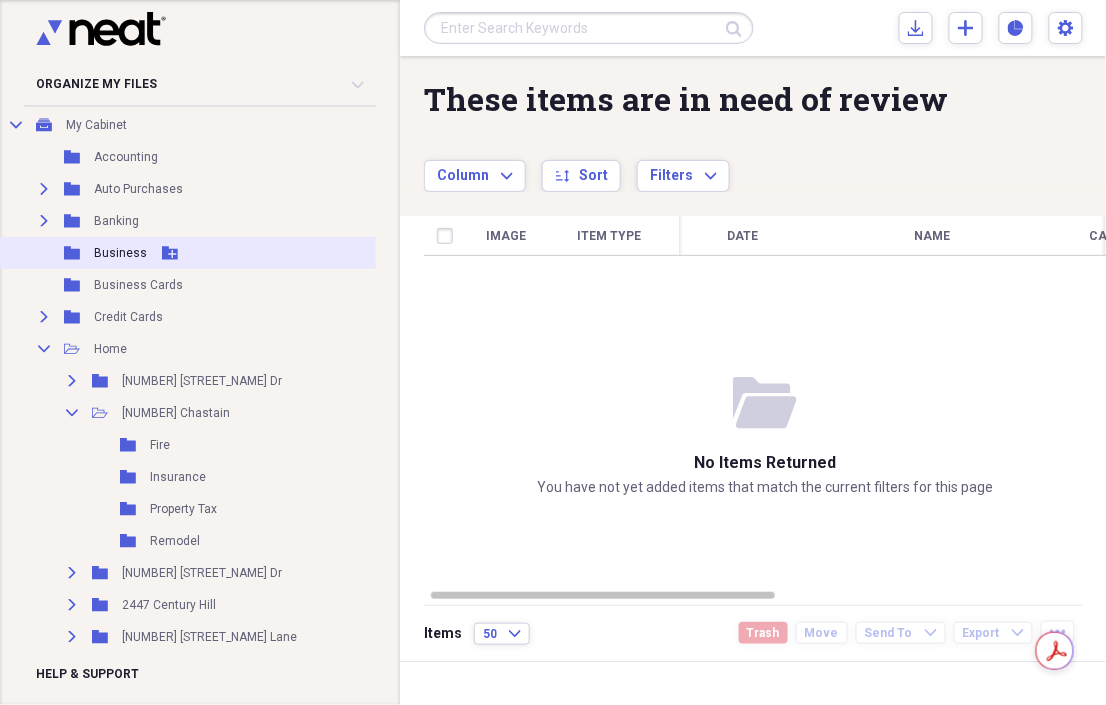 click on "Folder Business Add Folder" at bounding box center (194, 253) 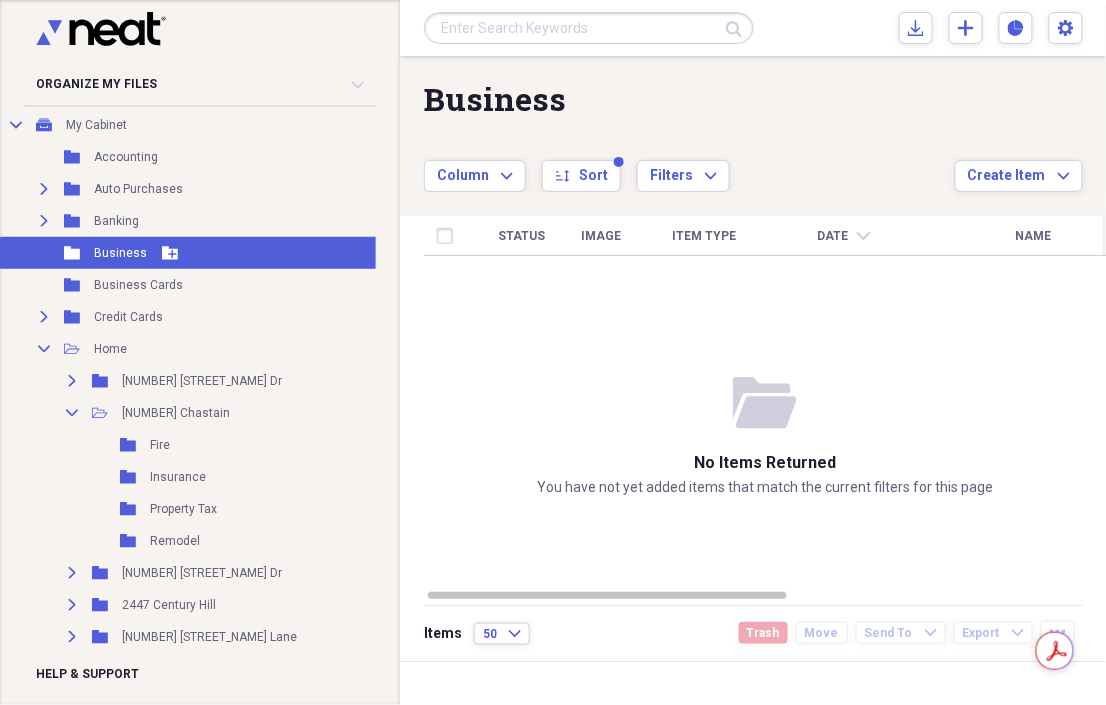 click on "Business" at bounding box center (120, 253) 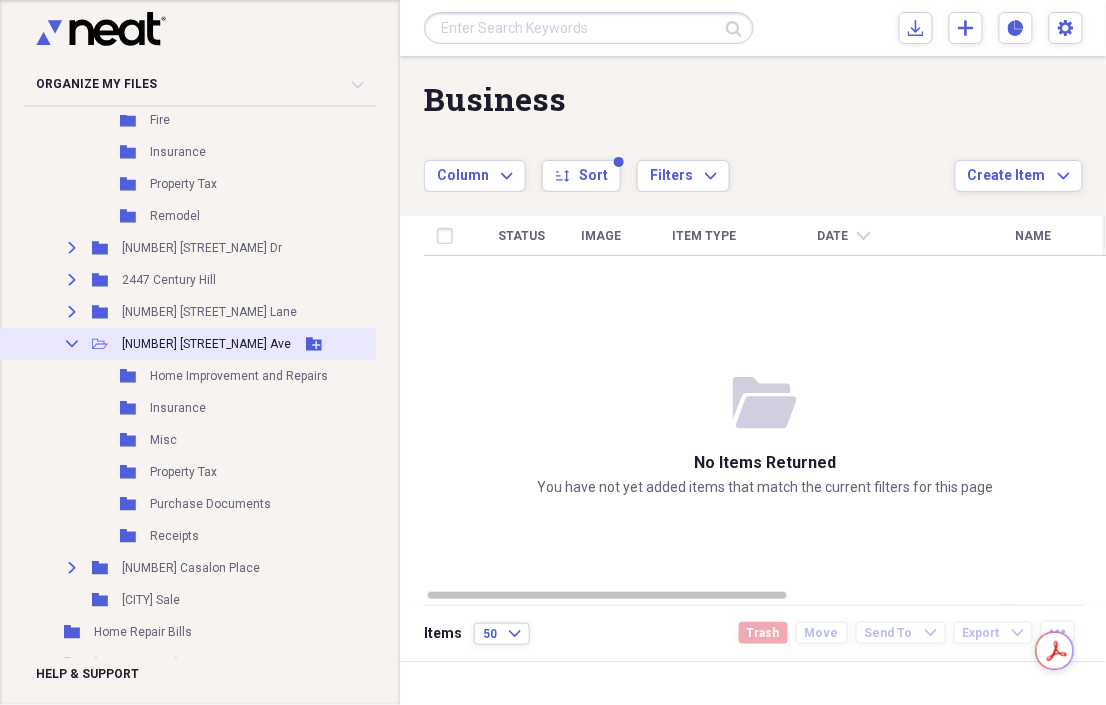 scroll, scrollTop: 456, scrollLeft: 0, axis: vertical 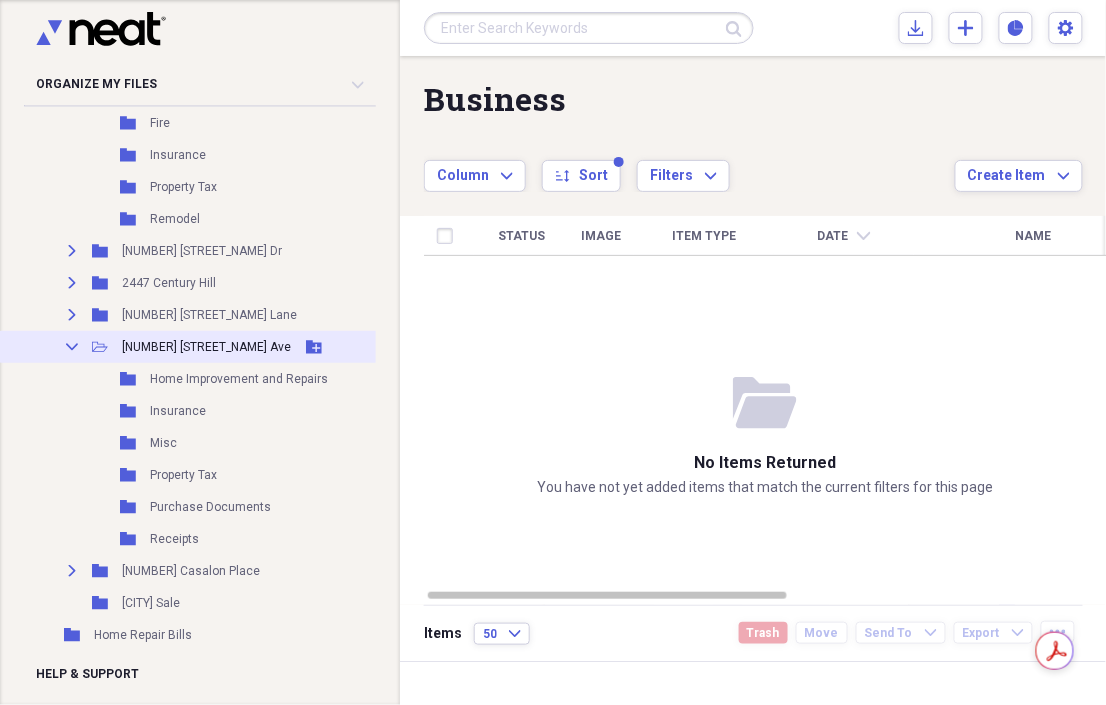 click on "Collapse" 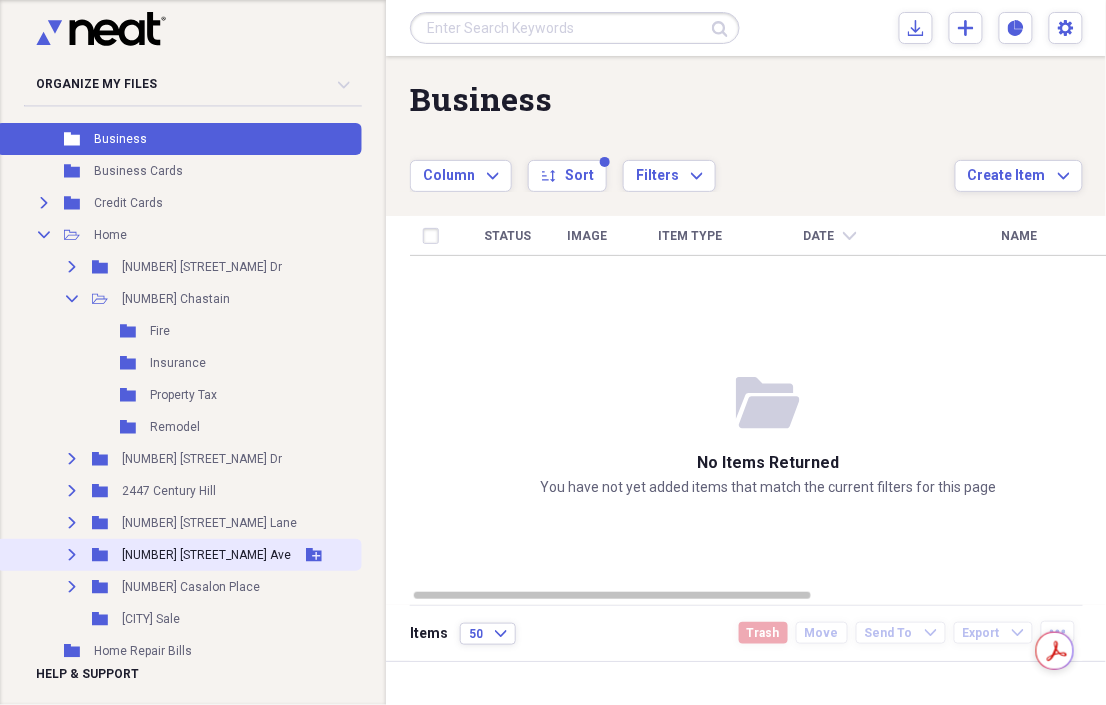 scroll, scrollTop: 239, scrollLeft: 0, axis: vertical 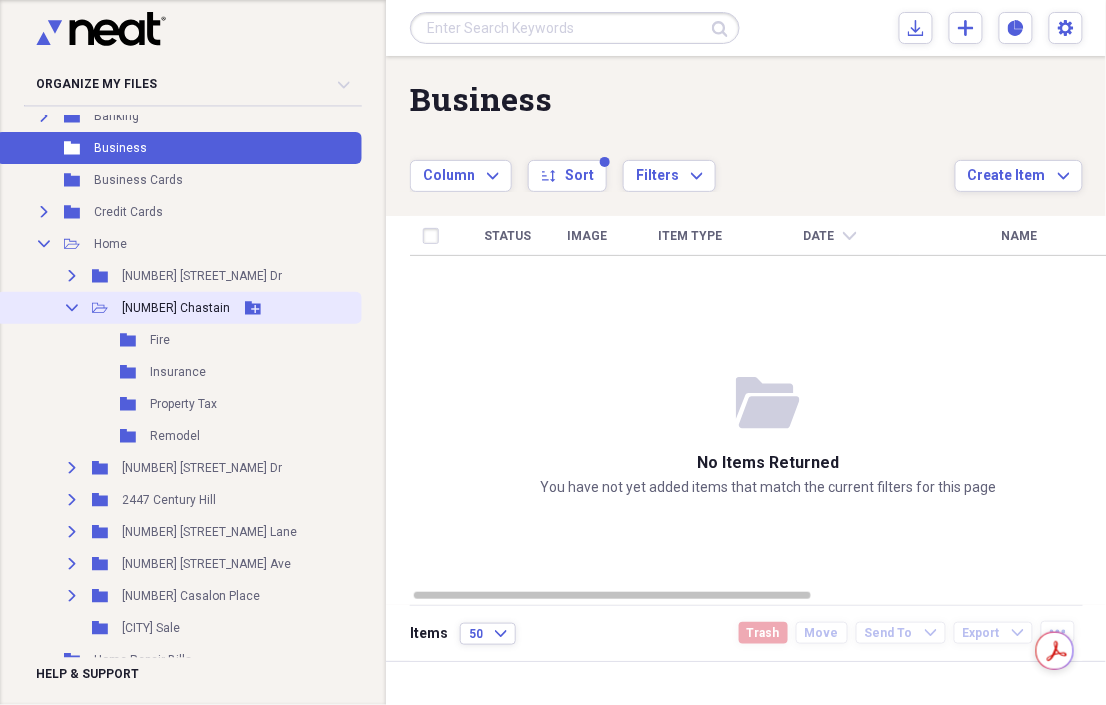 click 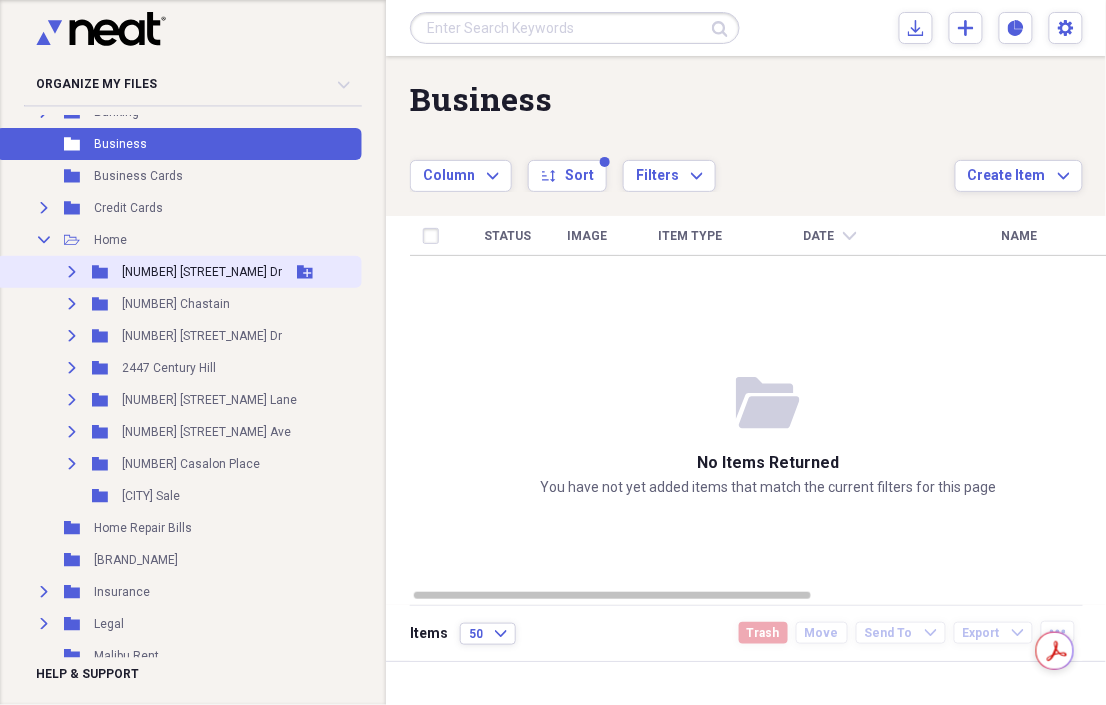 scroll, scrollTop: 247, scrollLeft: 0, axis: vertical 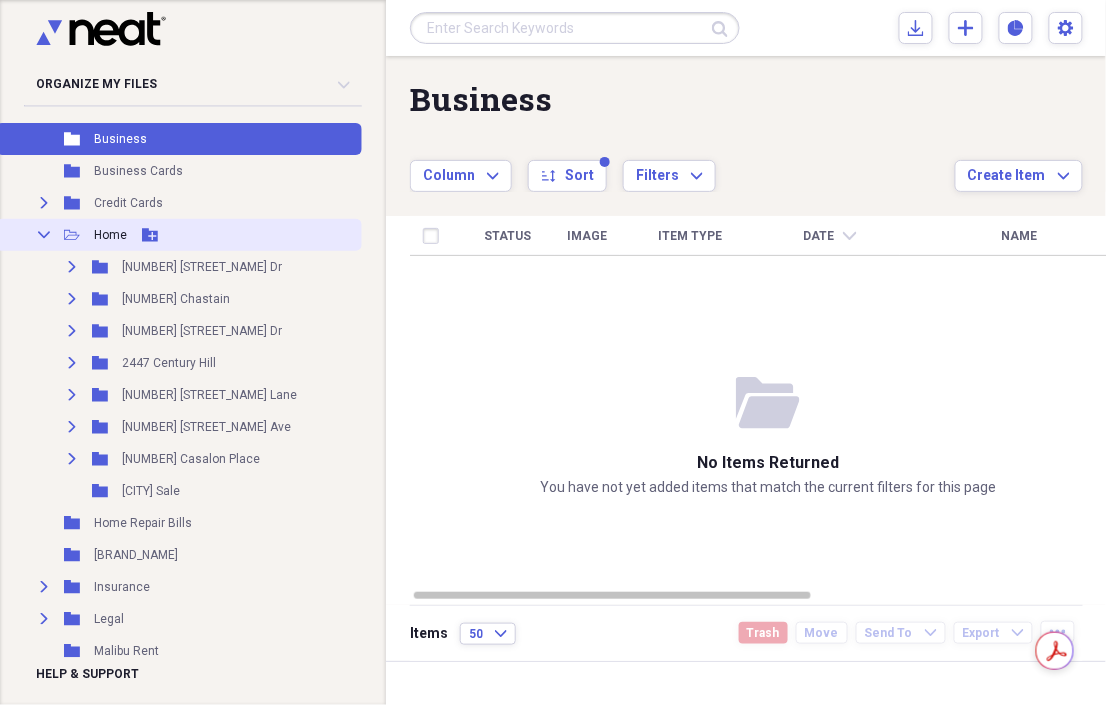 click on "Collapse" 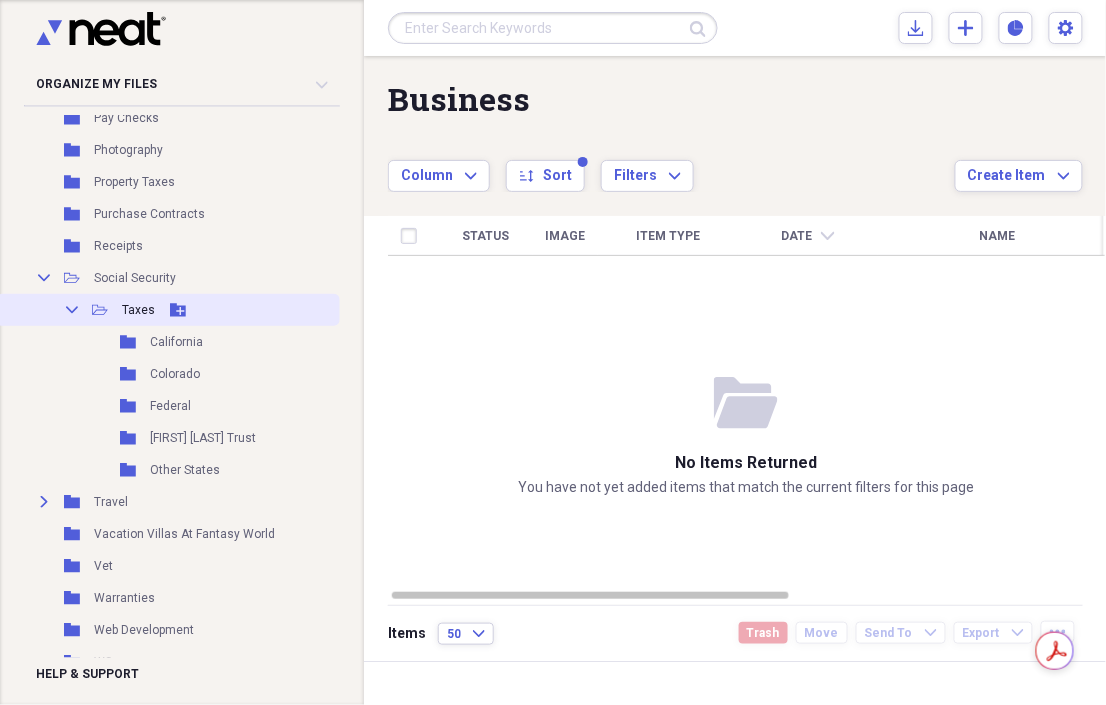 scroll, scrollTop: 622, scrollLeft: 0, axis: vertical 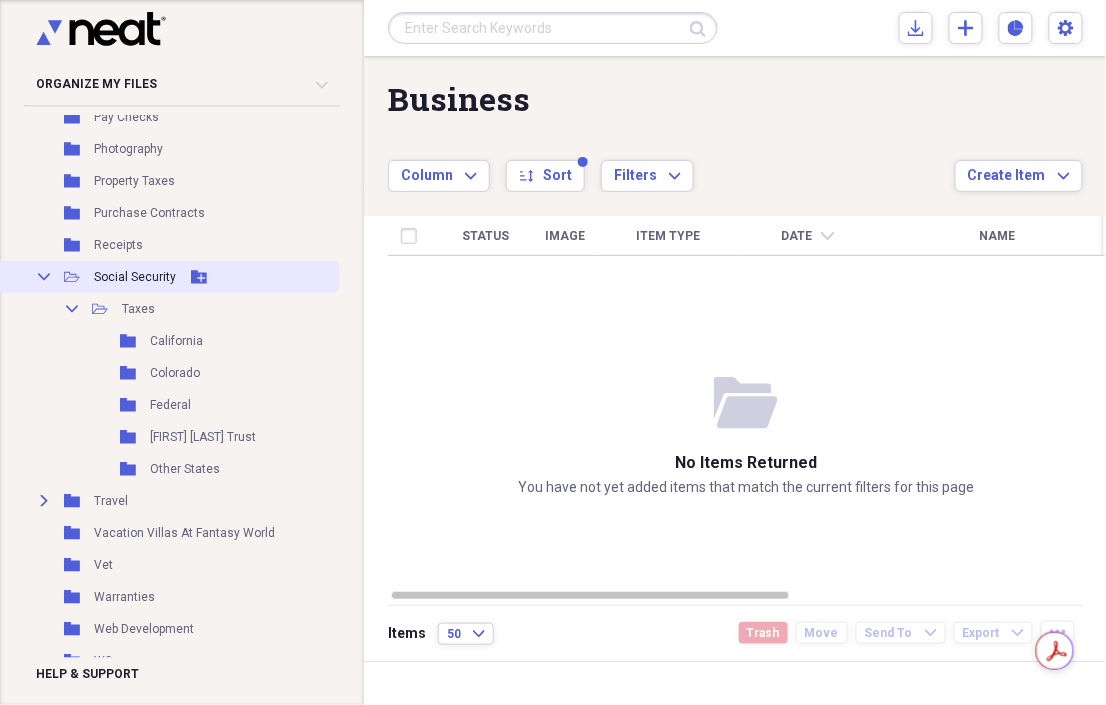 click on "Collapse" 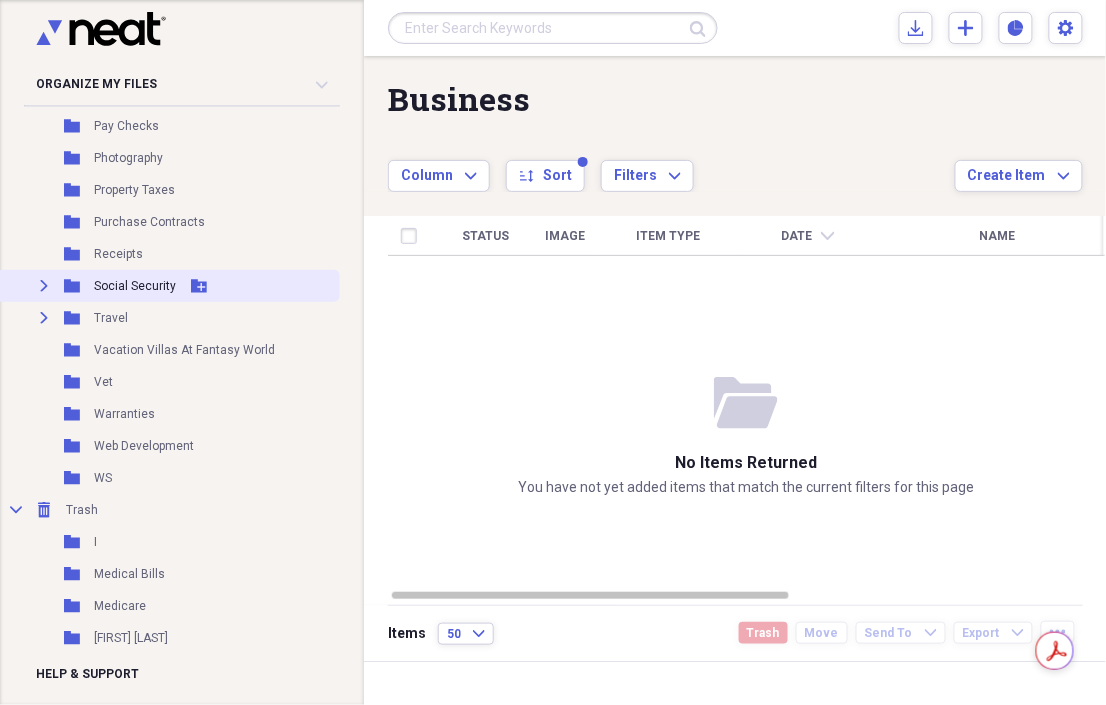 scroll, scrollTop: 639, scrollLeft: 0, axis: vertical 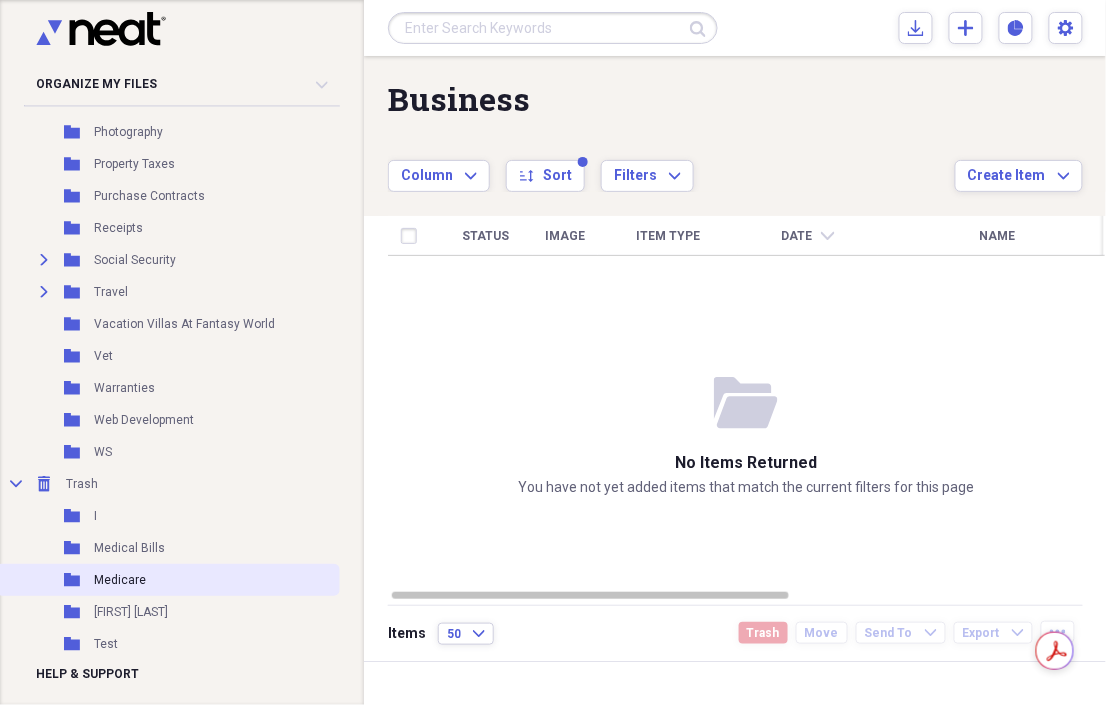 click on "Medicare" at bounding box center (120, 580) 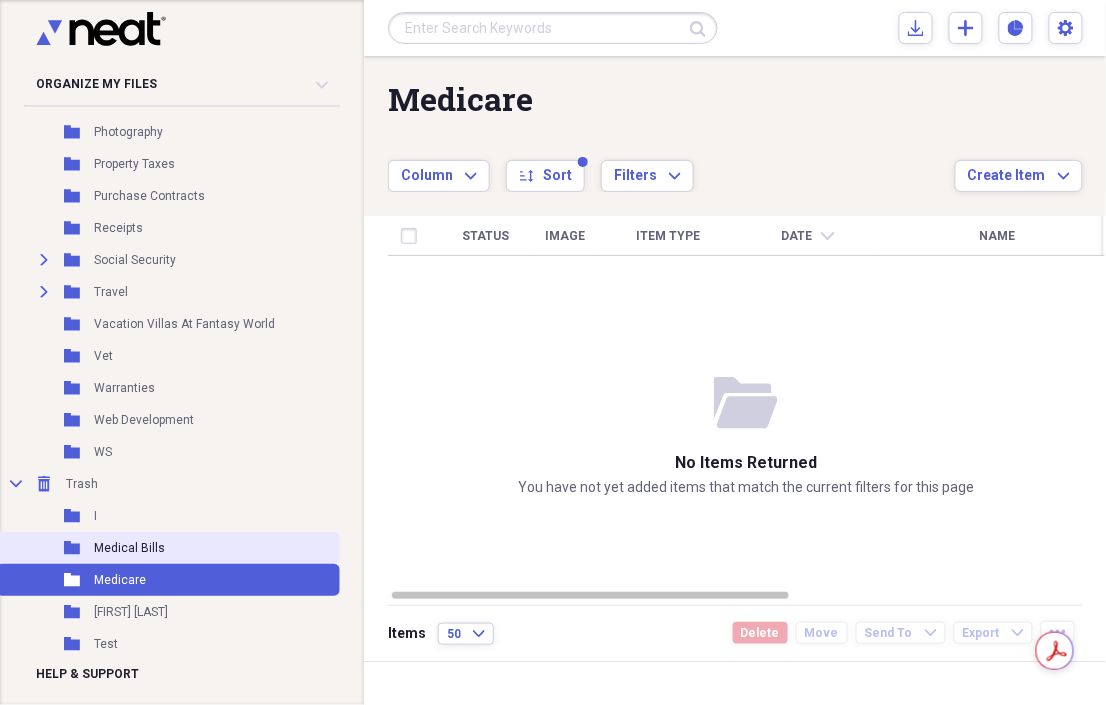 click on "Medical Bills" at bounding box center [129, 548] 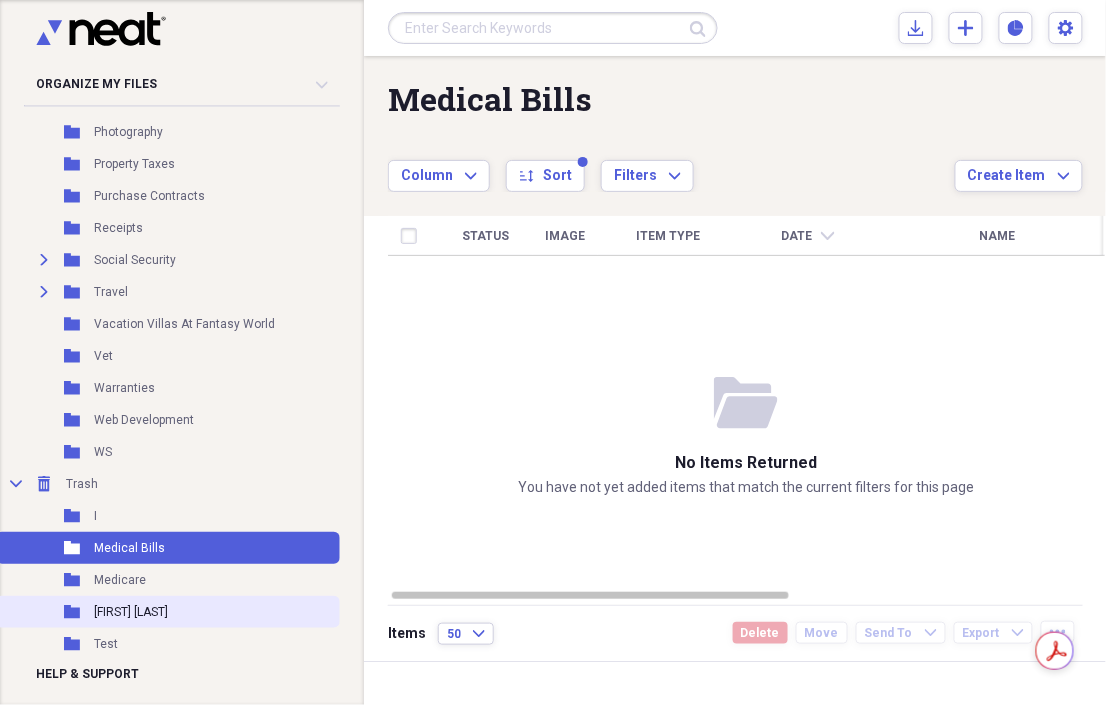 click on "[FIRST] [LAST]" at bounding box center [131, 612] 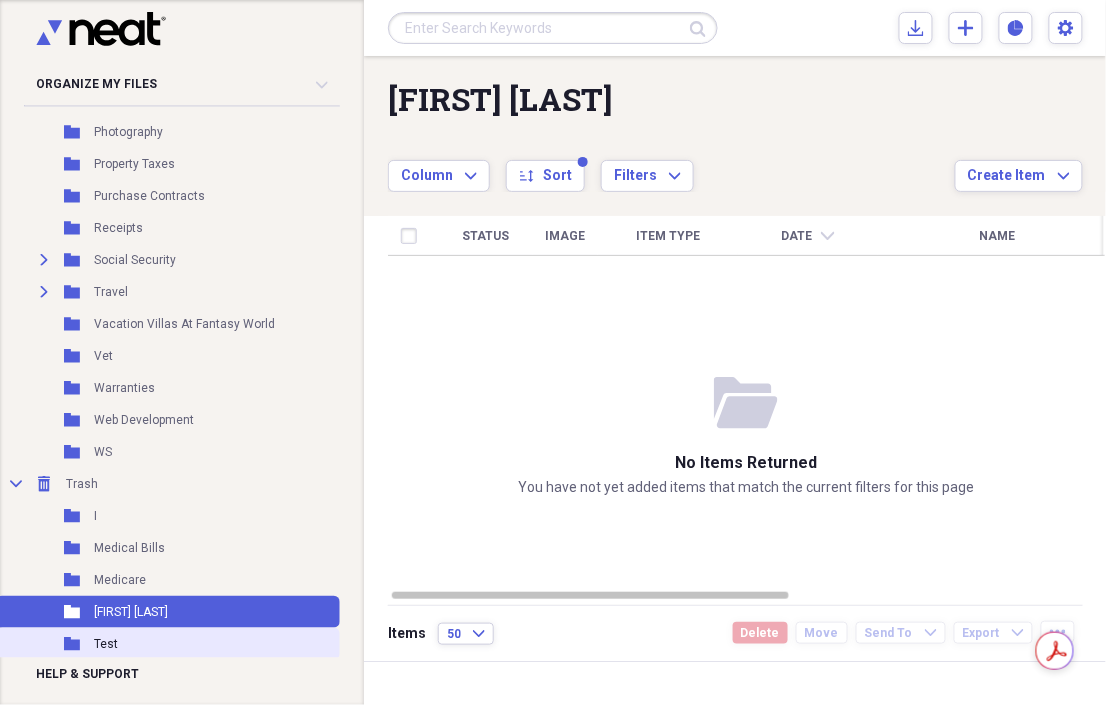 click on "Test" at bounding box center [106, 644] 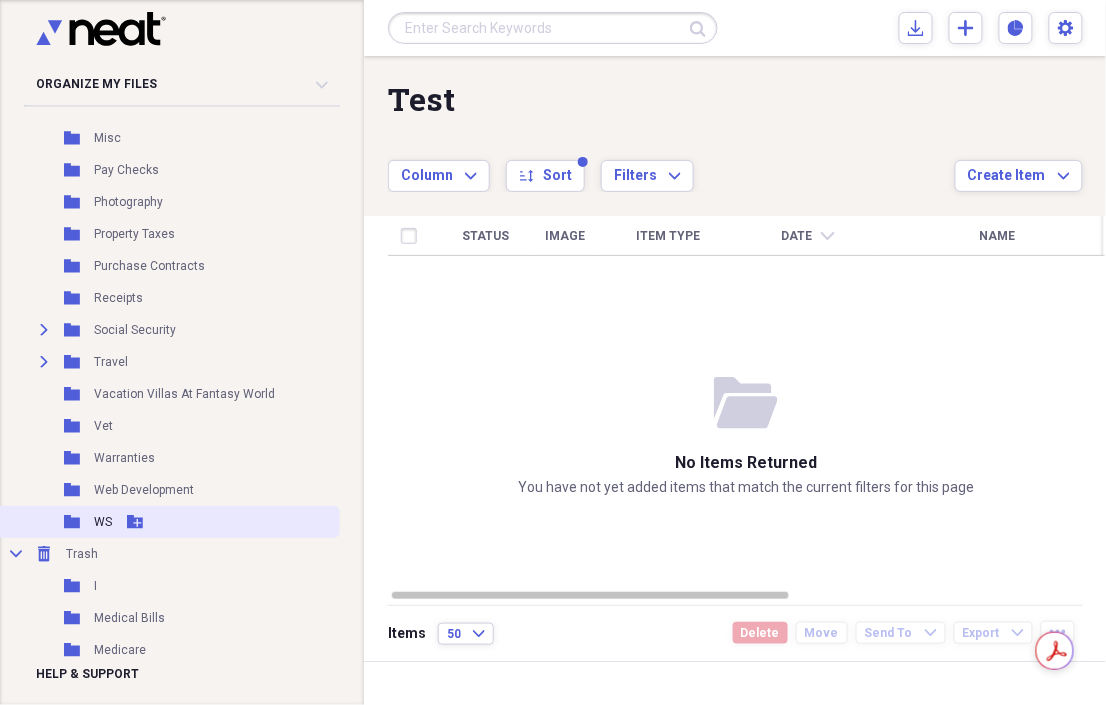 scroll, scrollTop: 639, scrollLeft: 0, axis: vertical 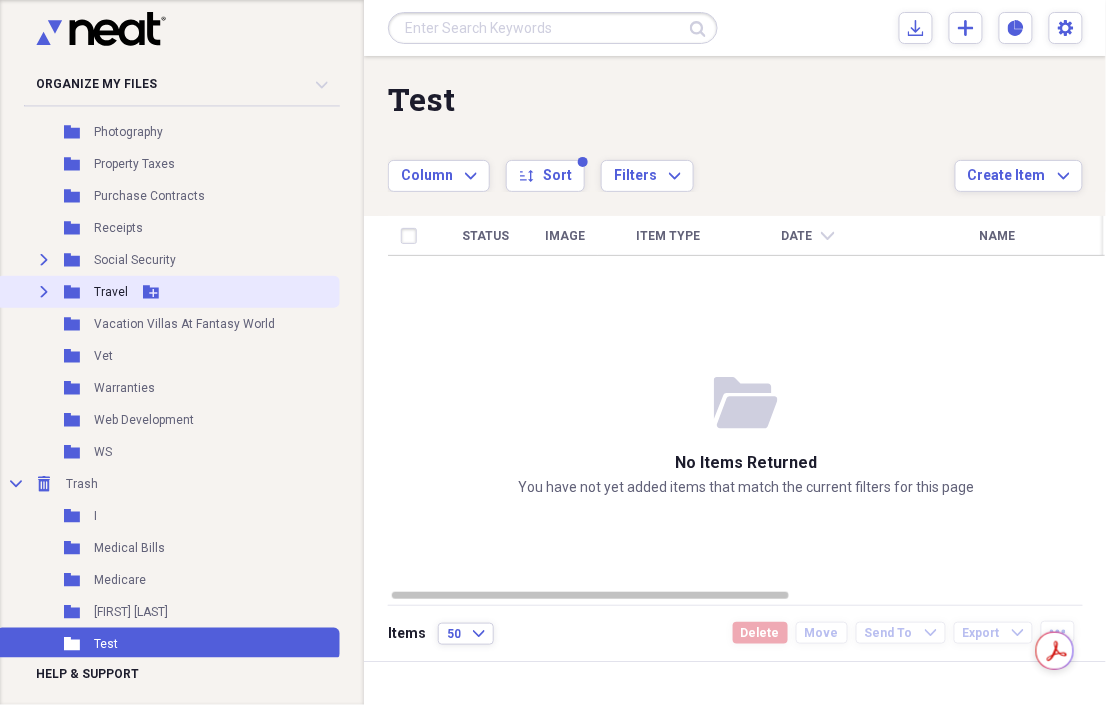 click on "Expand" at bounding box center [44, 292] 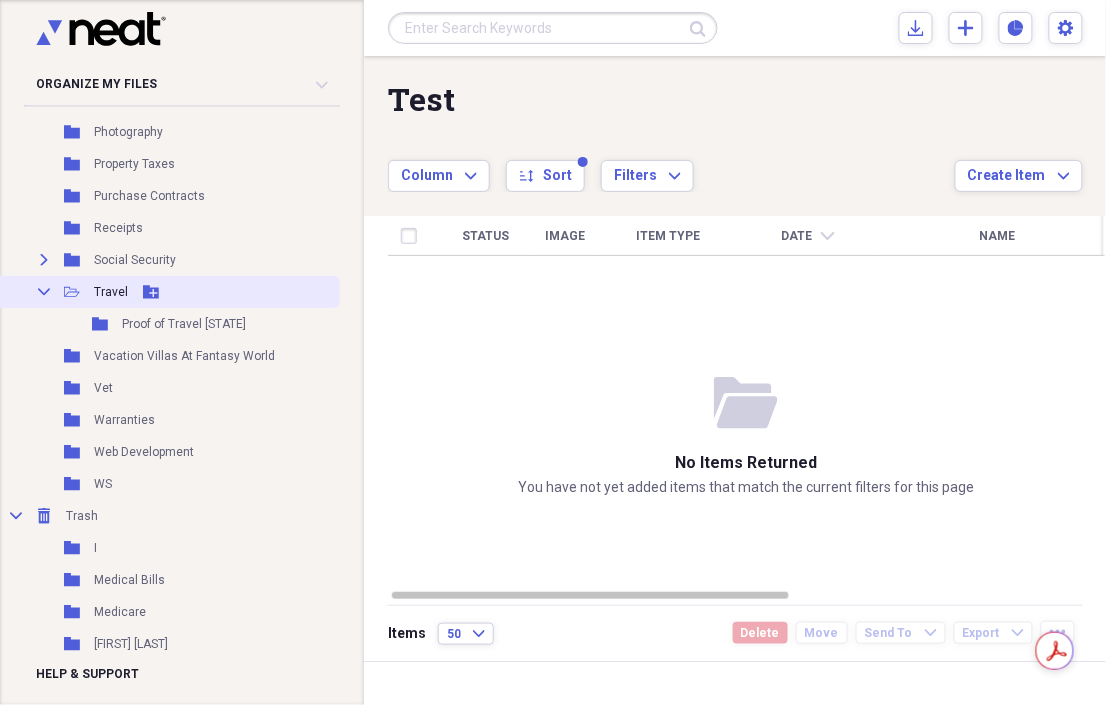 click 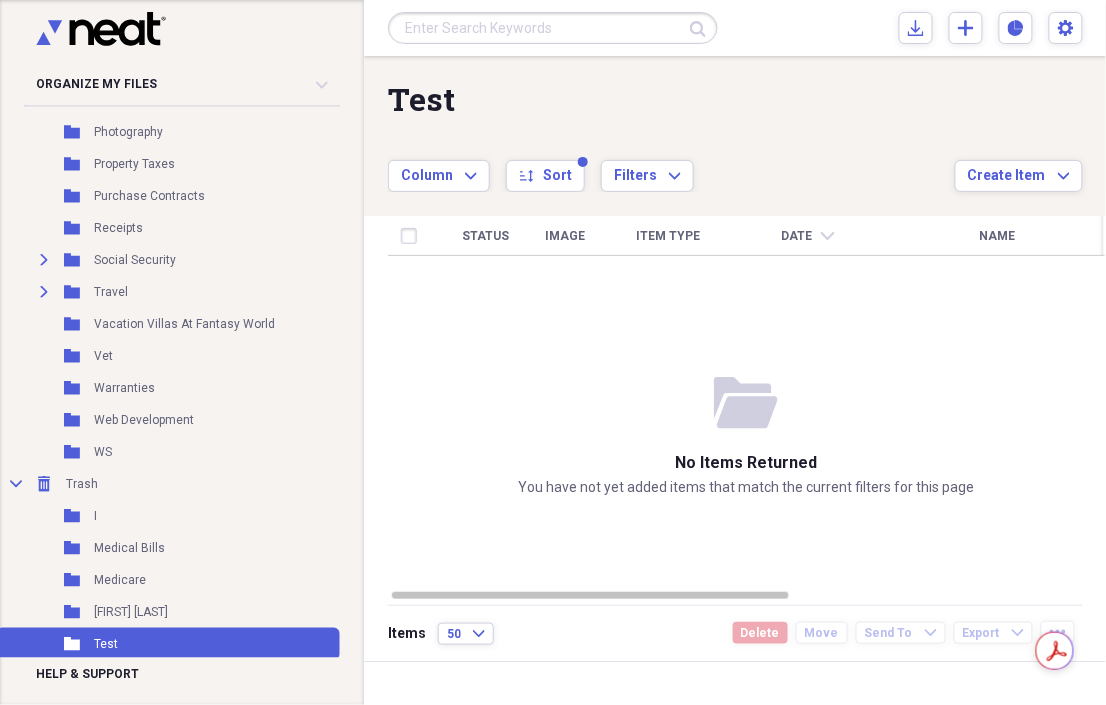 click at bounding box center (553, 28) 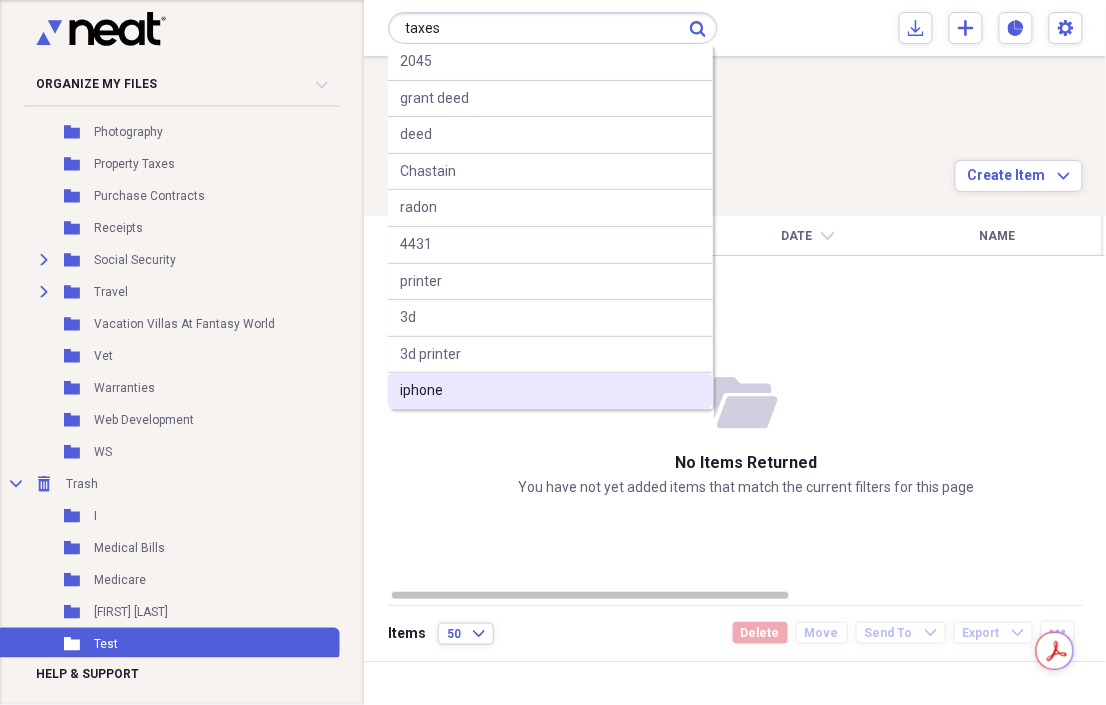 type on "taxes" 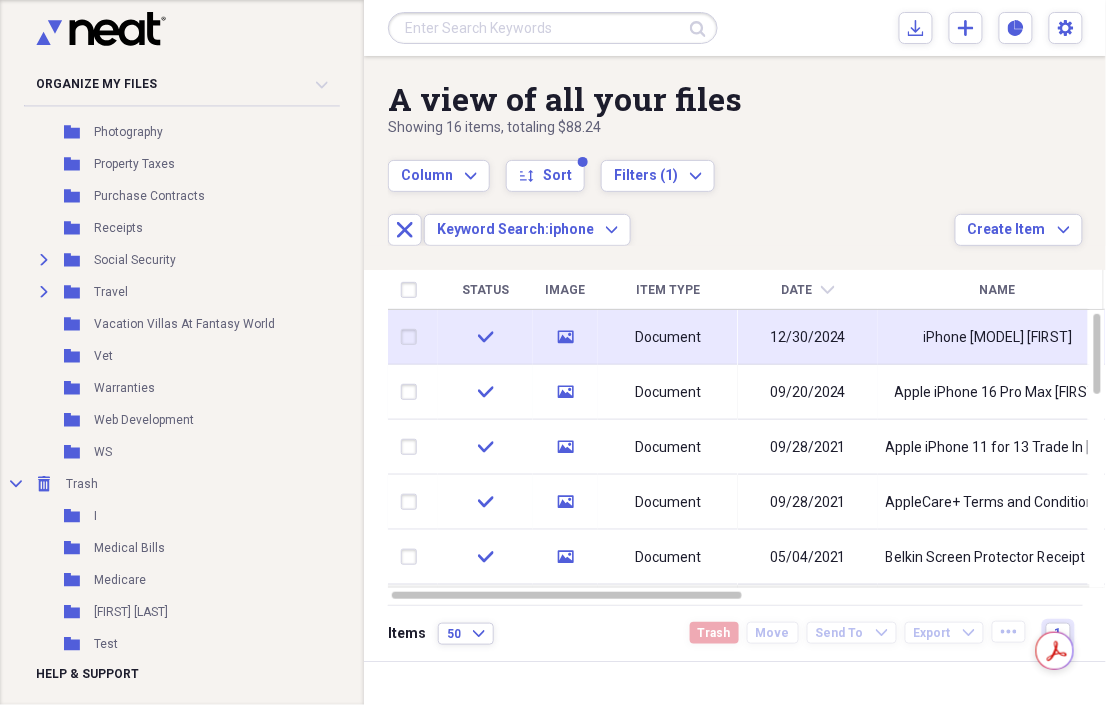 click on "12/30/2024" at bounding box center (808, 338) 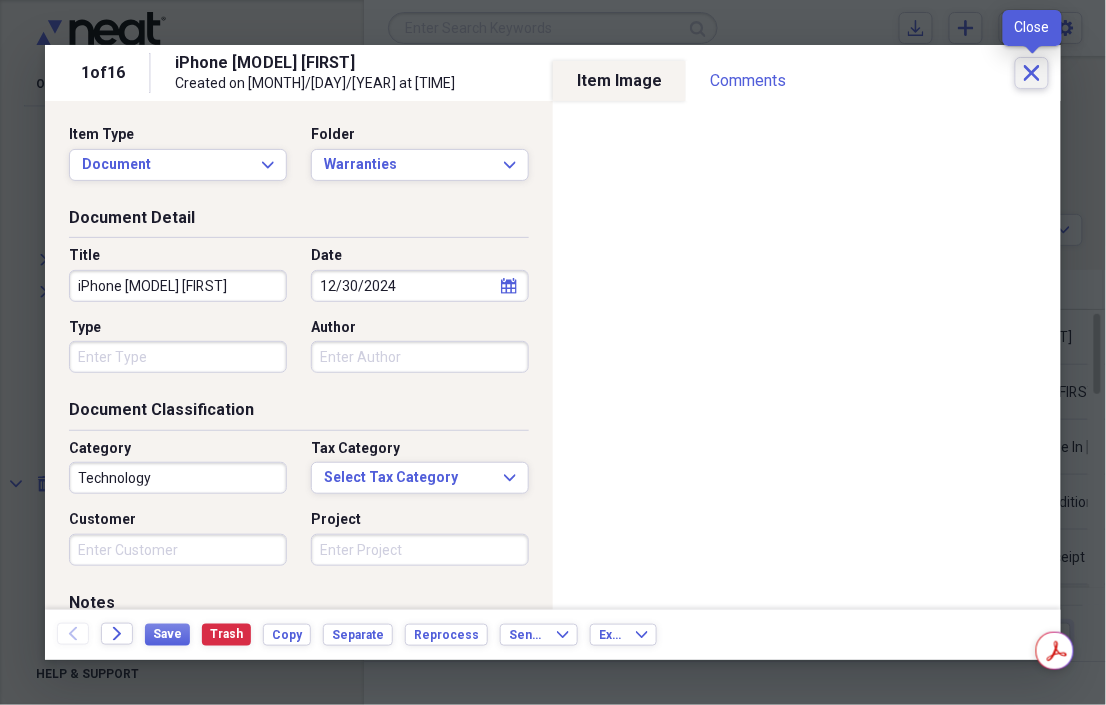 click 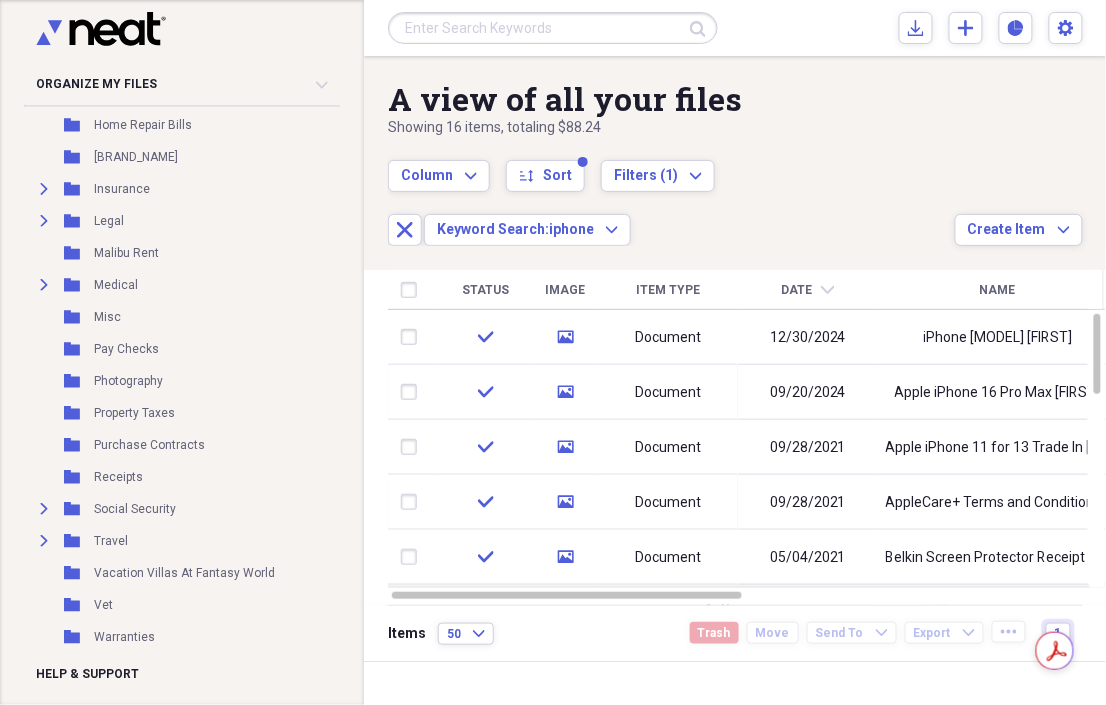 scroll, scrollTop: 398, scrollLeft: 0, axis: vertical 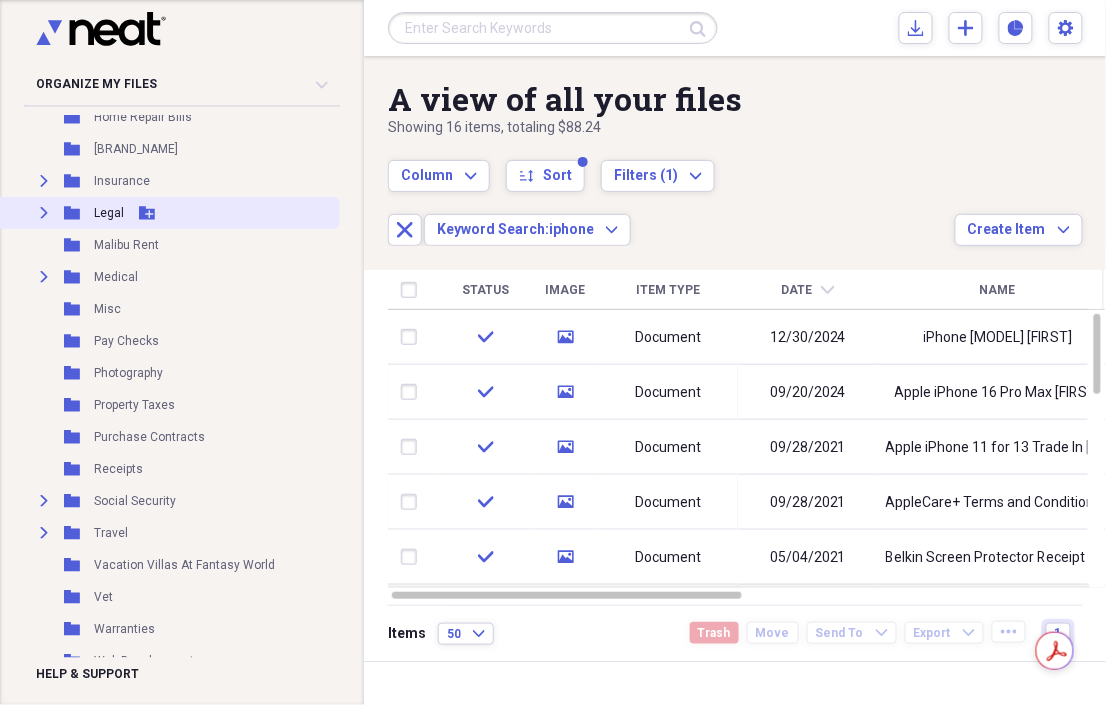 click 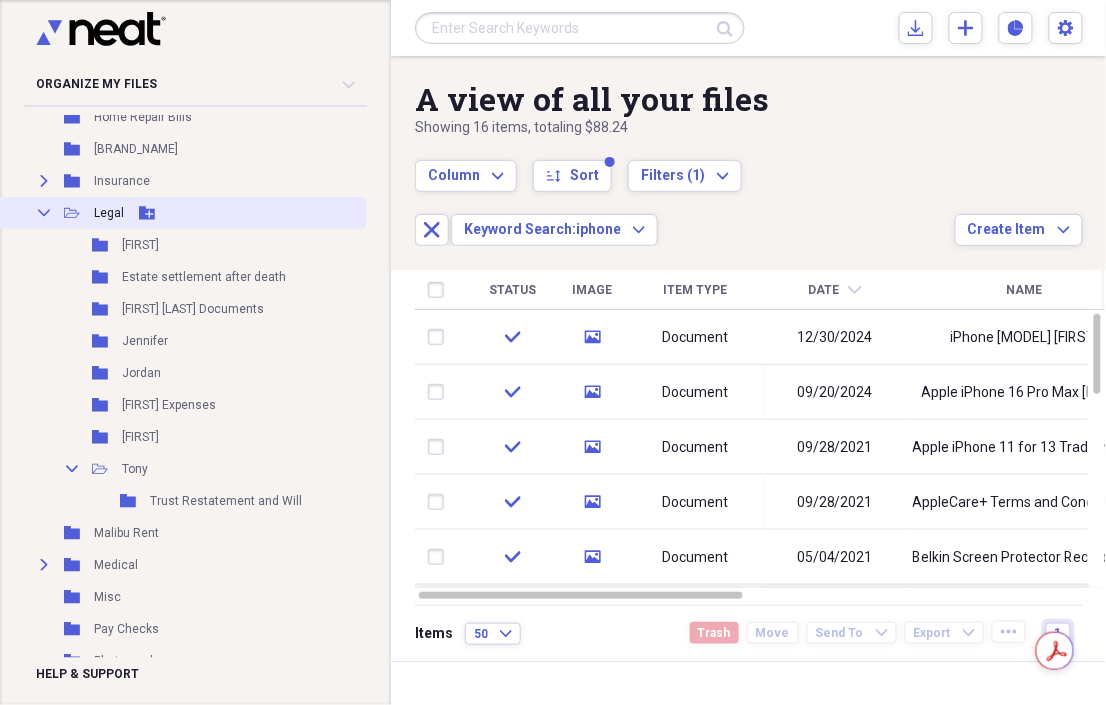 click 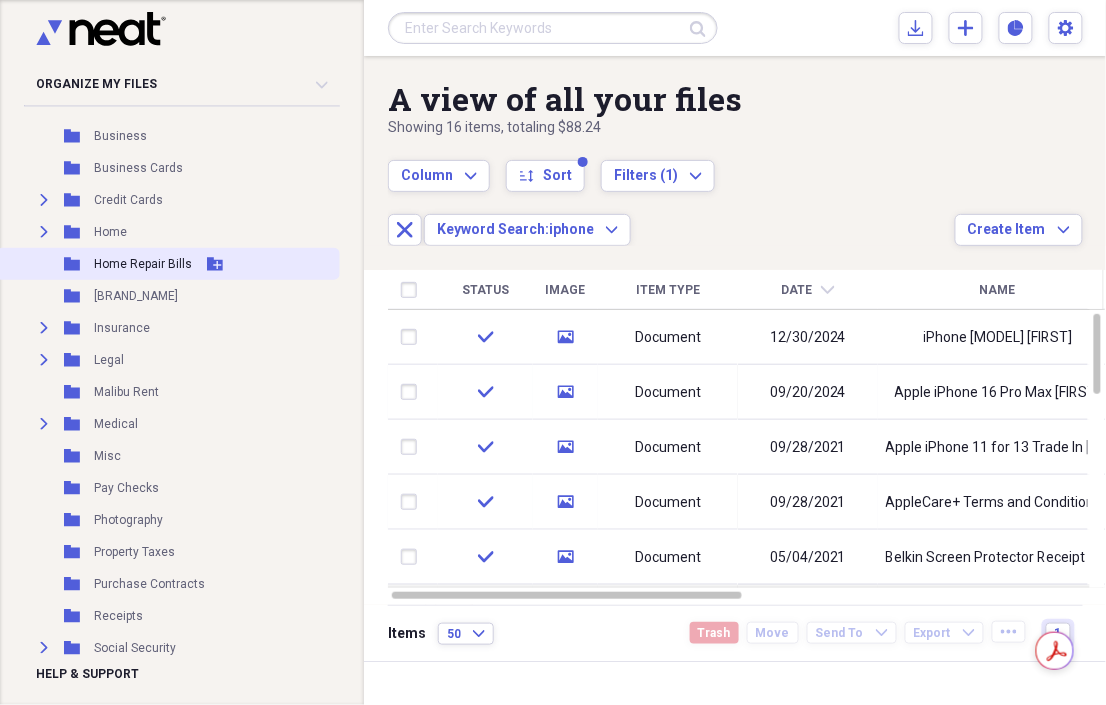 scroll, scrollTop: 0, scrollLeft: 0, axis: both 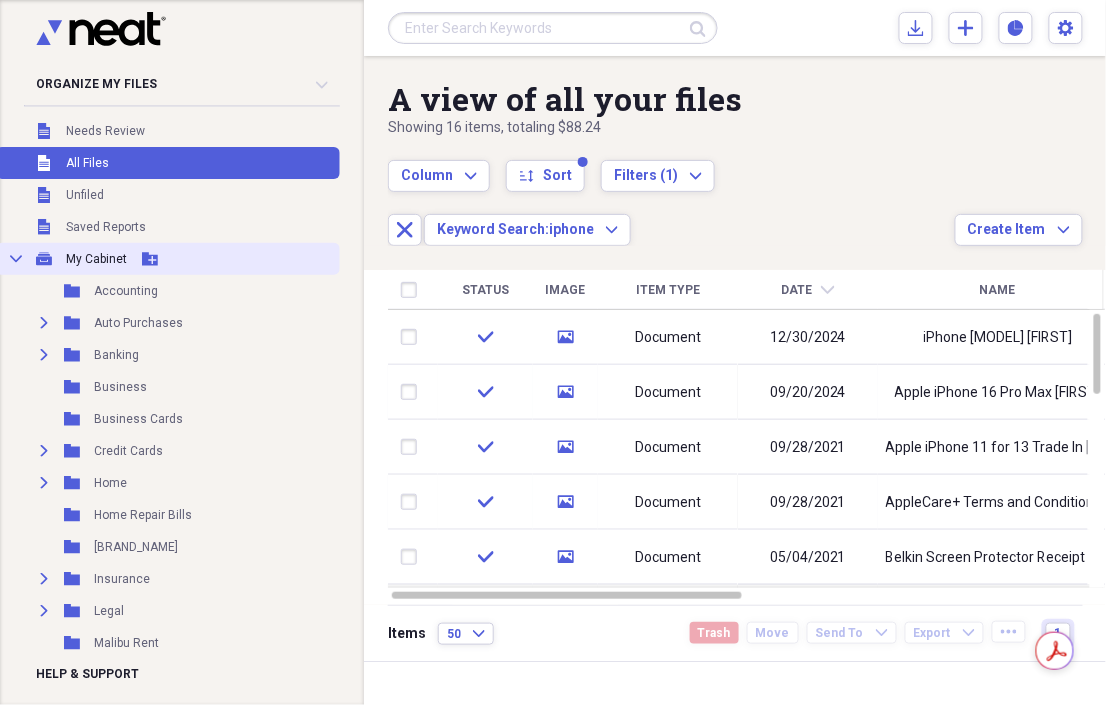 click 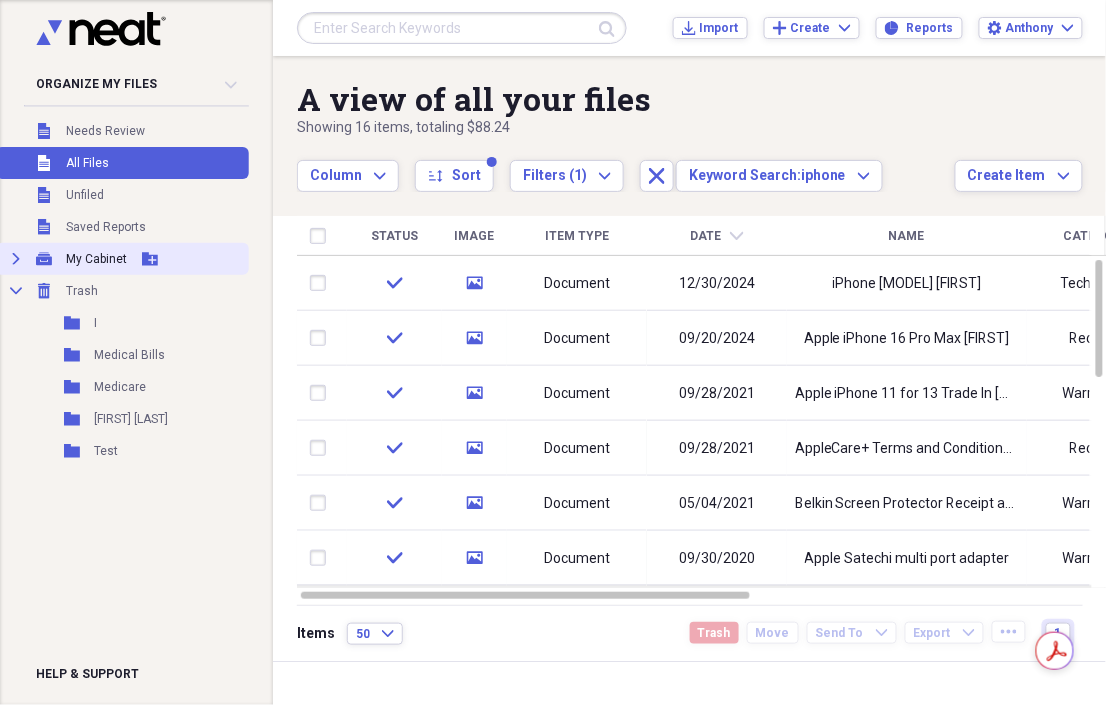 click 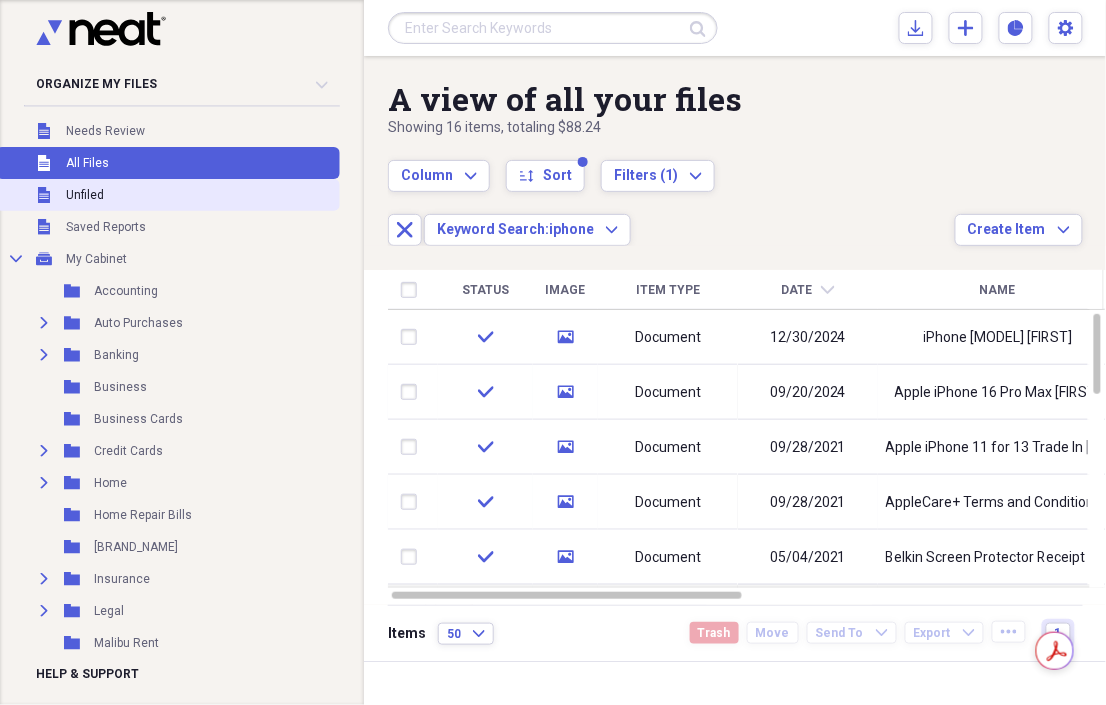 click on "Unfiled" at bounding box center [85, 195] 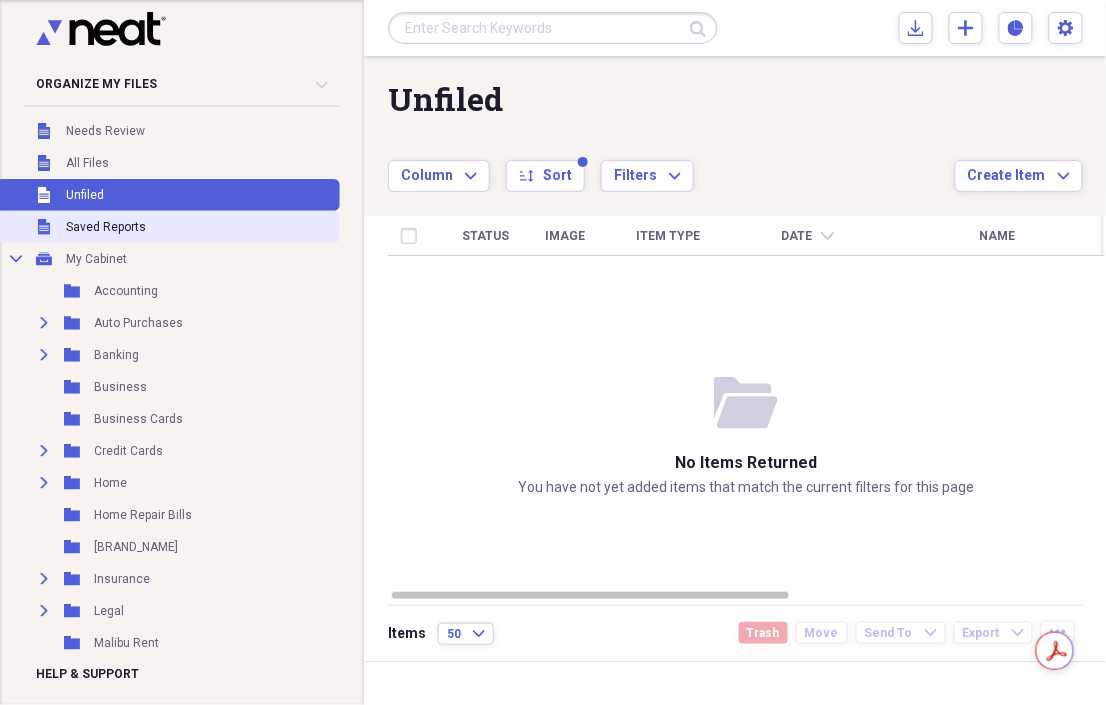 click on "Saved Reports" at bounding box center (106, 227) 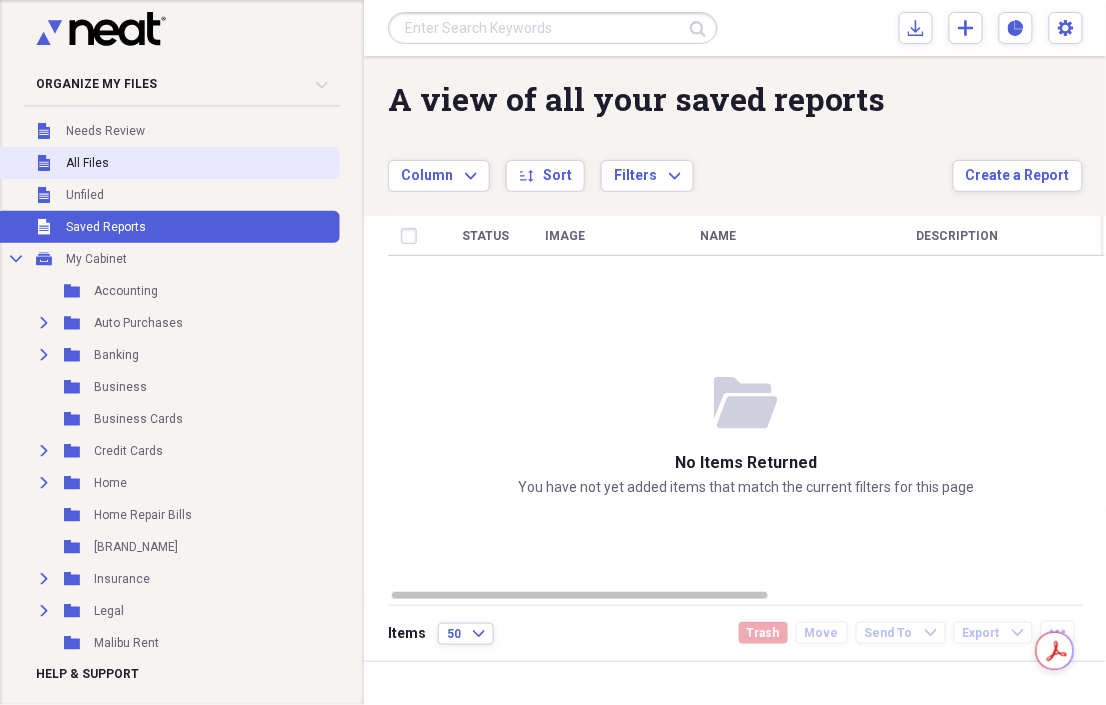 click on "All Files" at bounding box center (87, 163) 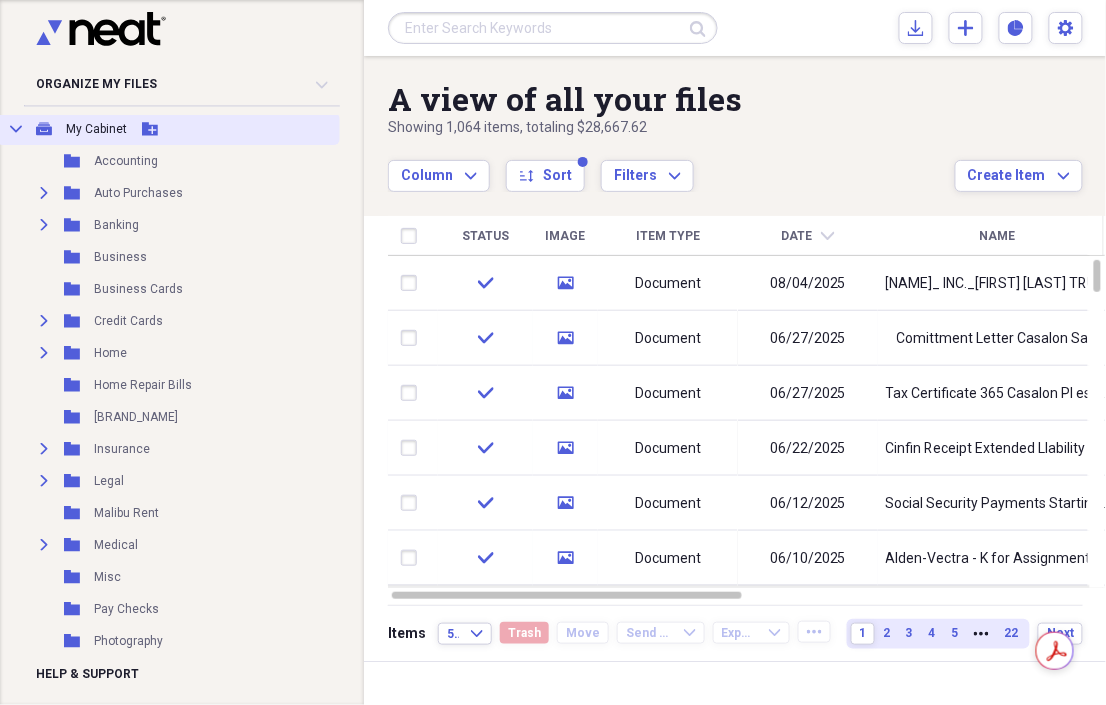 scroll, scrollTop: 134, scrollLeft: 0, axis: vertical 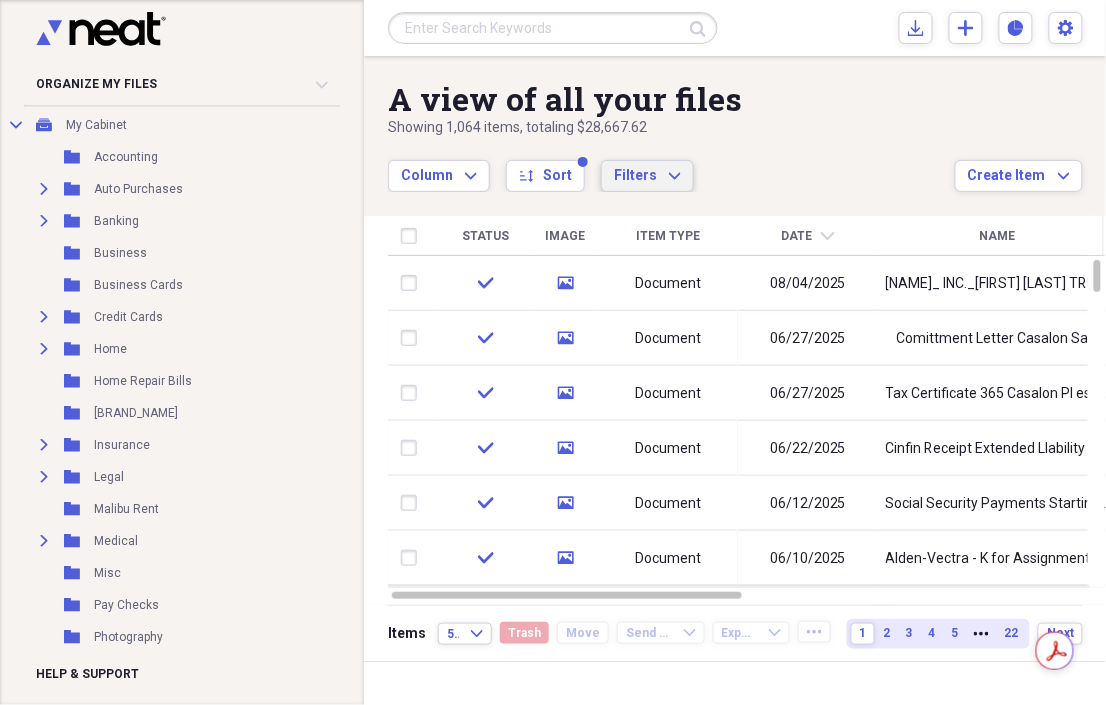 click on "Expand" 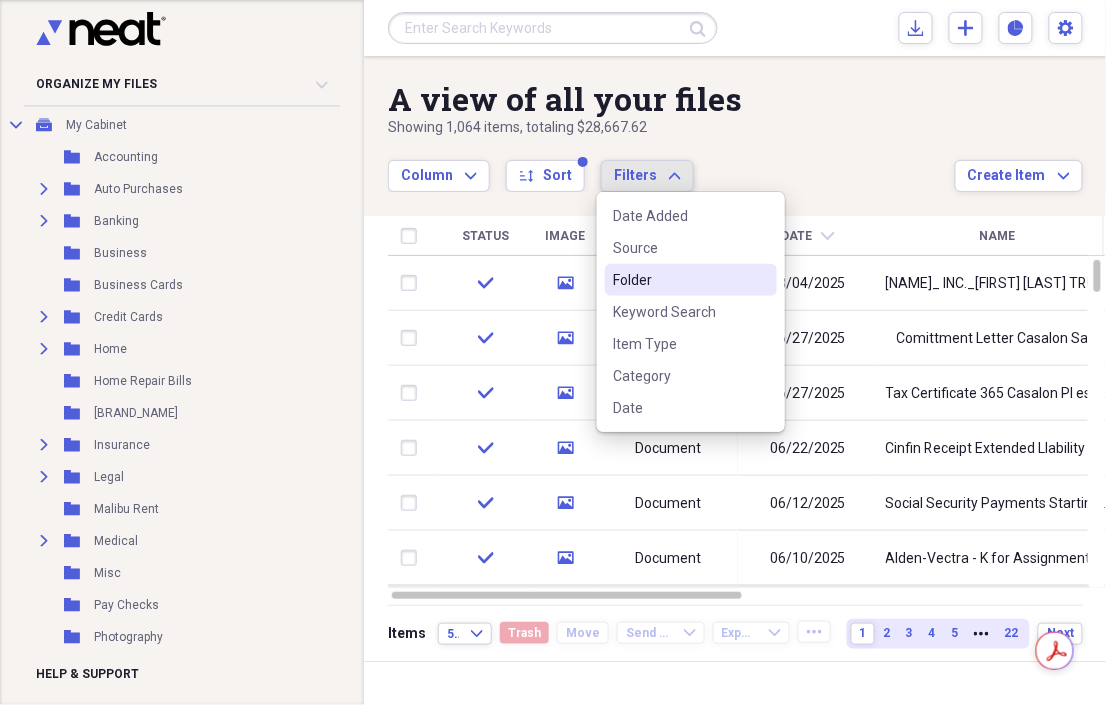 click on "Folder" at bounding box center [679, 280] 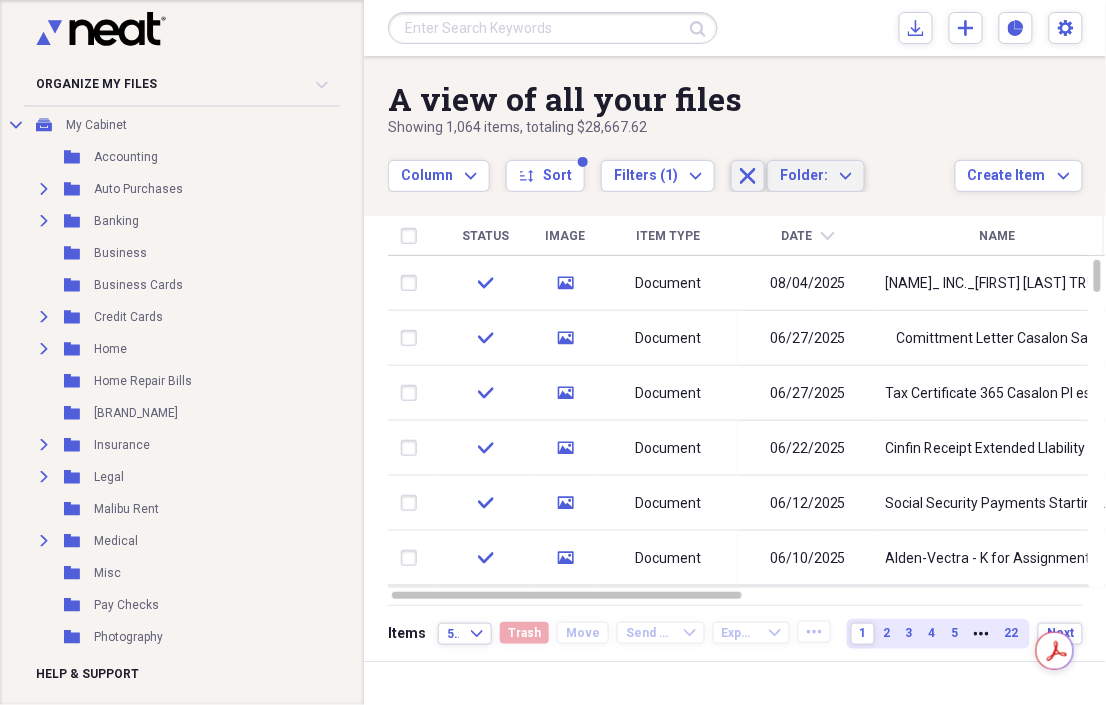 click 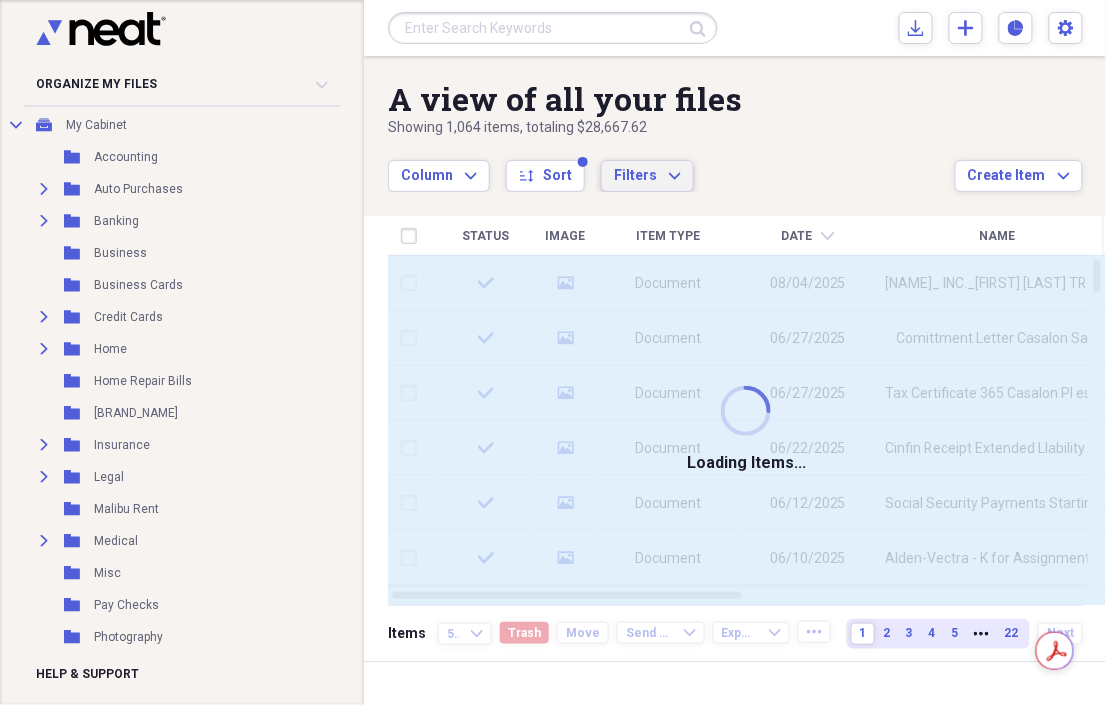 click on "Expand" 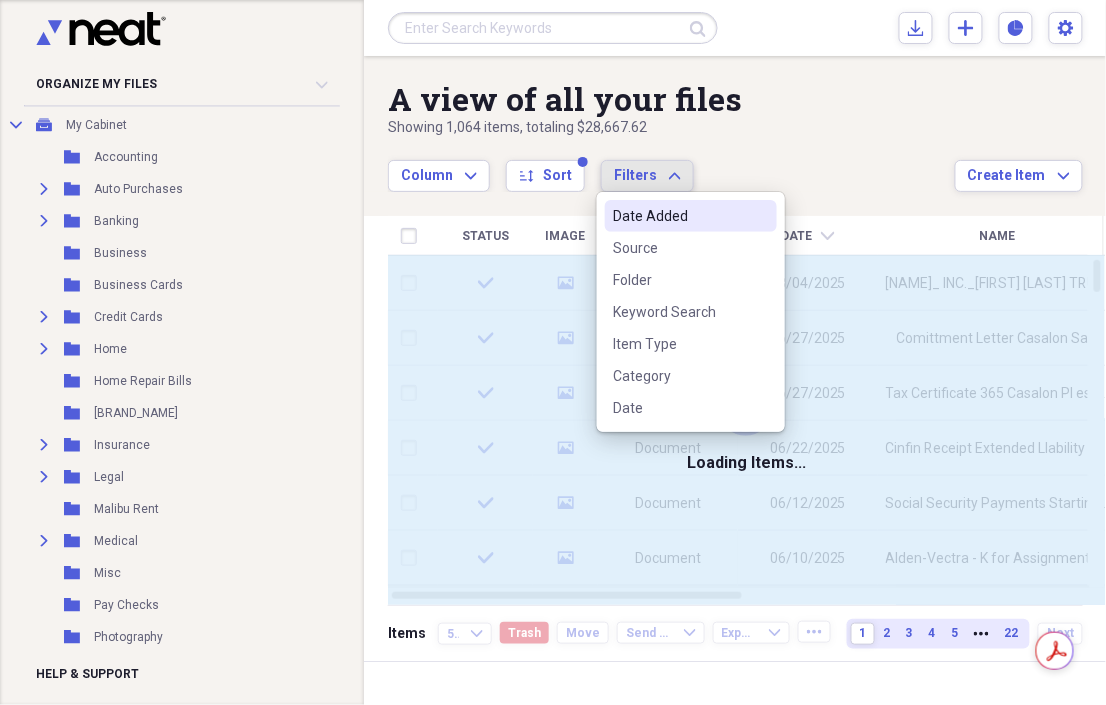click 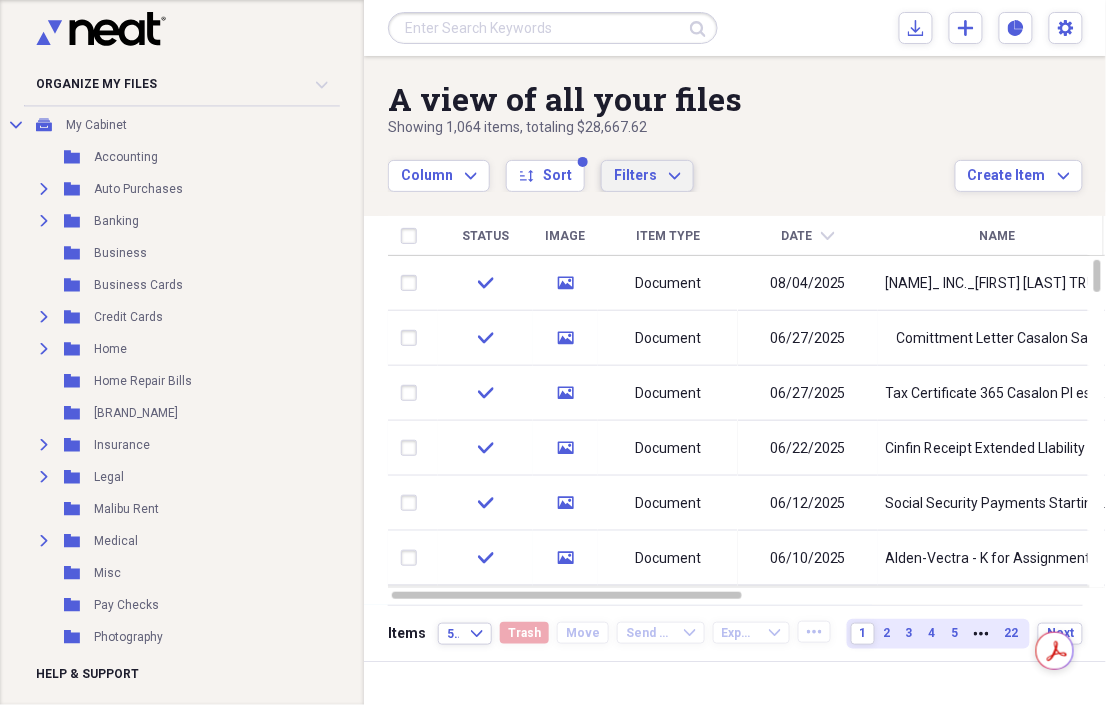 click on "Expand" 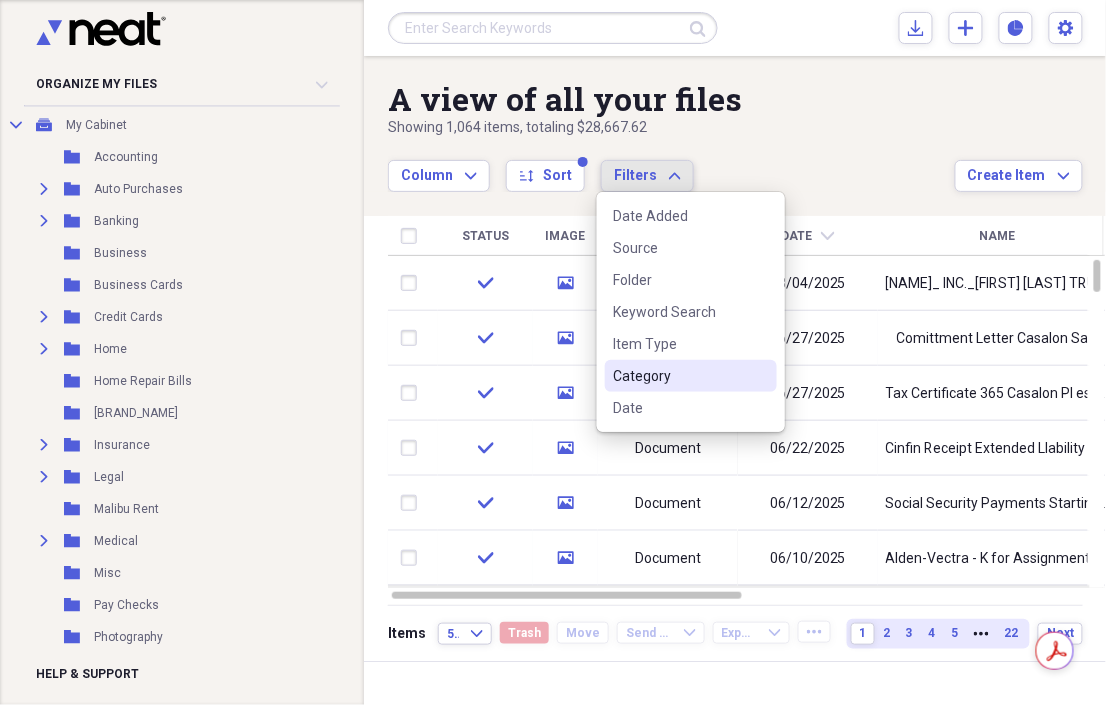 click on "Category" at bounding box center [679, 376] 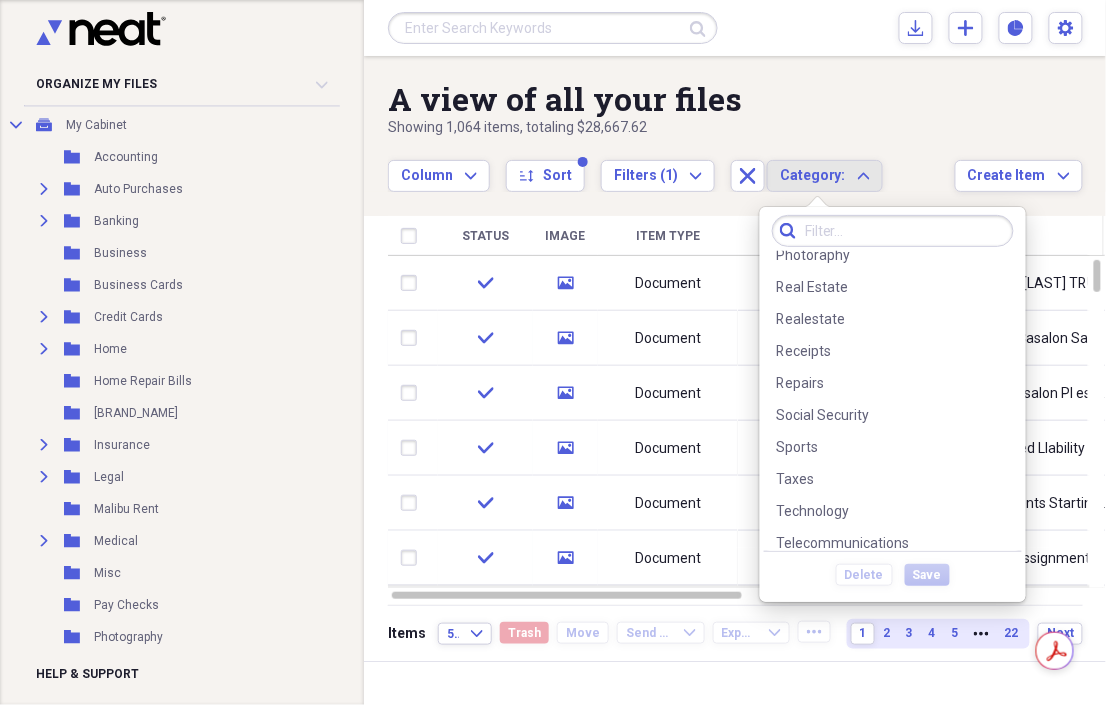 scroll, scrollTop: 956, scrollLeft: 0, axis: vertical 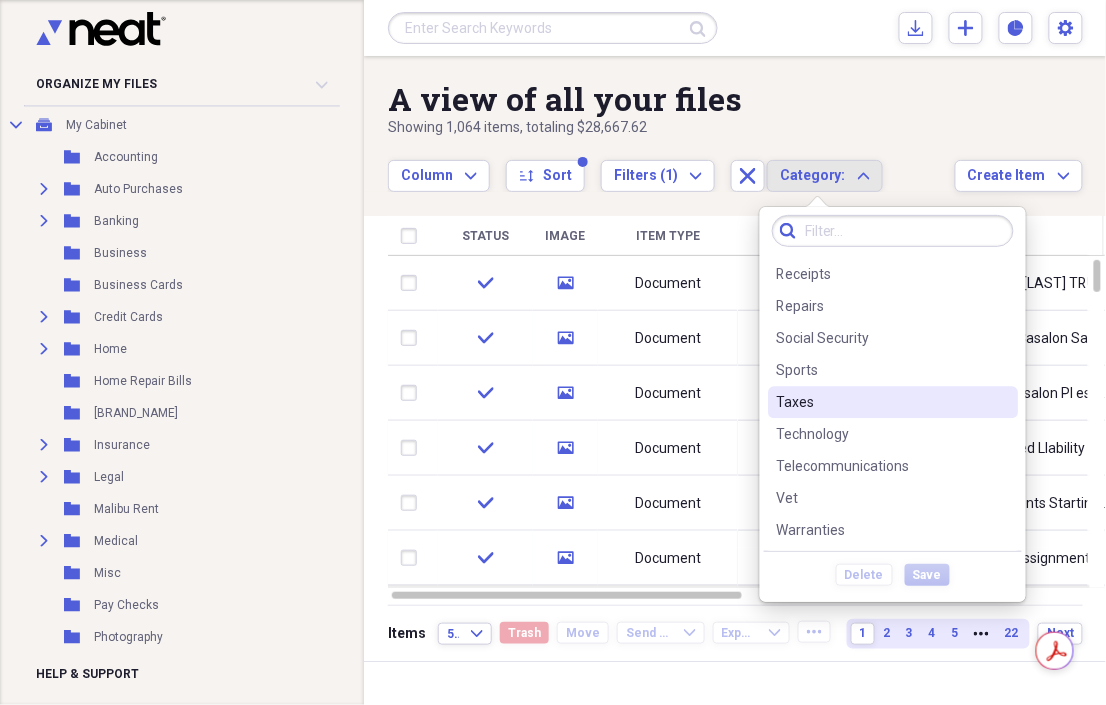click on "Taxes" at bounding box center (881, 403) 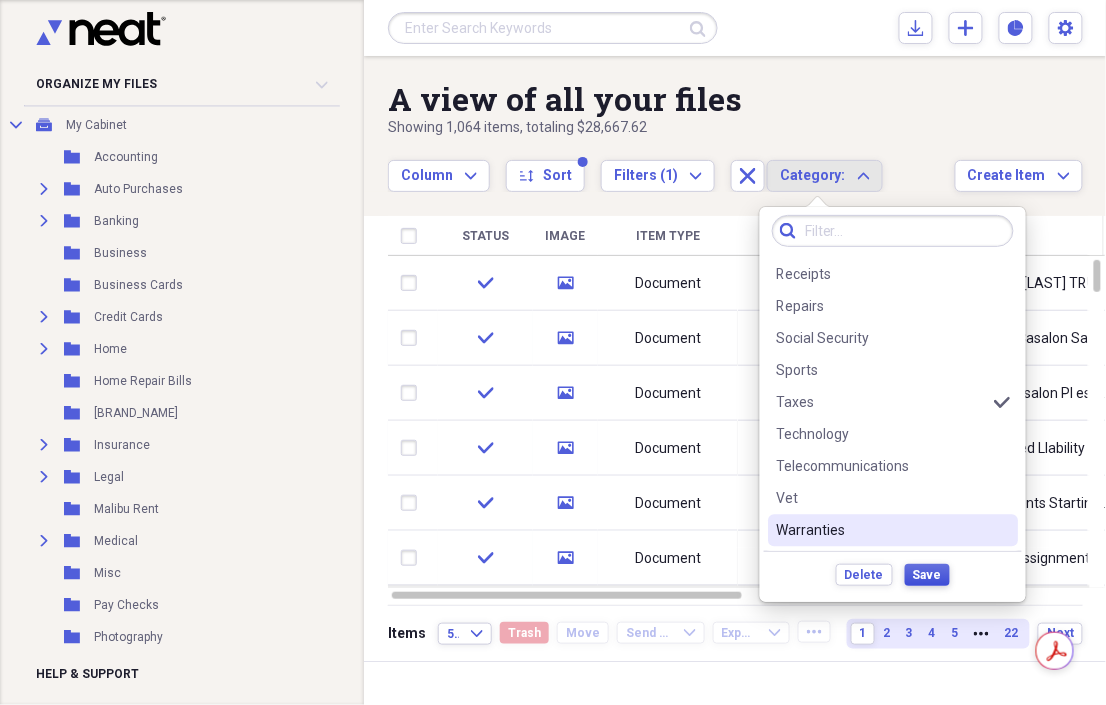 click on "Save" at bounding box center [927, 575] 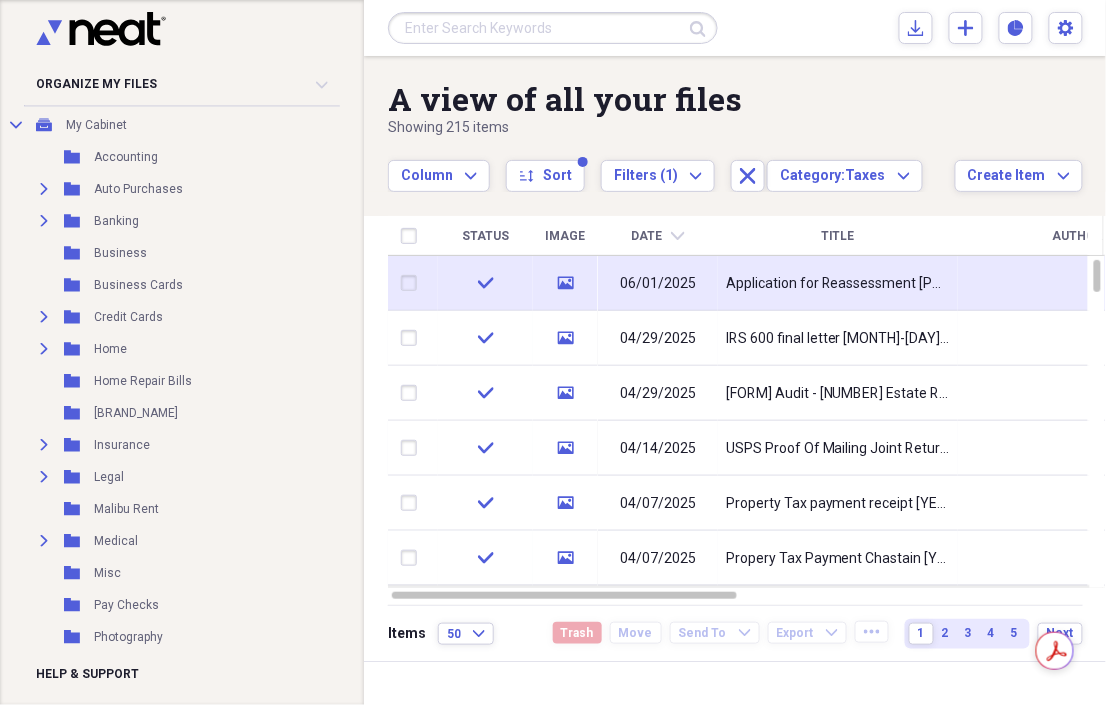 click on "06/01/2025" at bounding box center [658, 284] 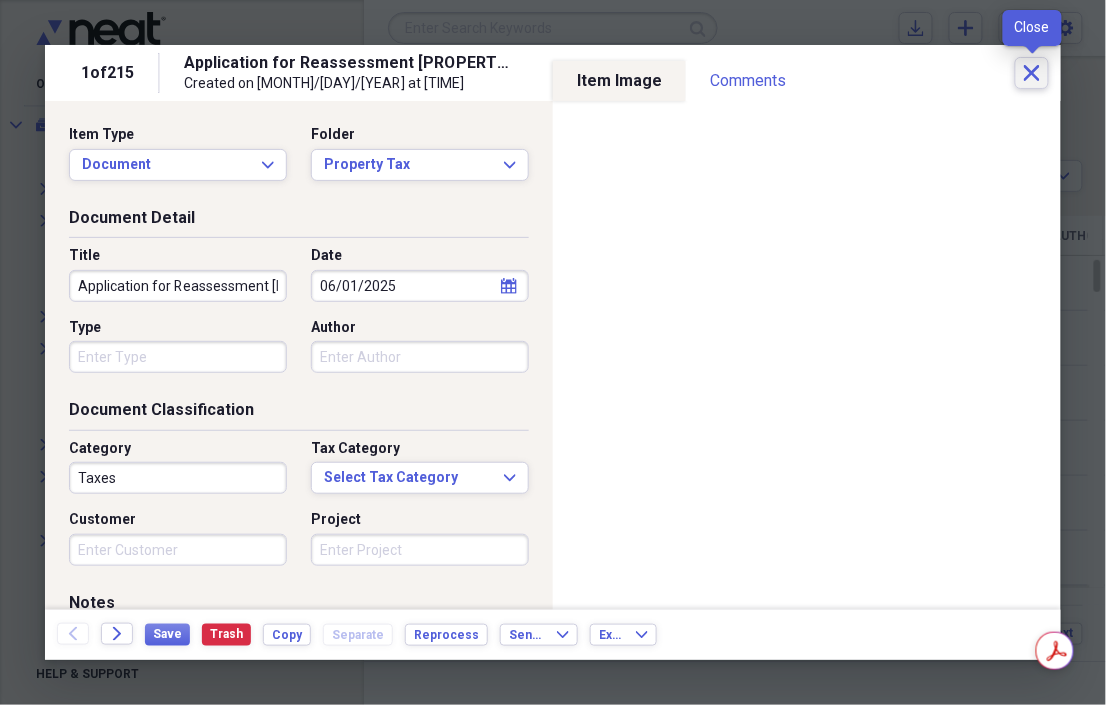 click on "Close" 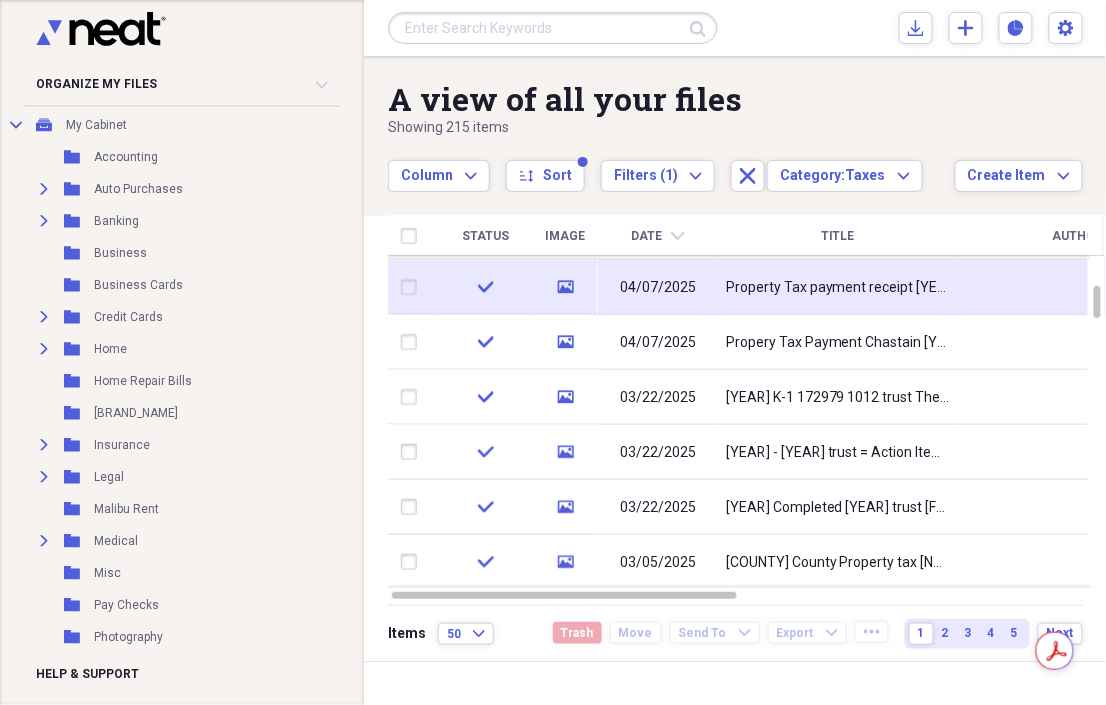 click on "Property Tax payment receipt [YEAR] to [YEAR] 2447 CH" at bounding box center (838, 288) 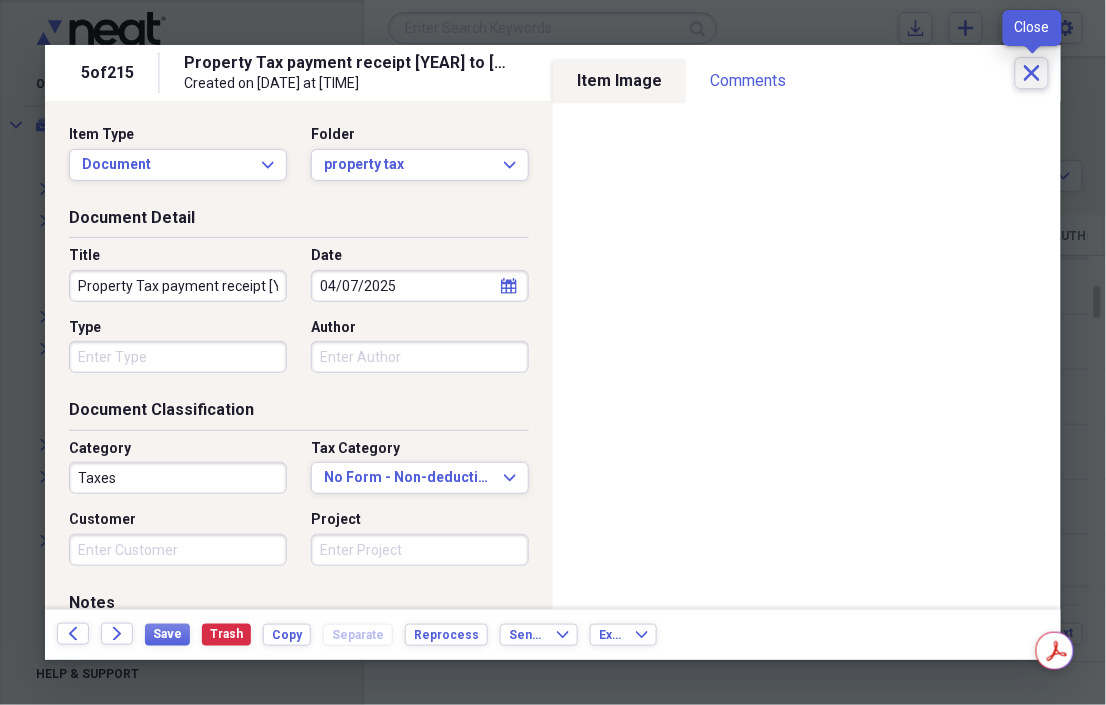click 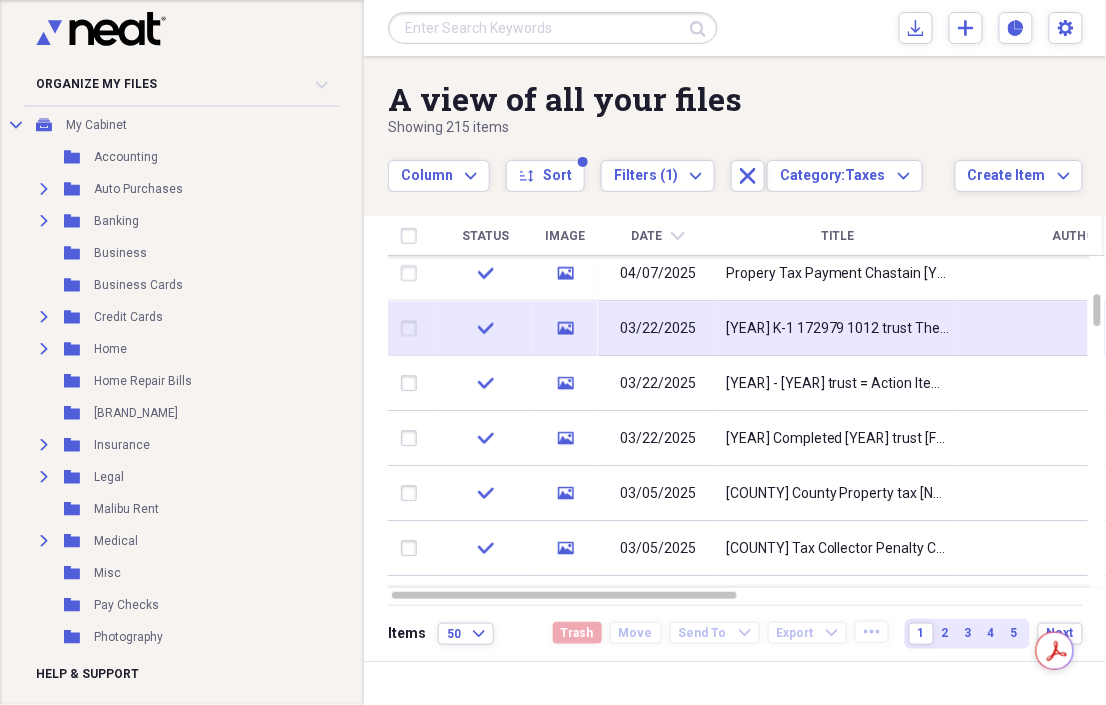 click on "[YEAR] K-1 172979 1012 trust The [FIRST] [LAST] [YEAR] Irrevocable Trust" at bounding box center [838, 329] 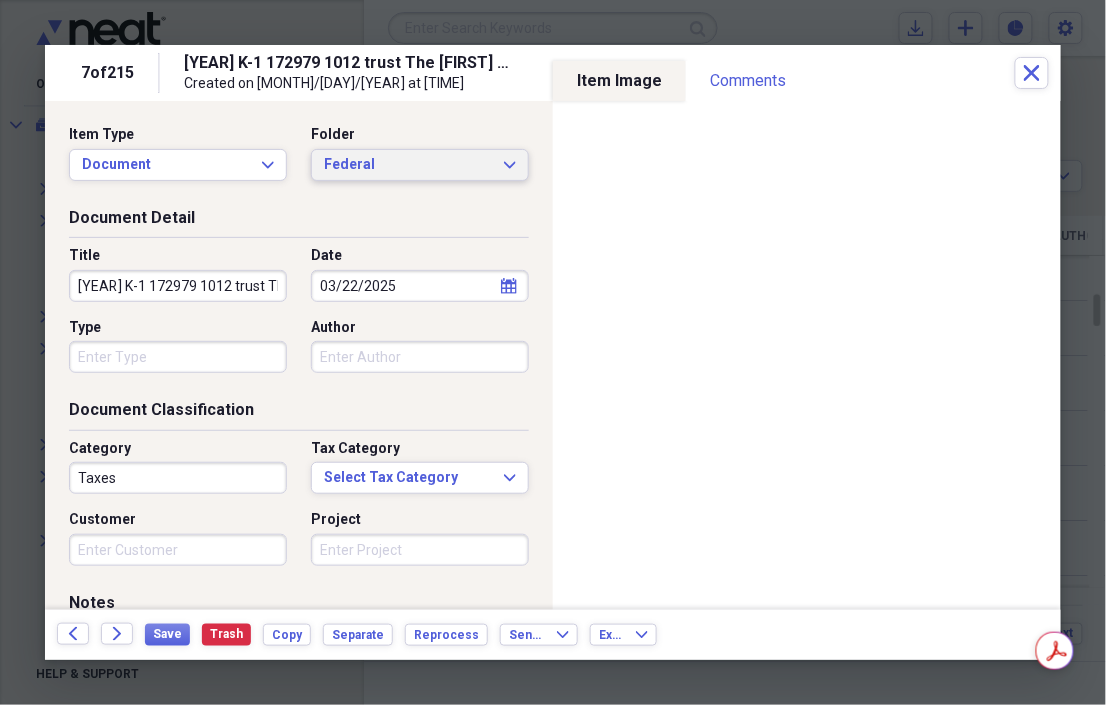 click 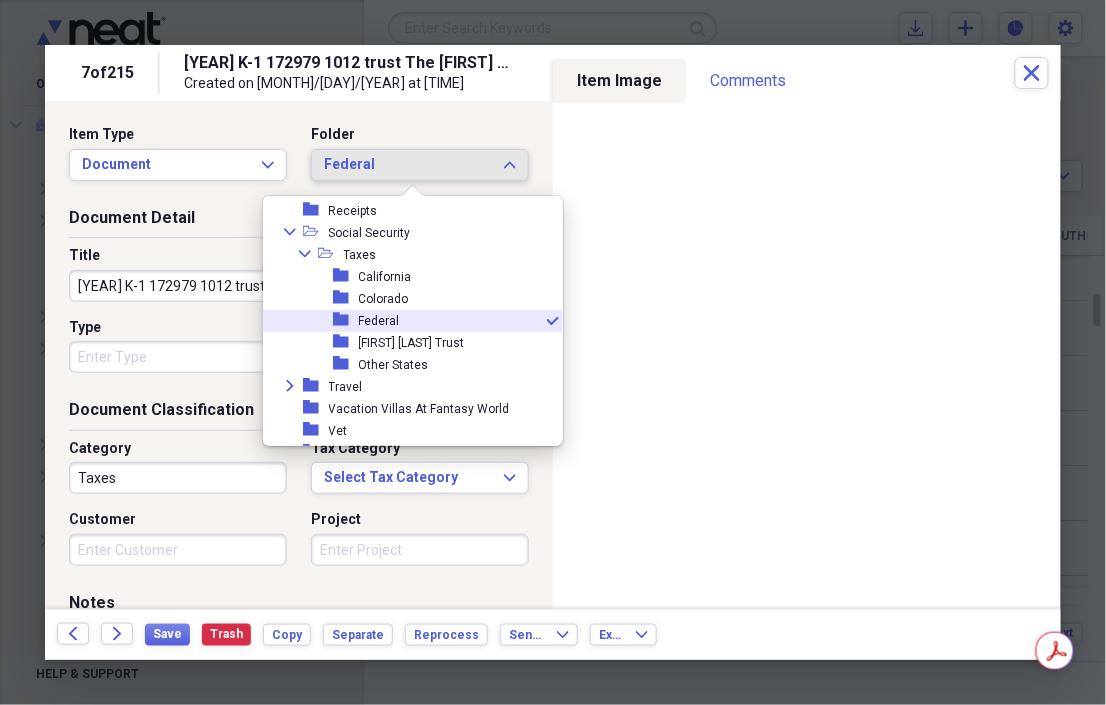 scroll, scrollTop: 1155, scrollLeft: 0, axis: vertical 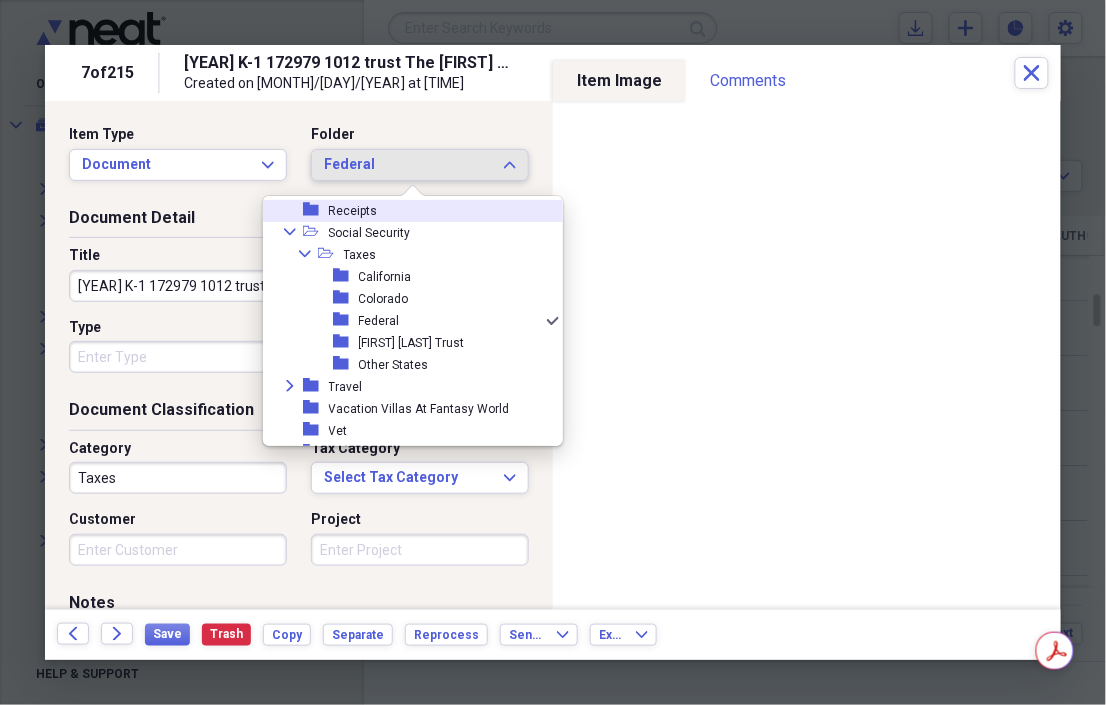 type 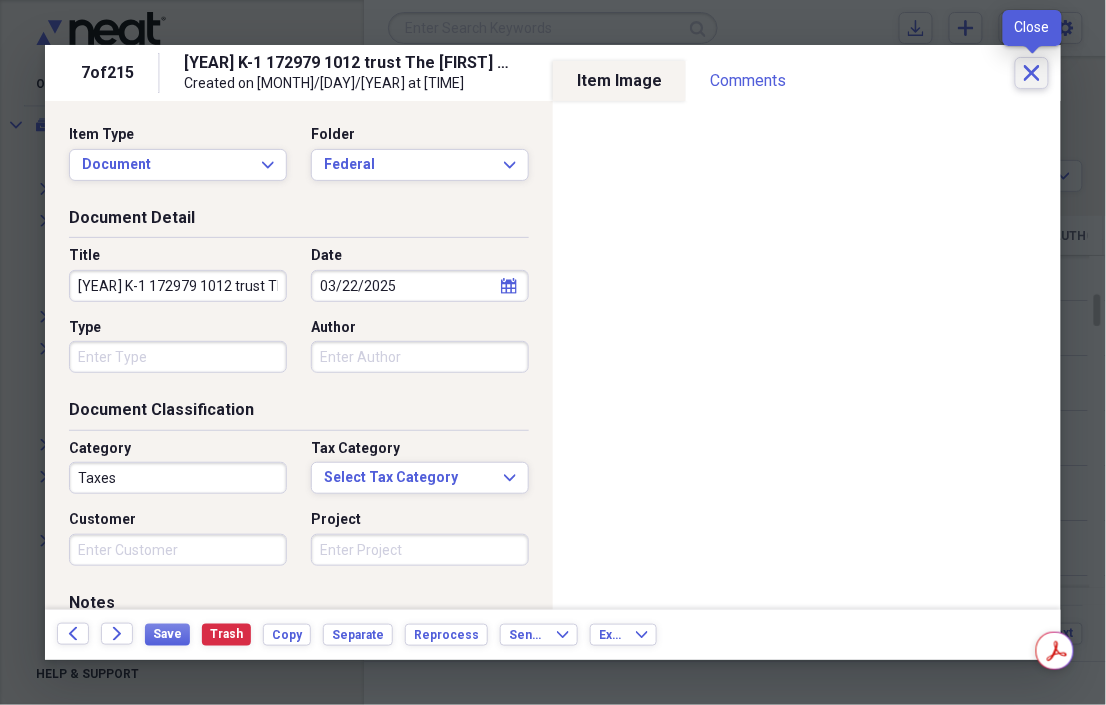 click 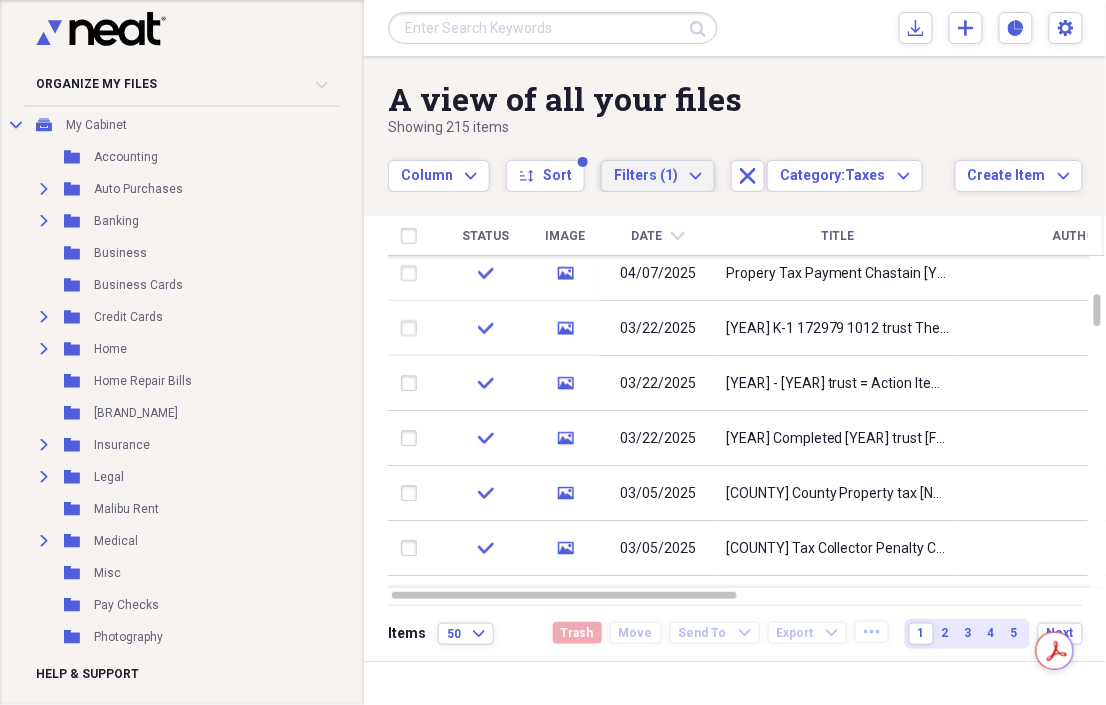 click on "Filters (1)" at bounding box center (646, 175) 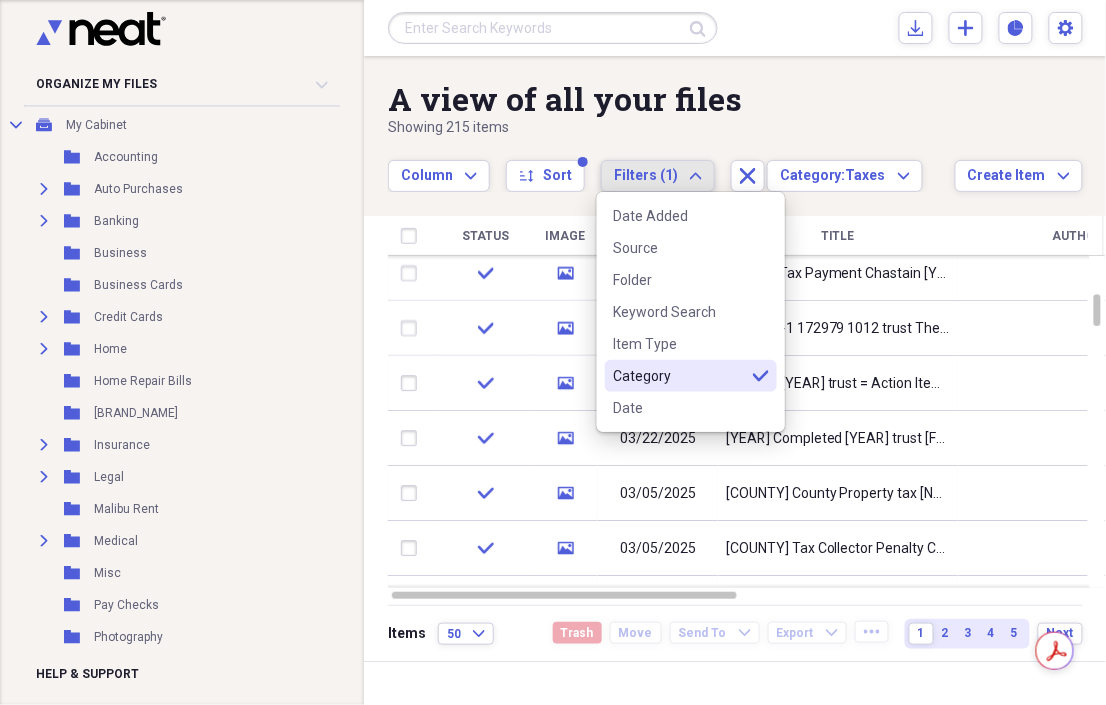 click on "Category selected" at bounding box center [691, 376] 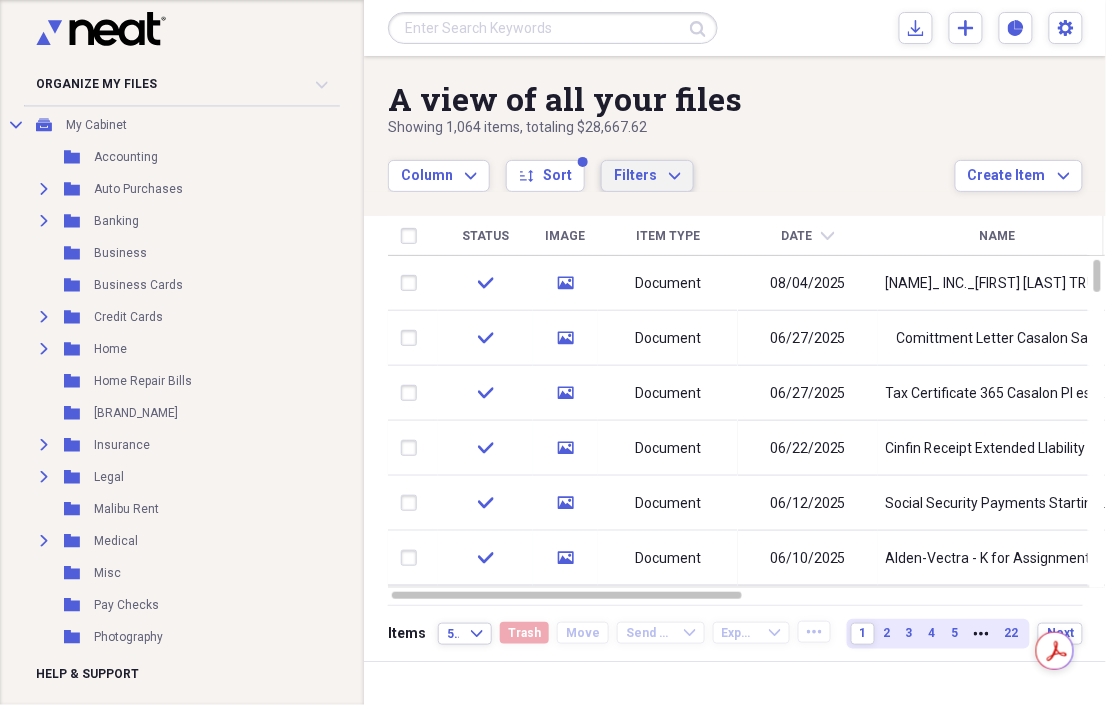 click on "Expand" 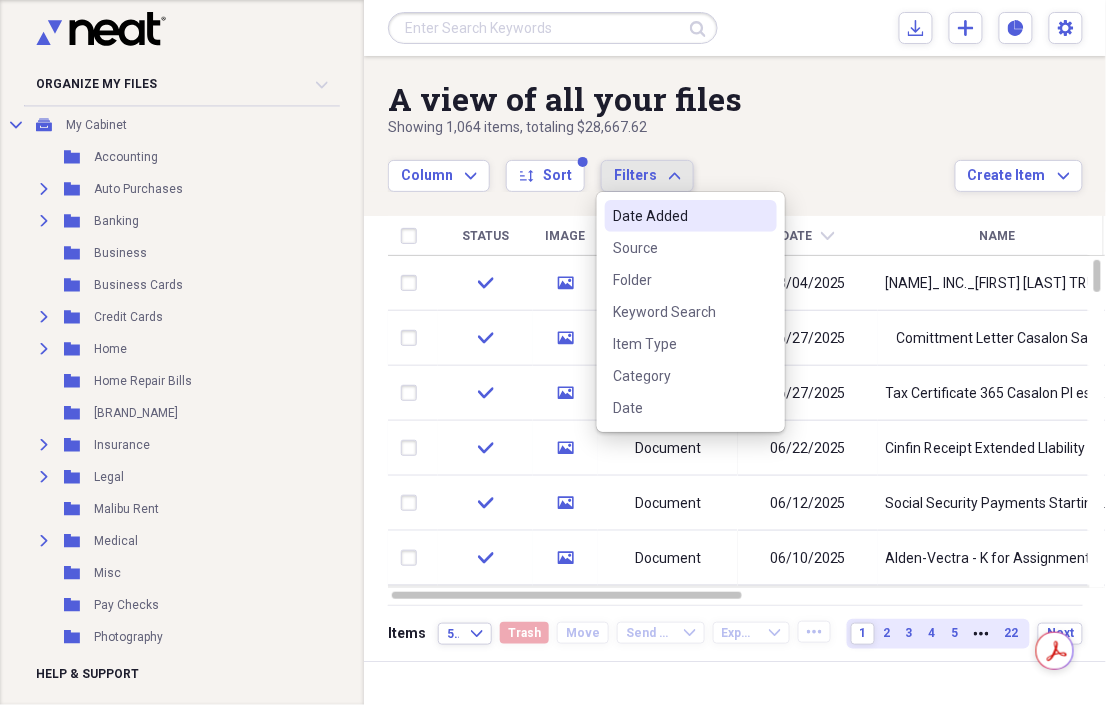 click 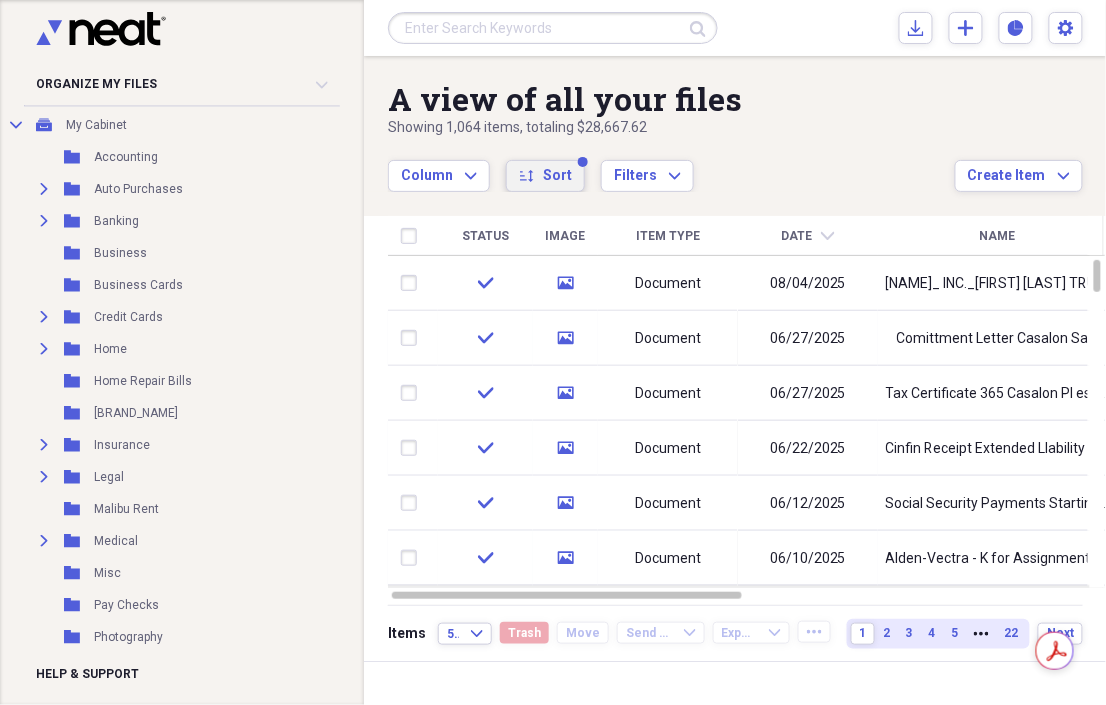 click on "Sort" at bounding box center [557, 176] 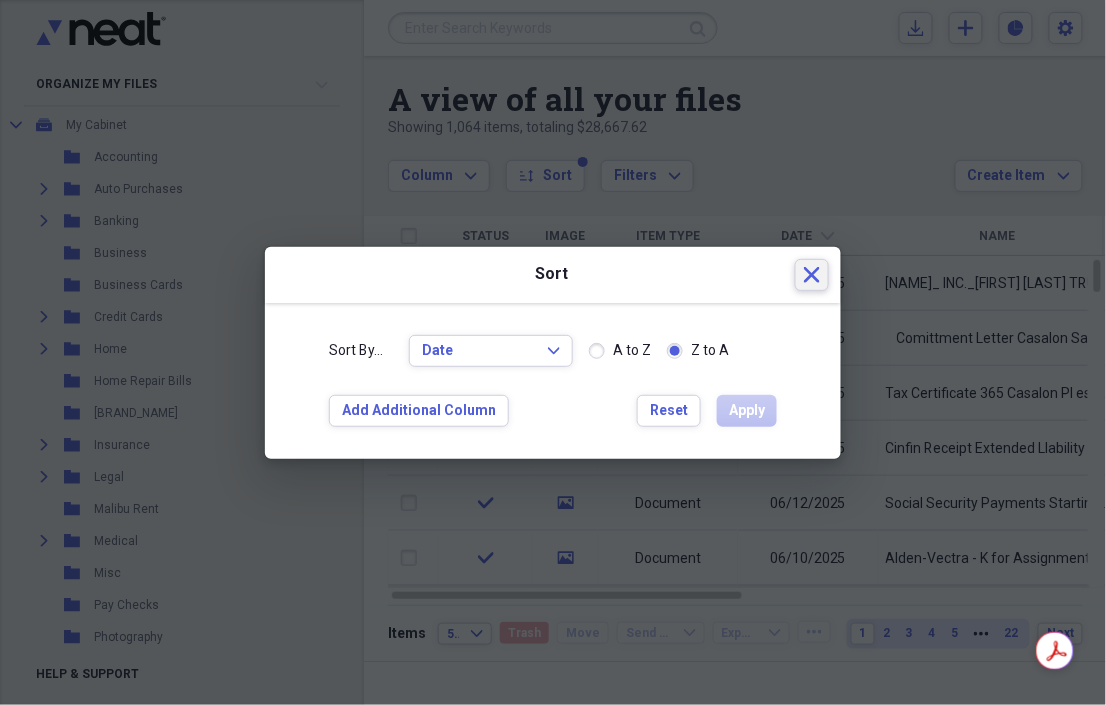 click 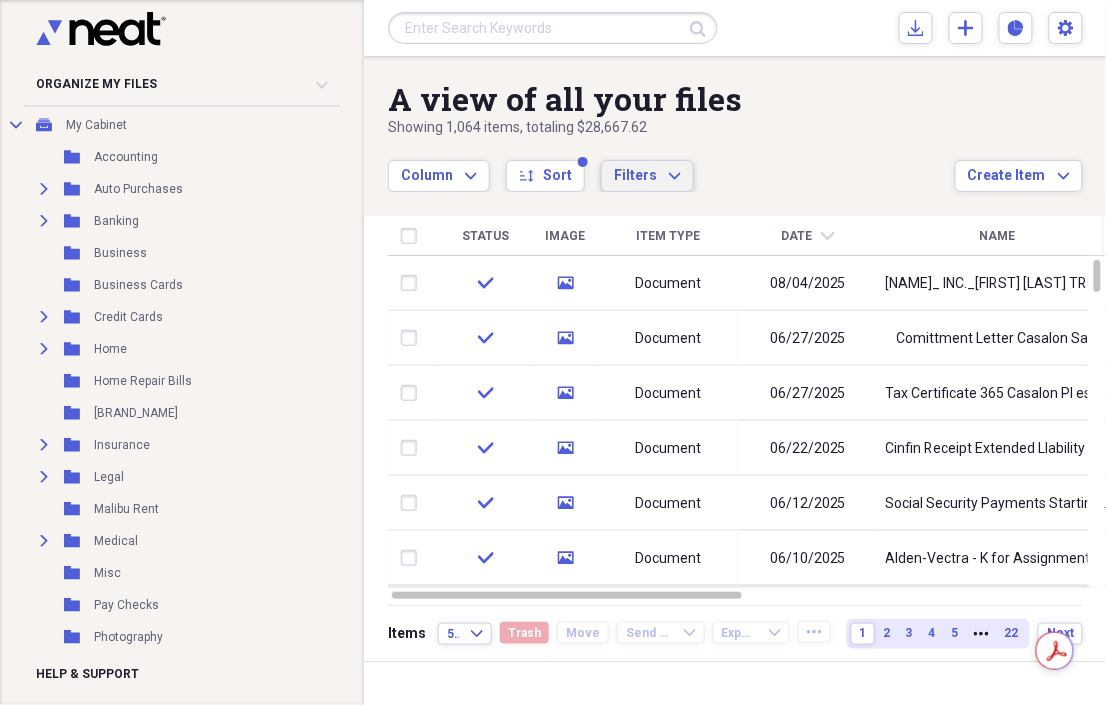 click on "Expand" 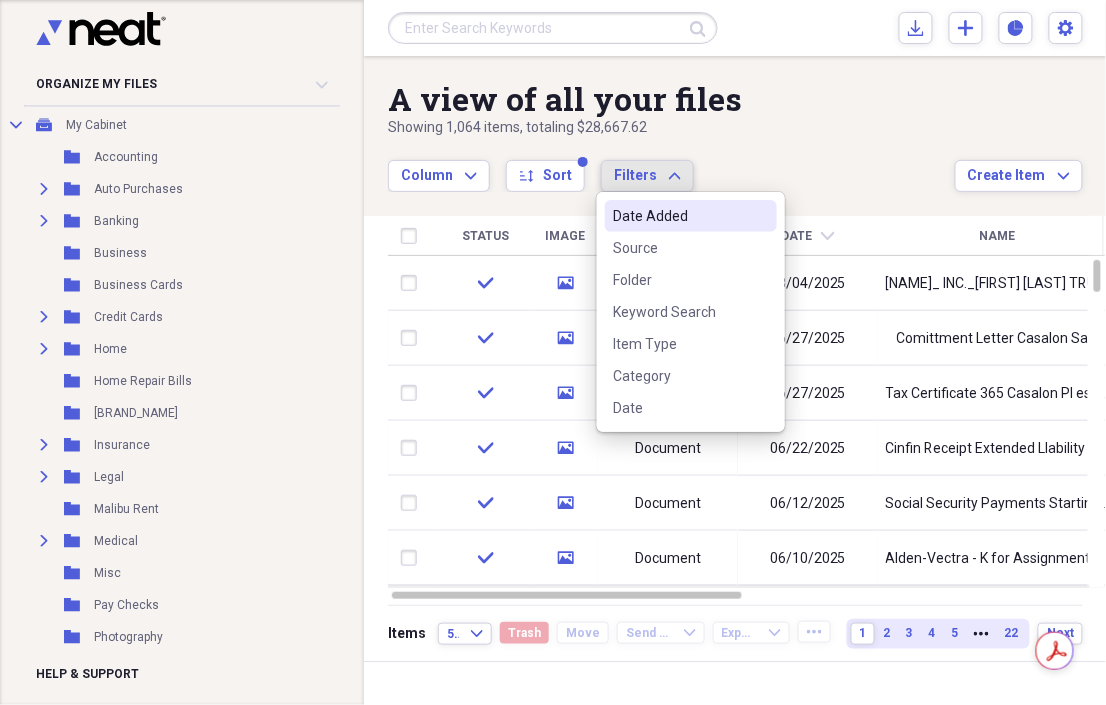 type 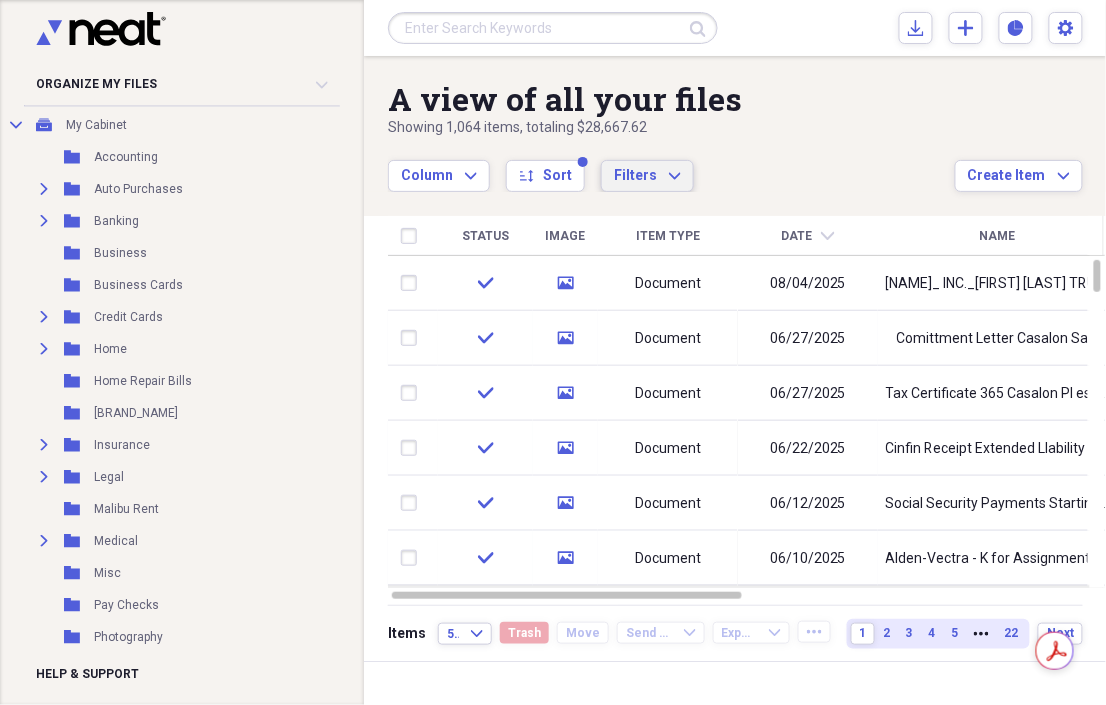 click on "Filters  Expand" at bounding box center (647, 176) 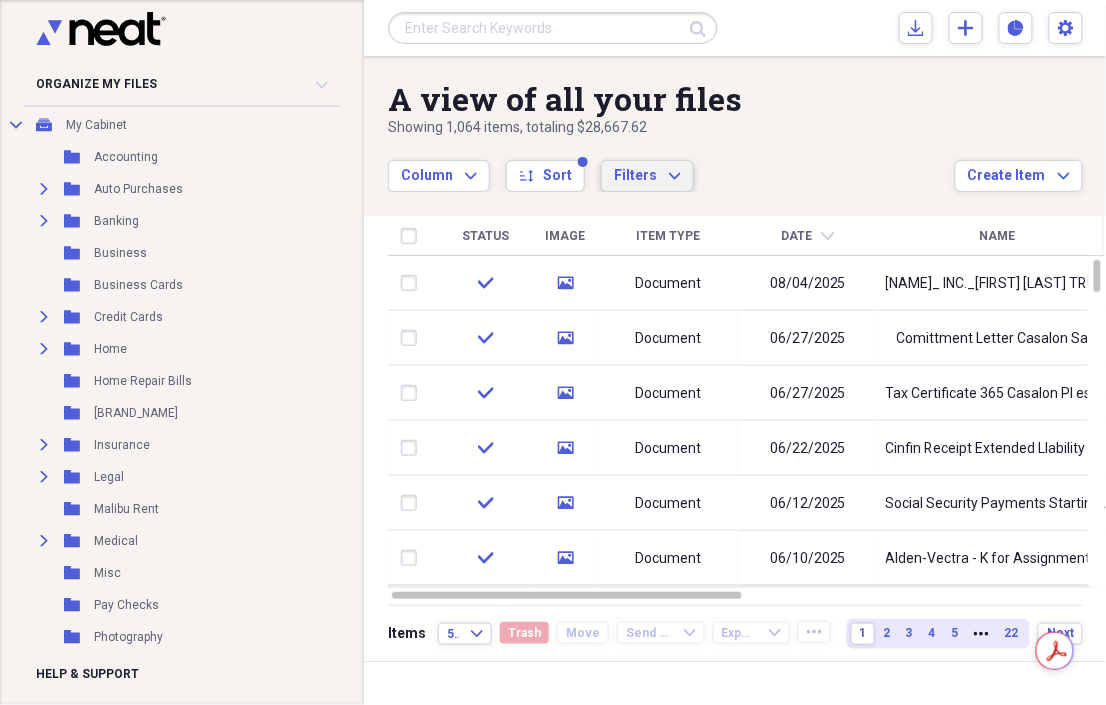 click on "Column Expand sort Sort Filters  Expand" at bounding box center [671, 165] 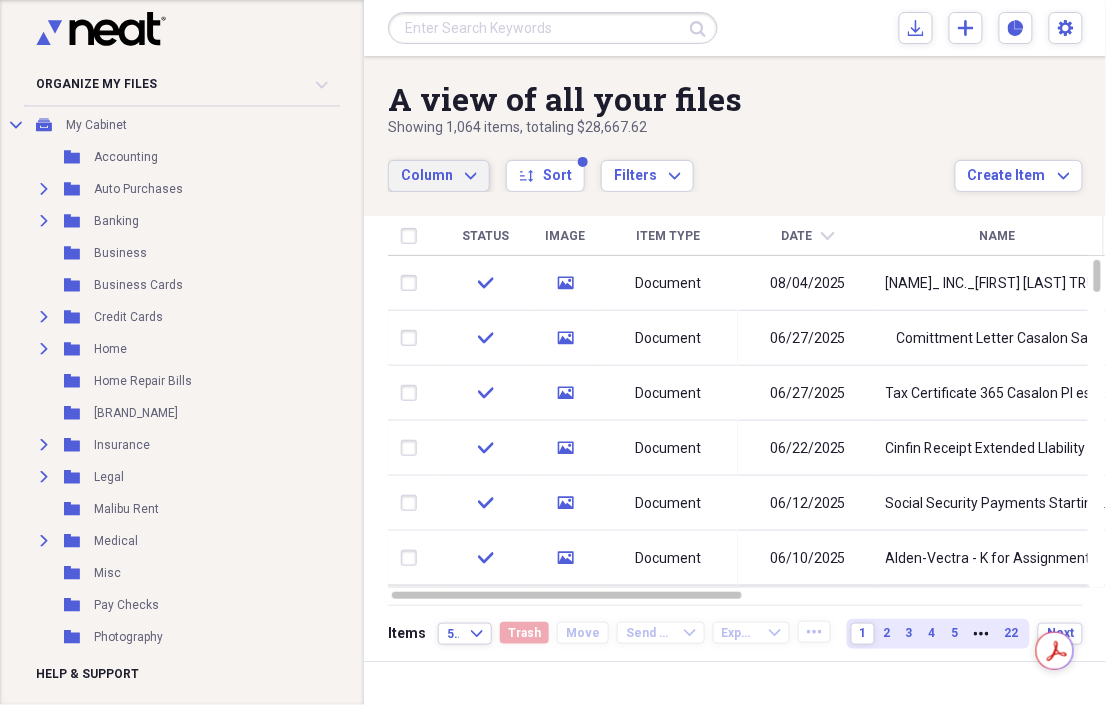 click on "Expand" 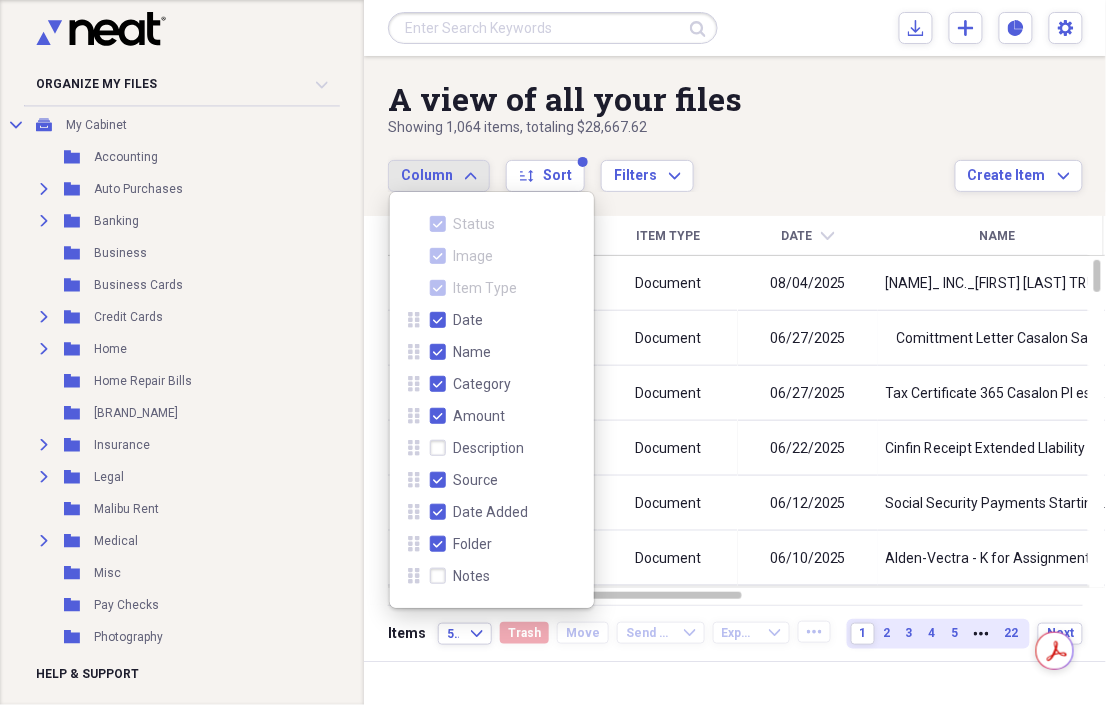 click on "Description" at bounding box center [477, 448] 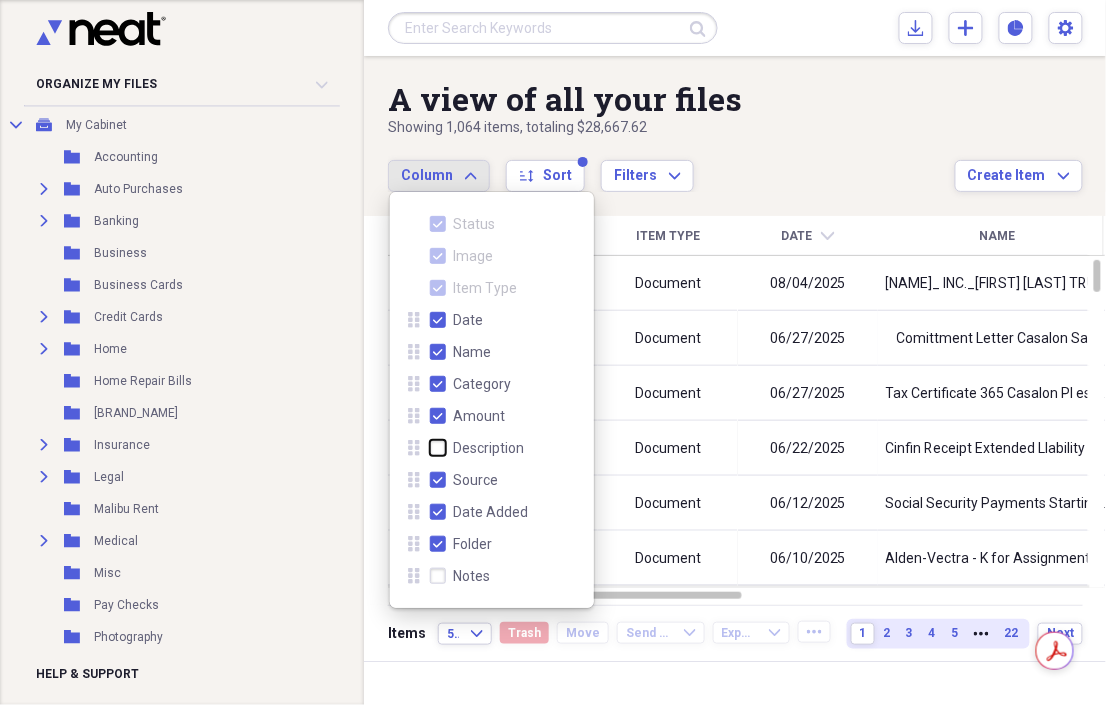 click on "Description" at bounding box center [430, 448] 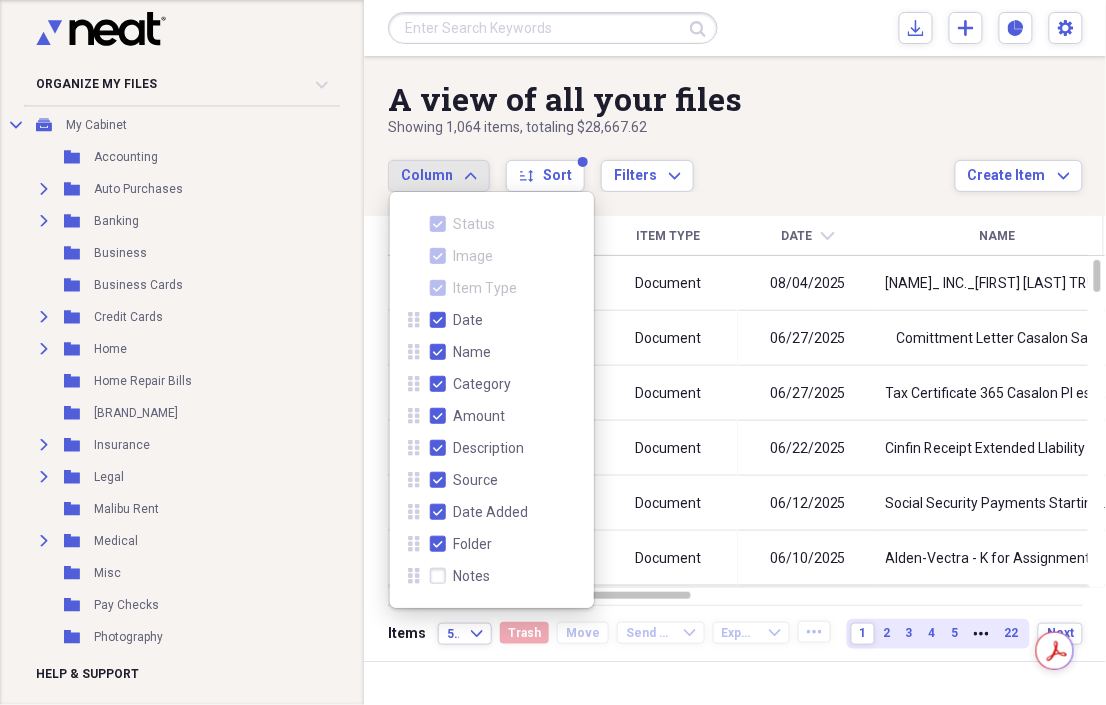 click on "Notes" at bounding box center [460, 576] 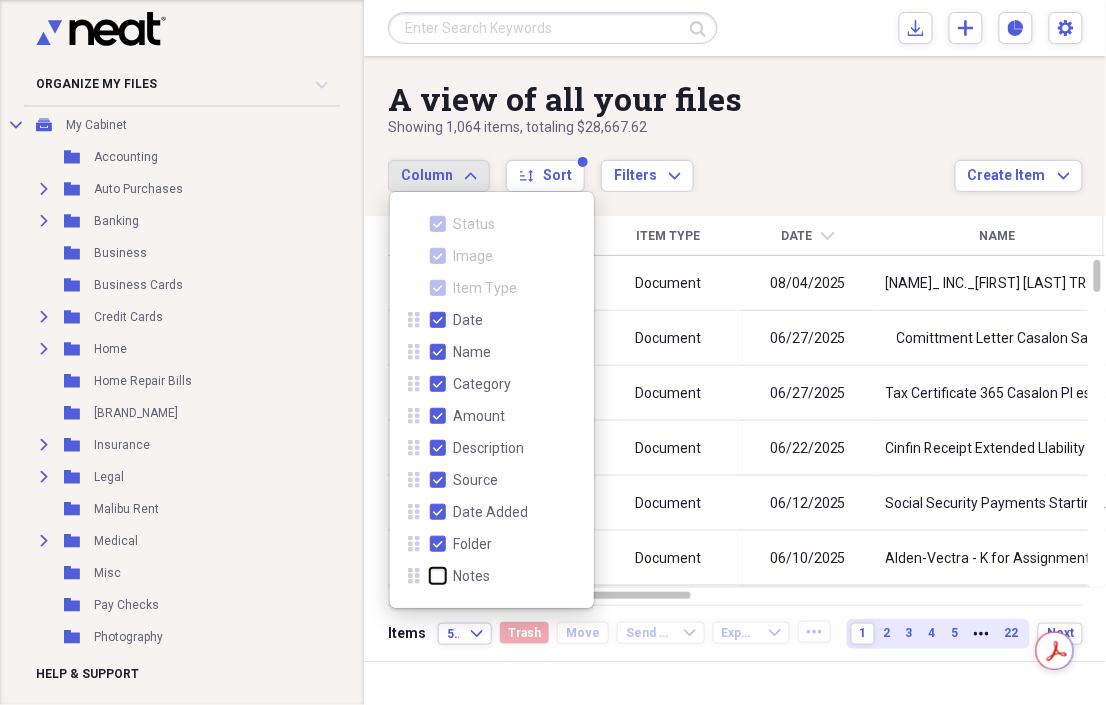 click on "Notes" at bounding box center (430, 576) 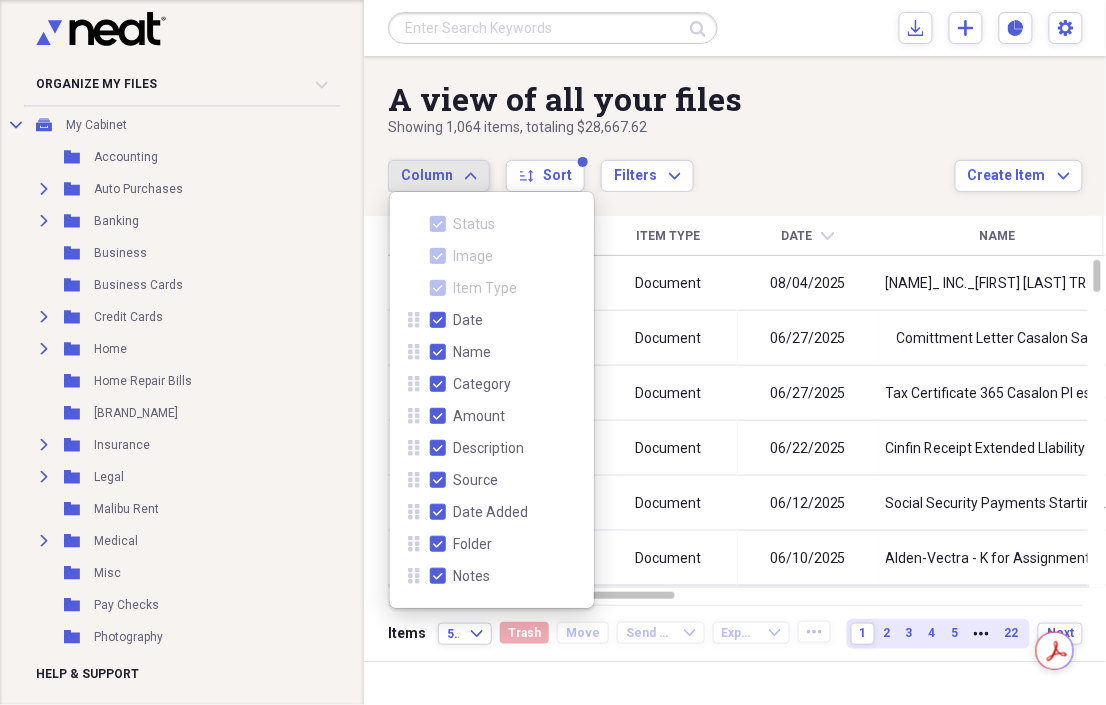click on "Column Expand" at bounding box center [439, 176] 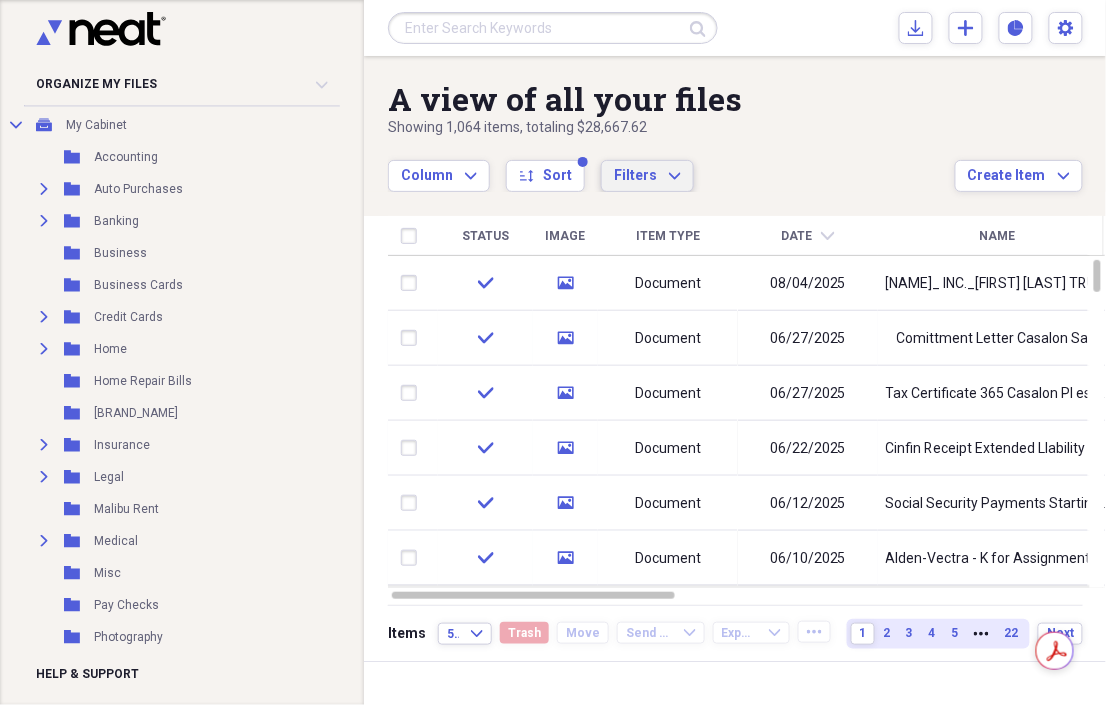 click on "Expand" 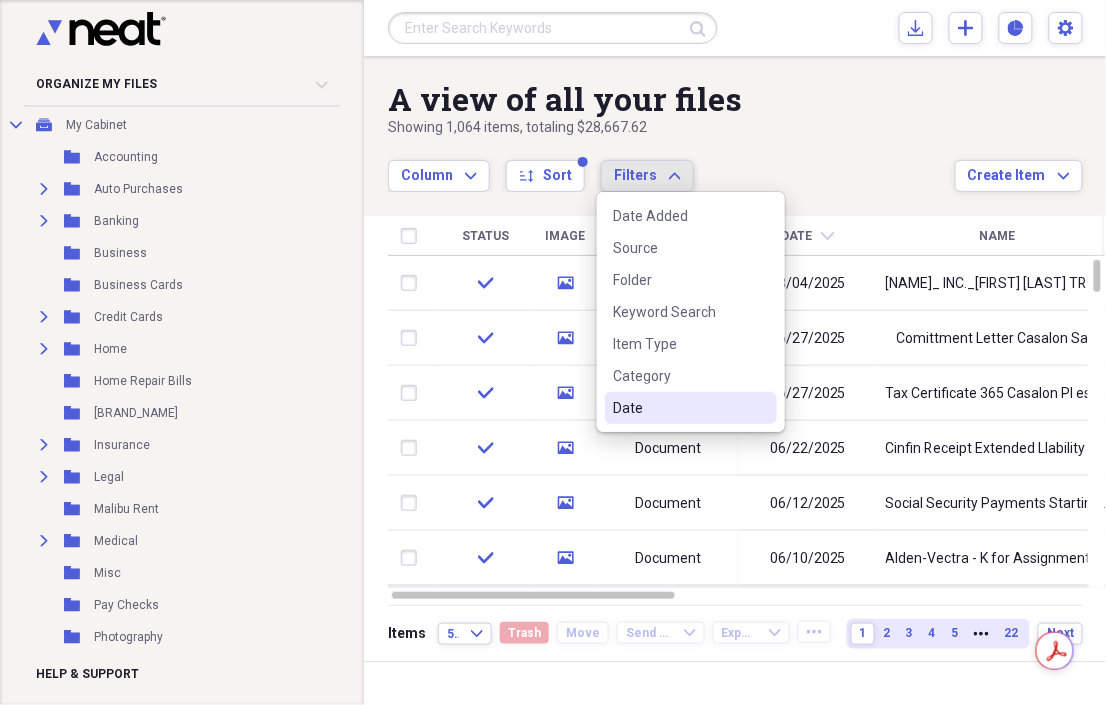click on "Date" at bounding box center (679, 408) 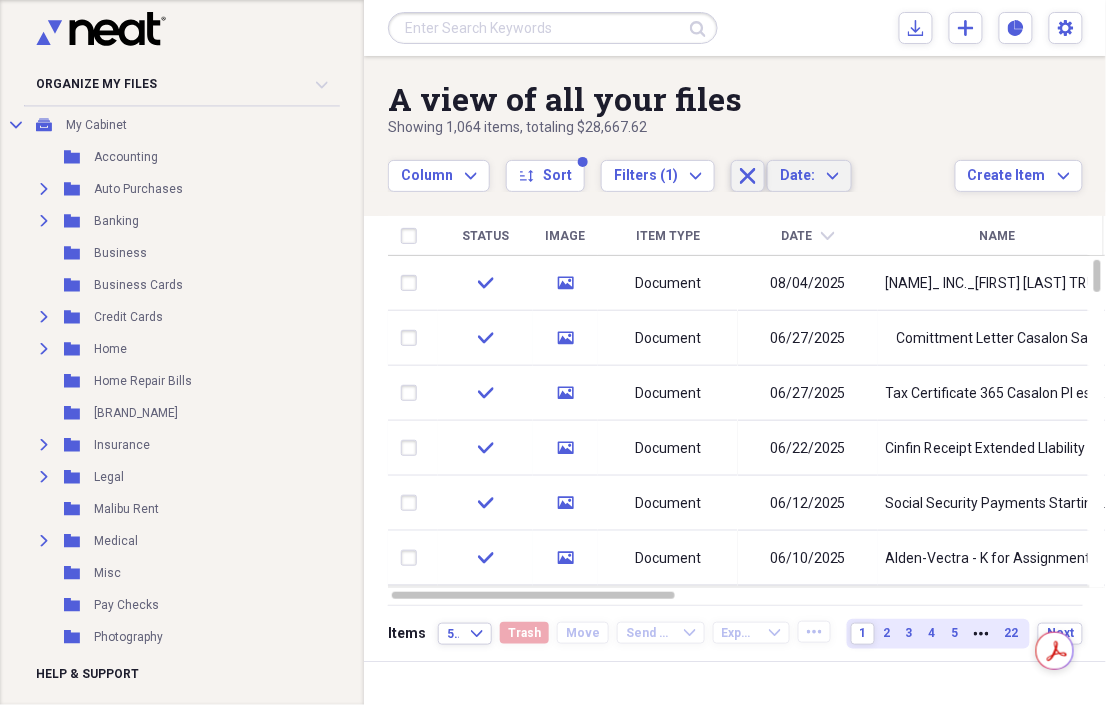 click on "Close" 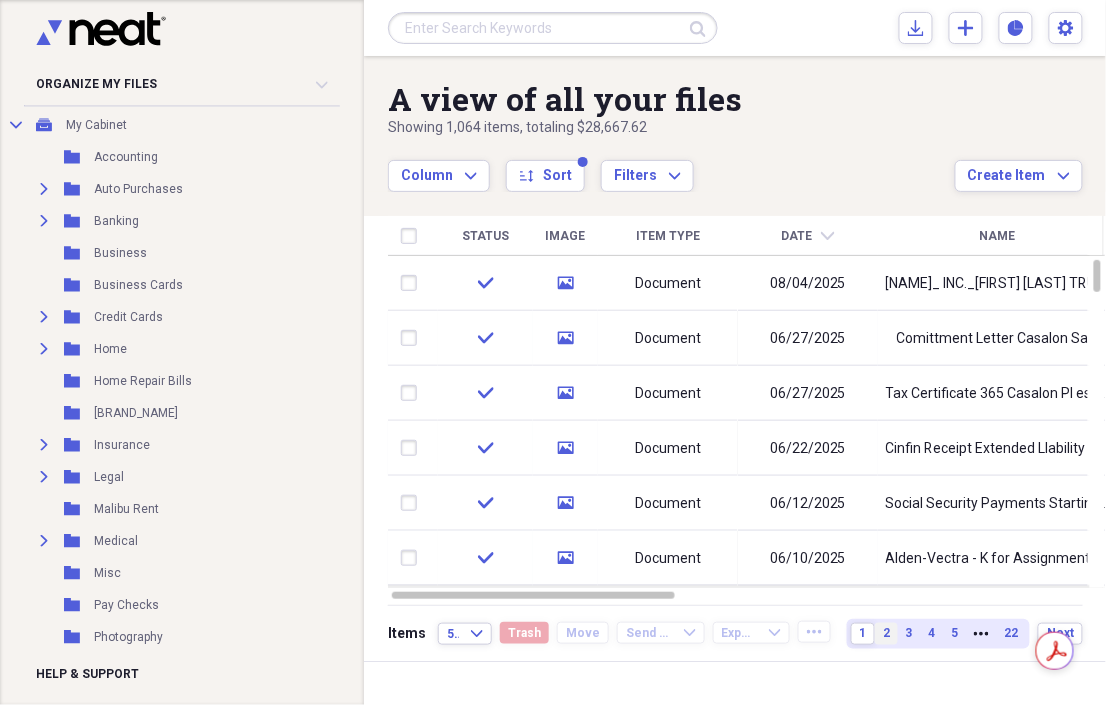 click on "2" at bounding box center (886, 633) 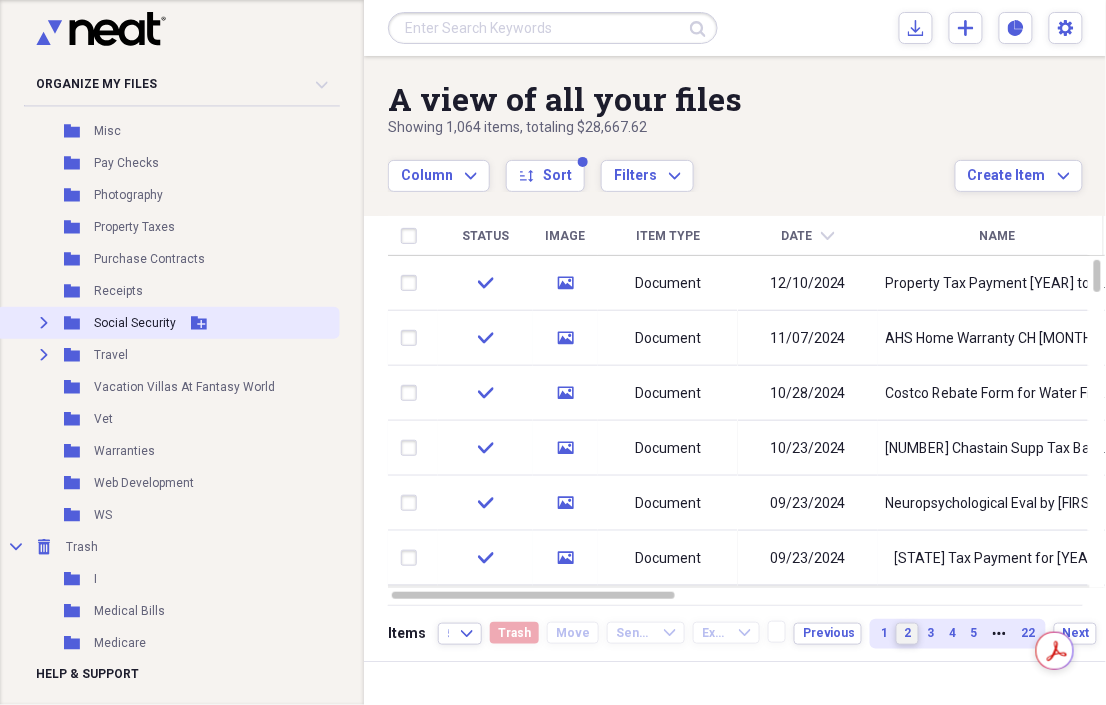 scroll, scrollTop: 582, scrollLeft: 0, axis: vertical 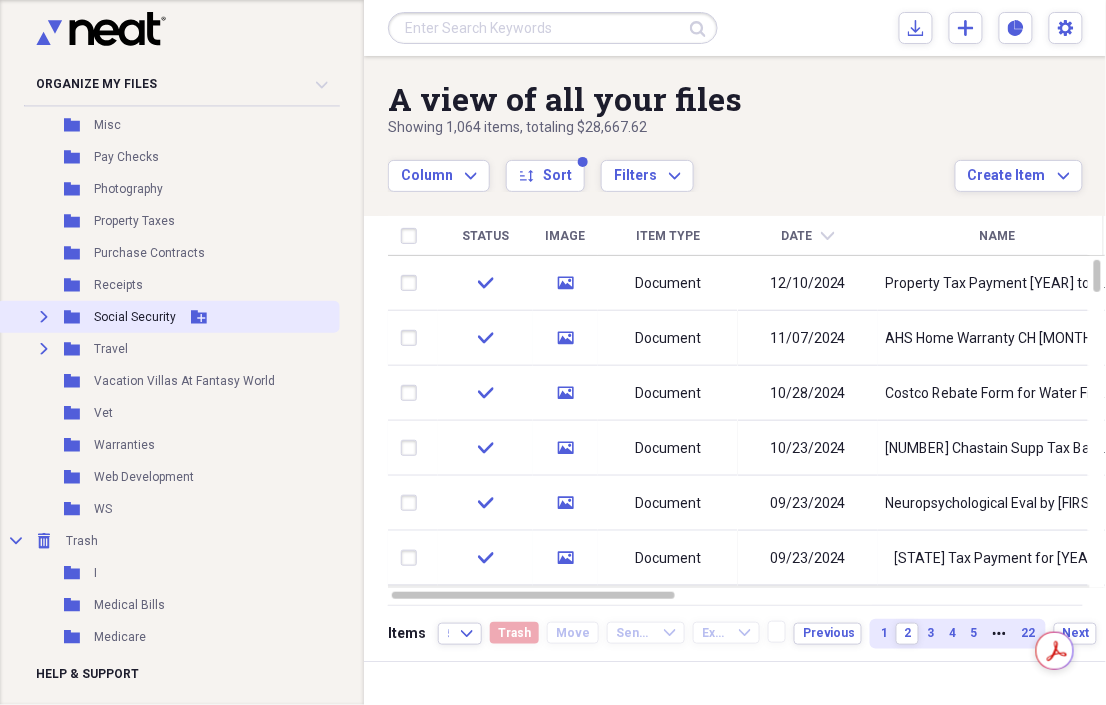 click on "Expand" 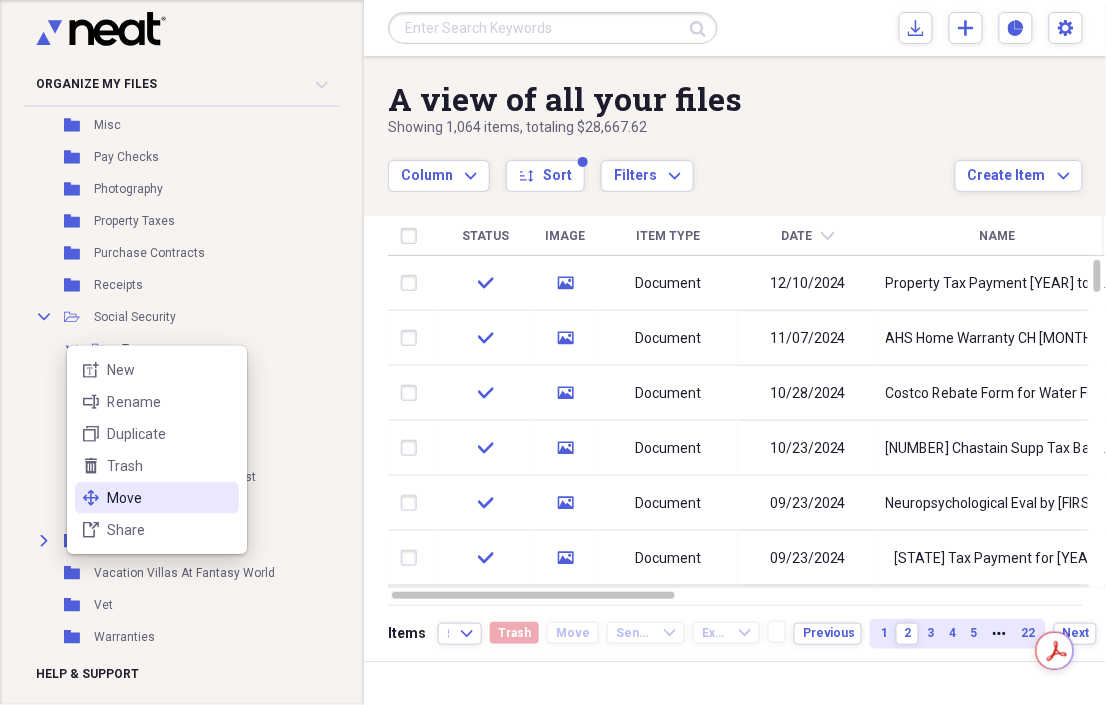 click on "Move" at bounding box center (169, 498) 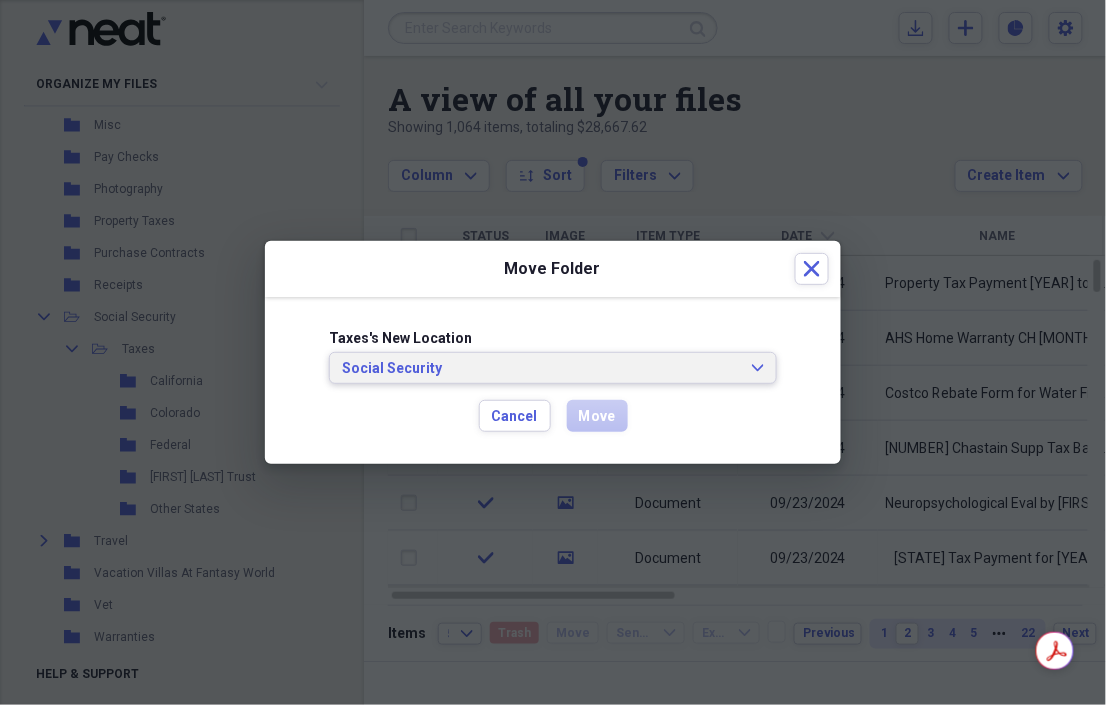 click on "Expand" 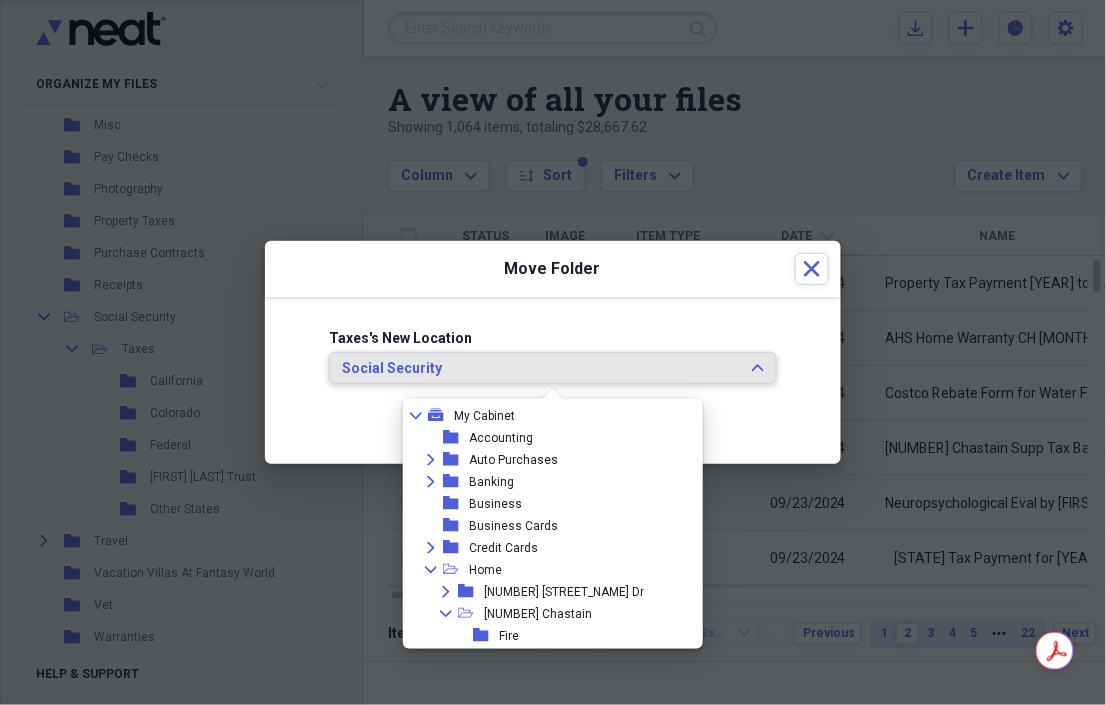 scroll, scrollTop: 0, scrollLeft: 0, axis: both 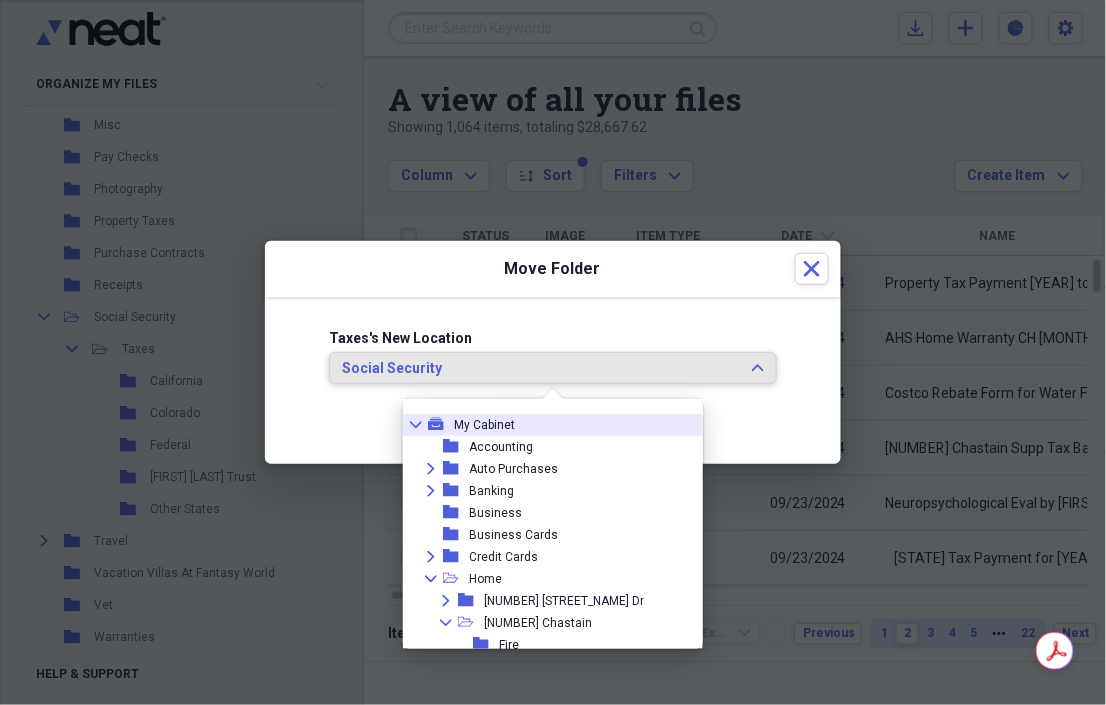 click on "My Cabinet" at bounding box center [484, 425] 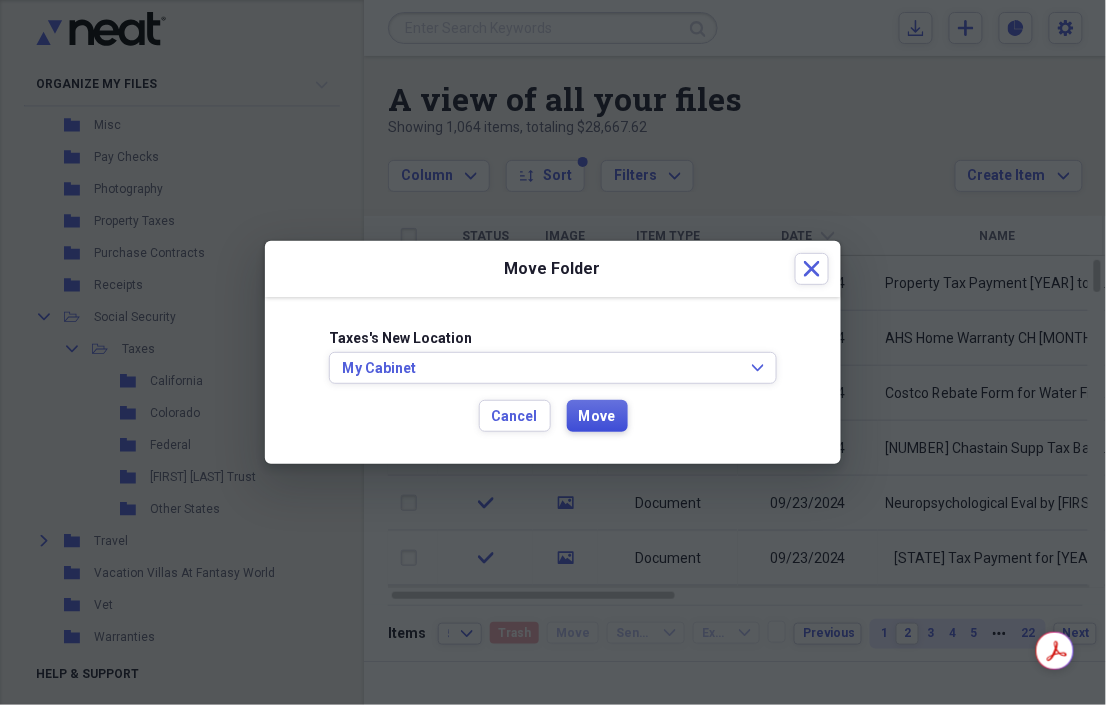 click on "Move" at bounding box center (597, 417) 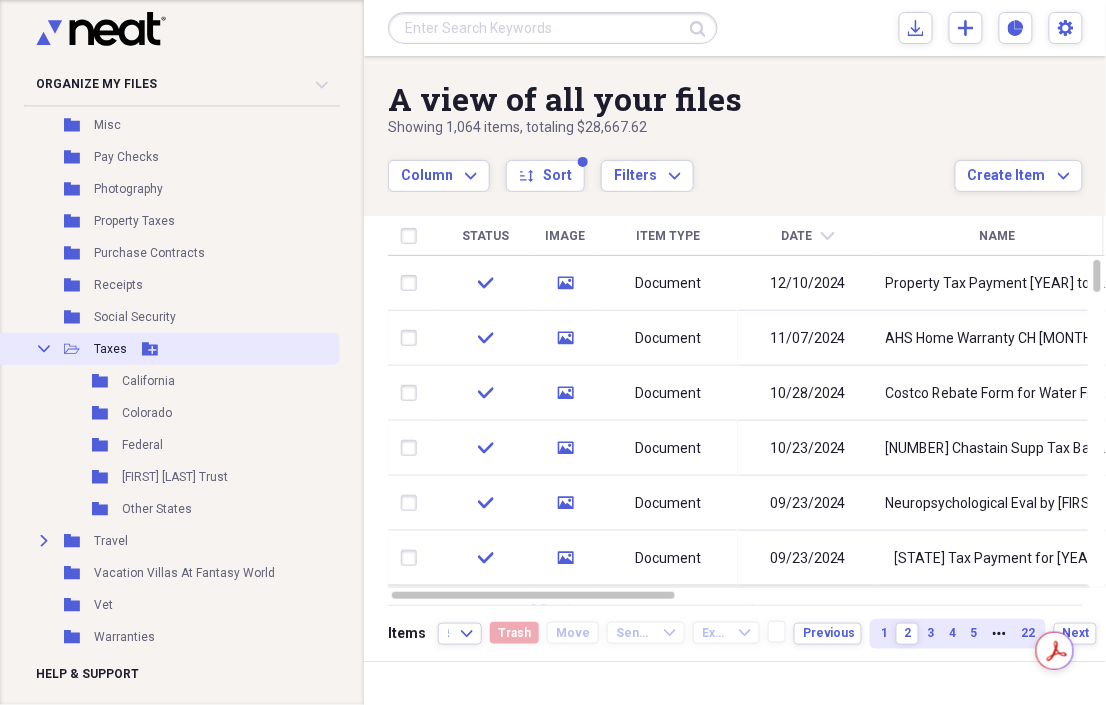 click on "Collapse" 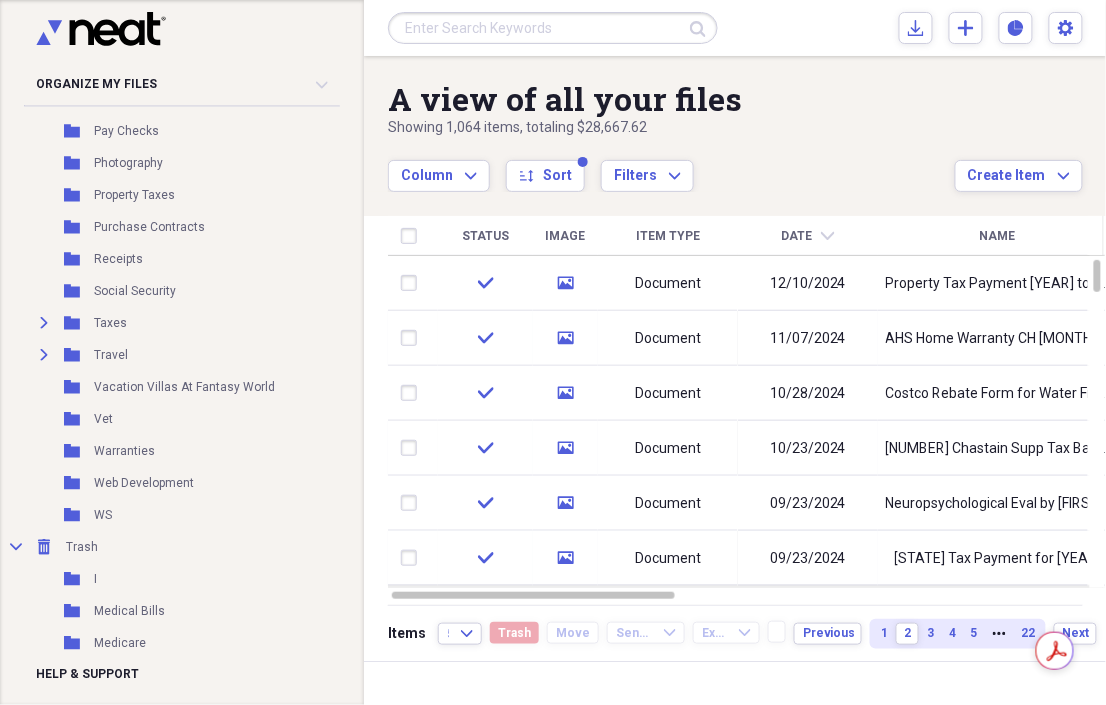 scroll, scrollTop: 671, scrollLeft: 0, axis: vertical 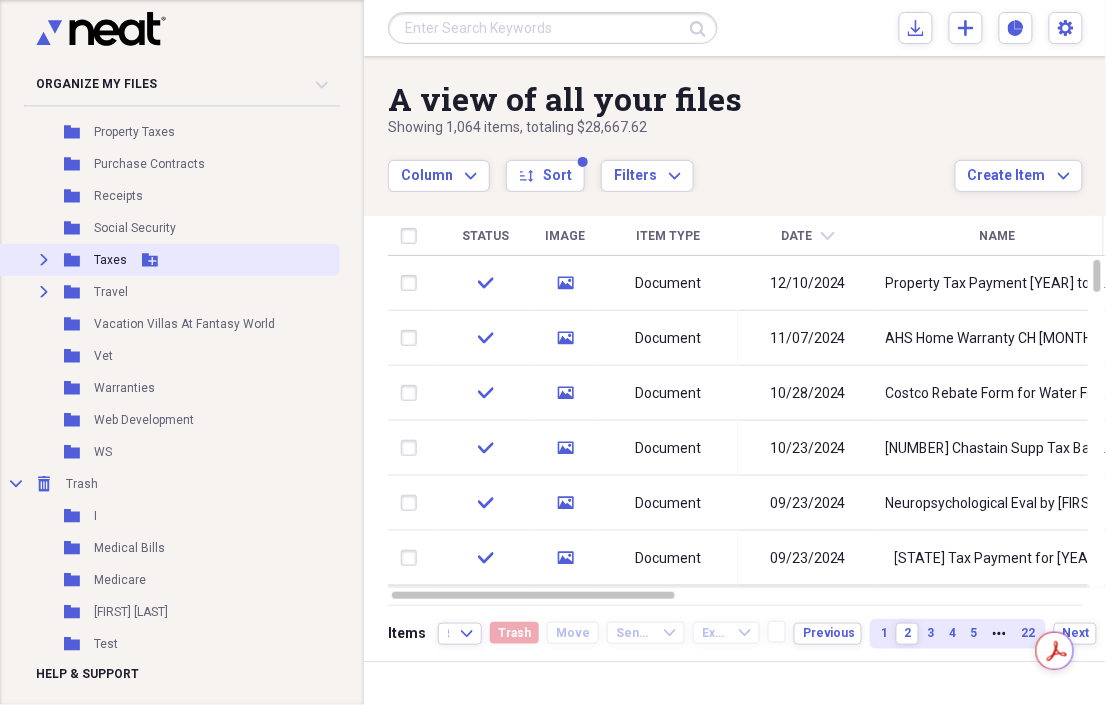 click on "Expand" 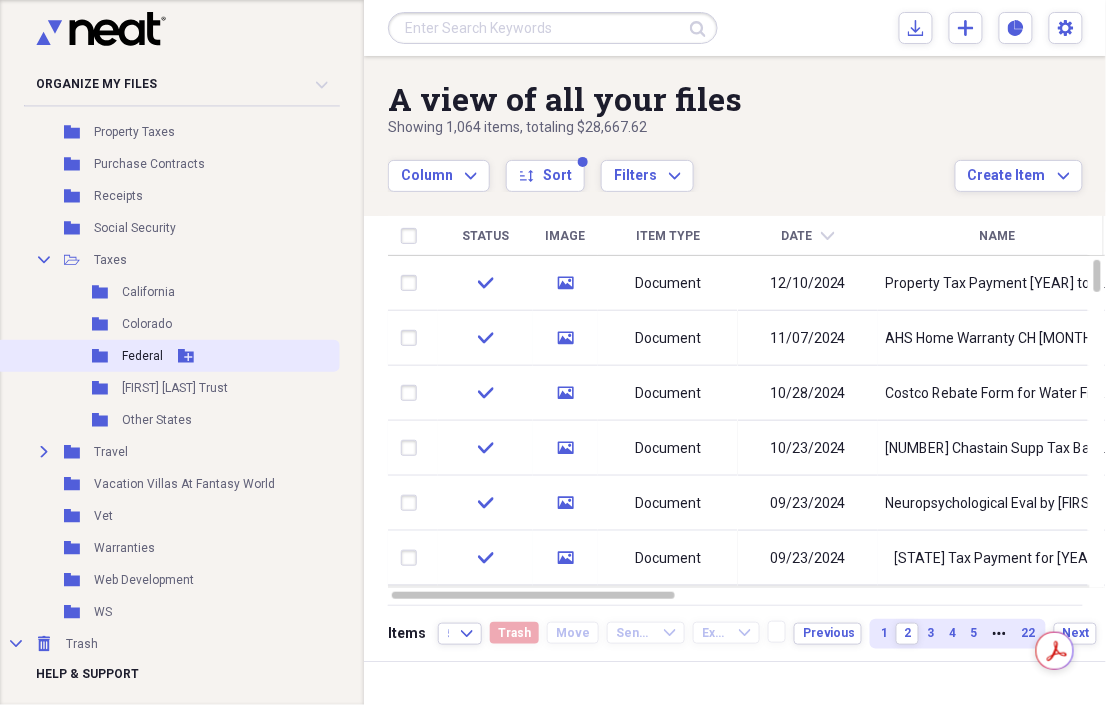 click 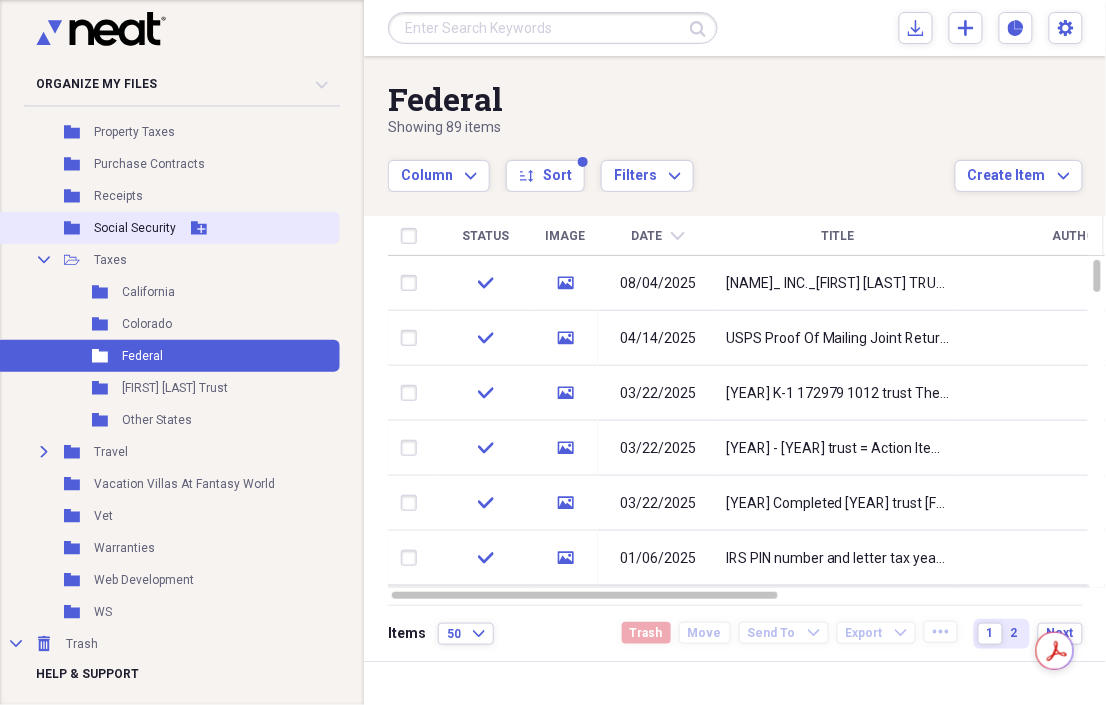 click on "Social Security" at bounding box center (135, 228) 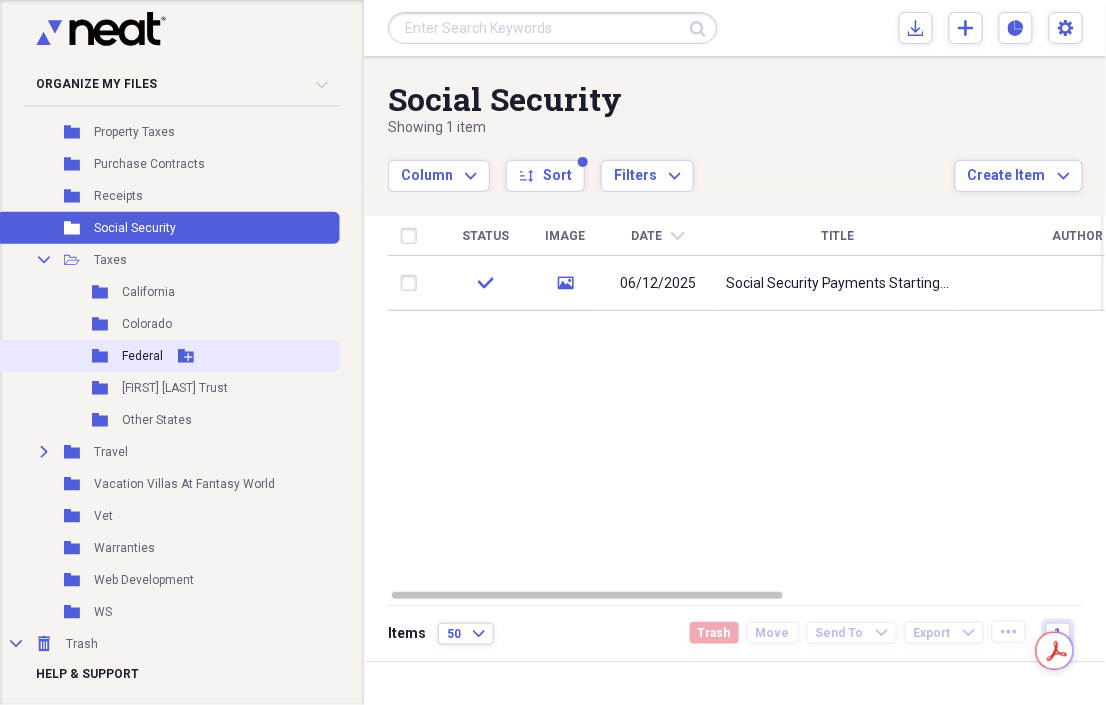 click on "Federal" at bounding box center (142, 356) 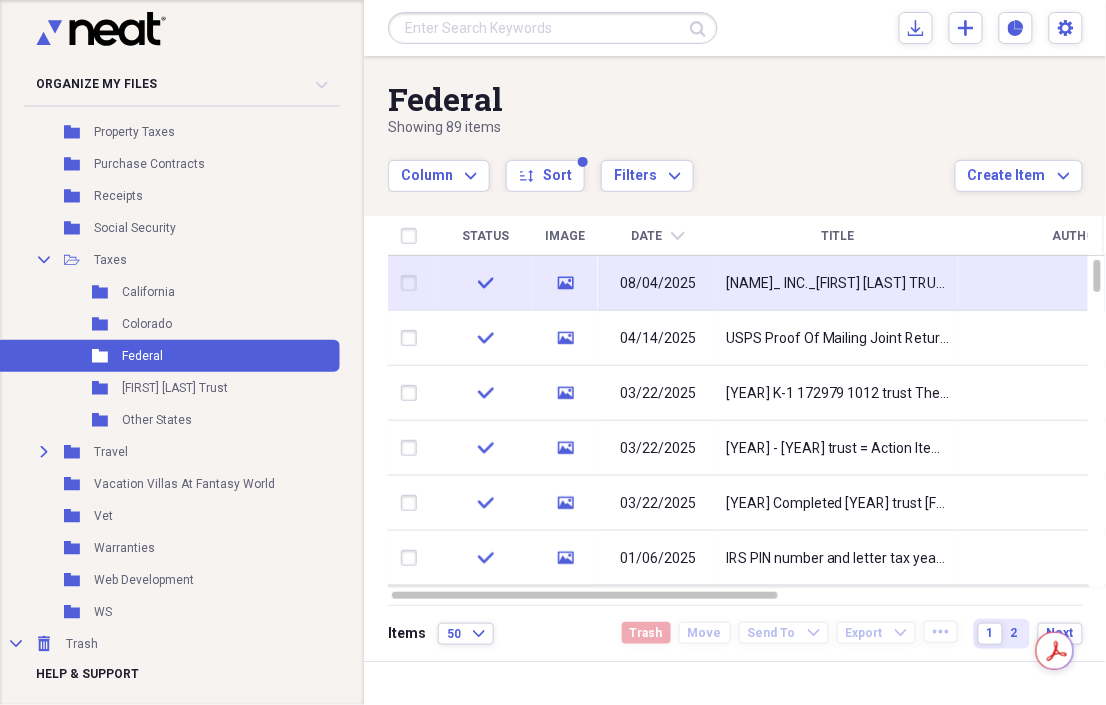 click on "08/04/2025" at bounding box center (658, 284) 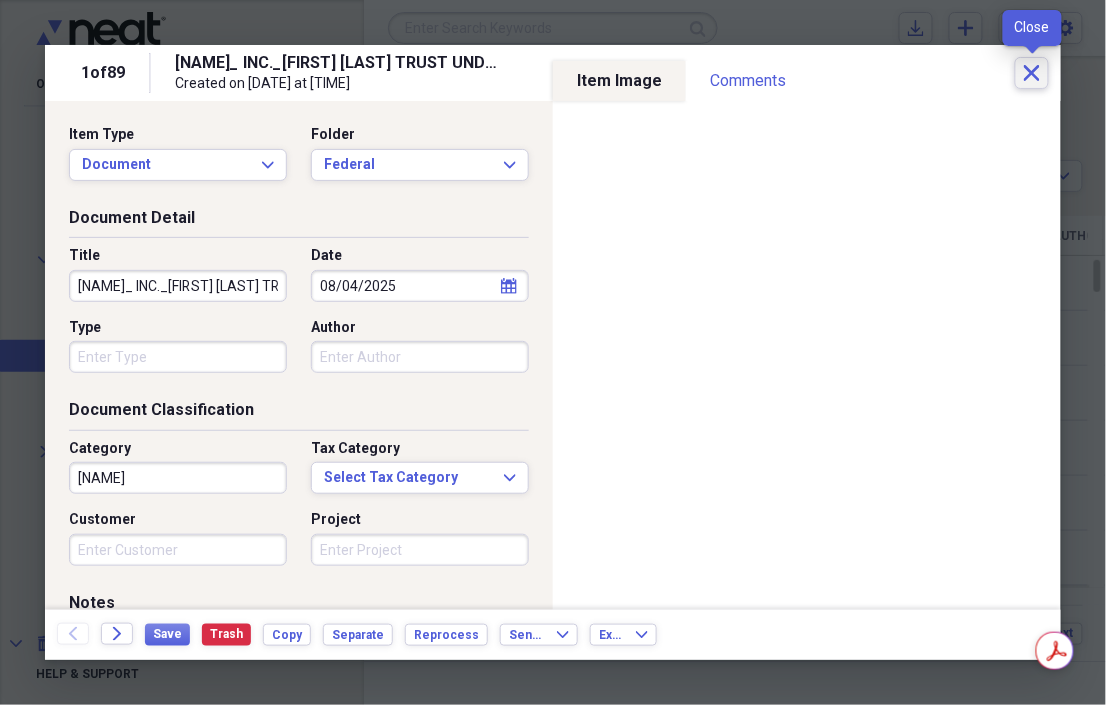 click 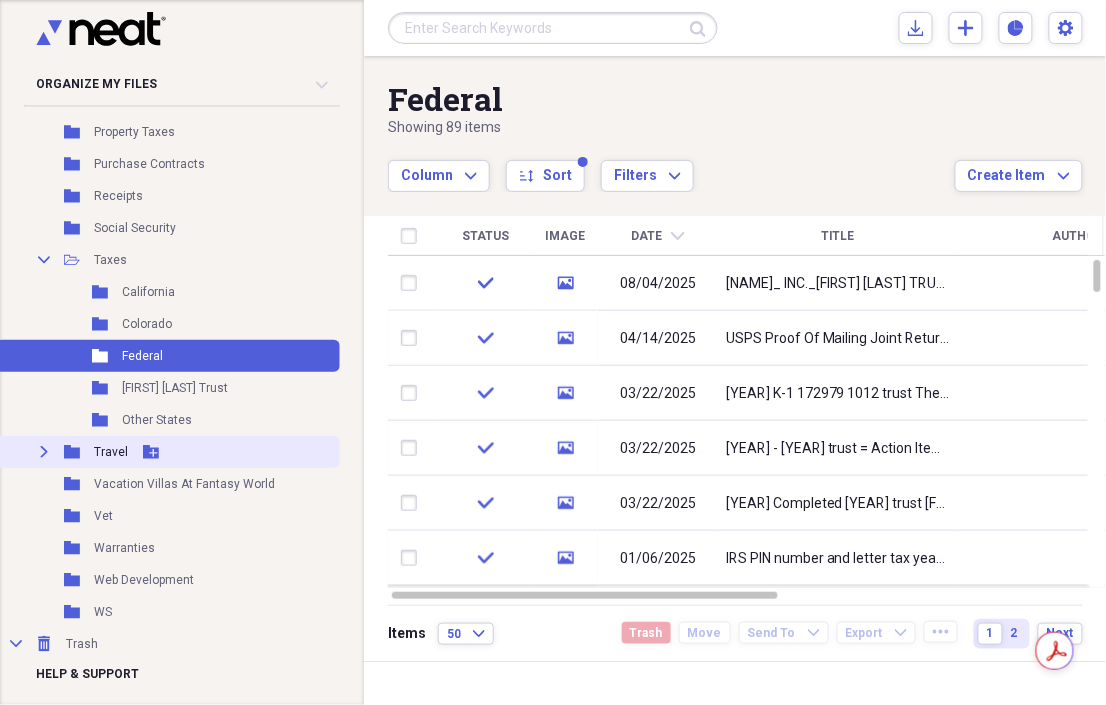 click on "Travel" at bounding box center [111, 452] 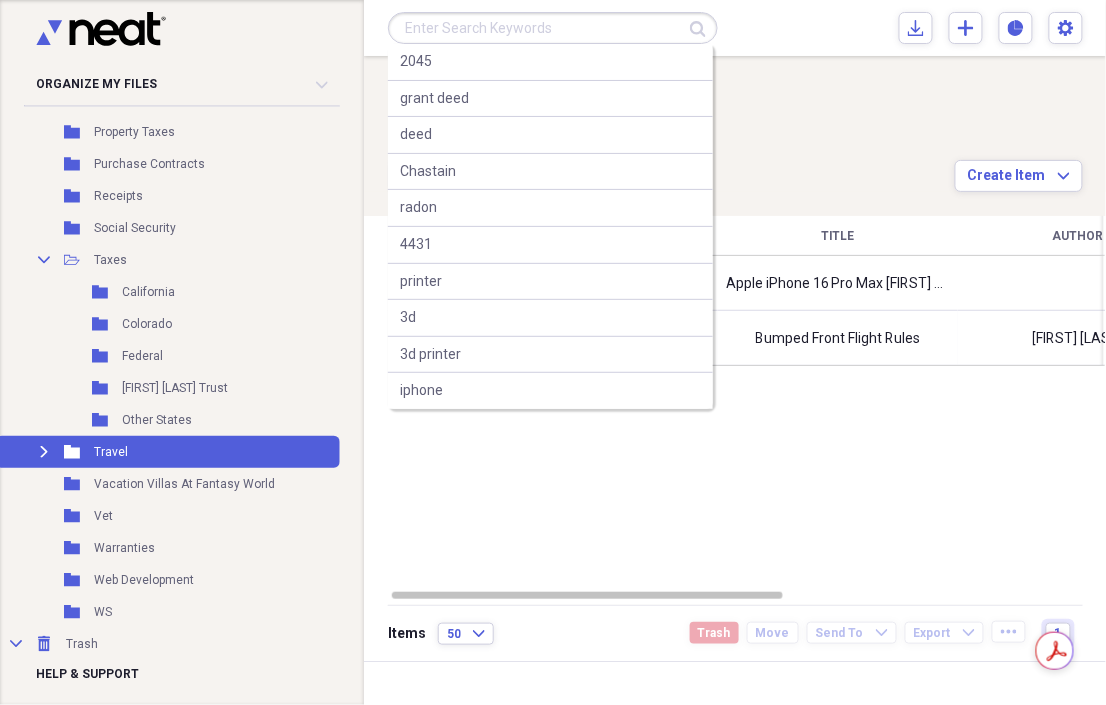 click at bounding box center (553, 28) 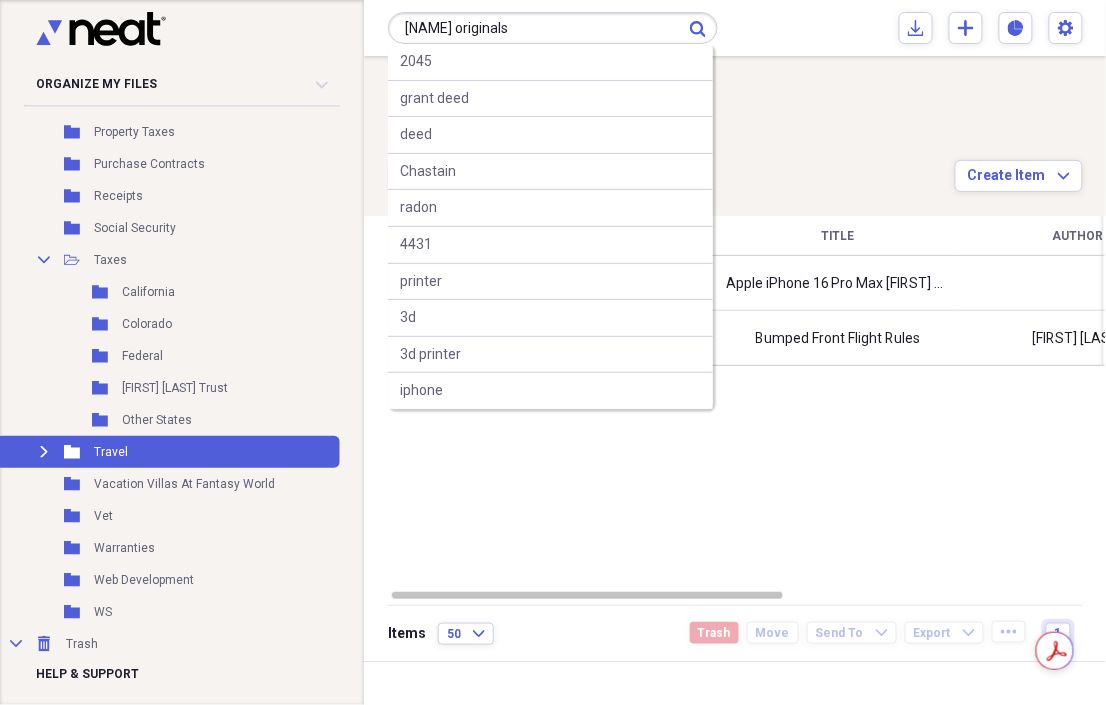type on "[NAME] originals" 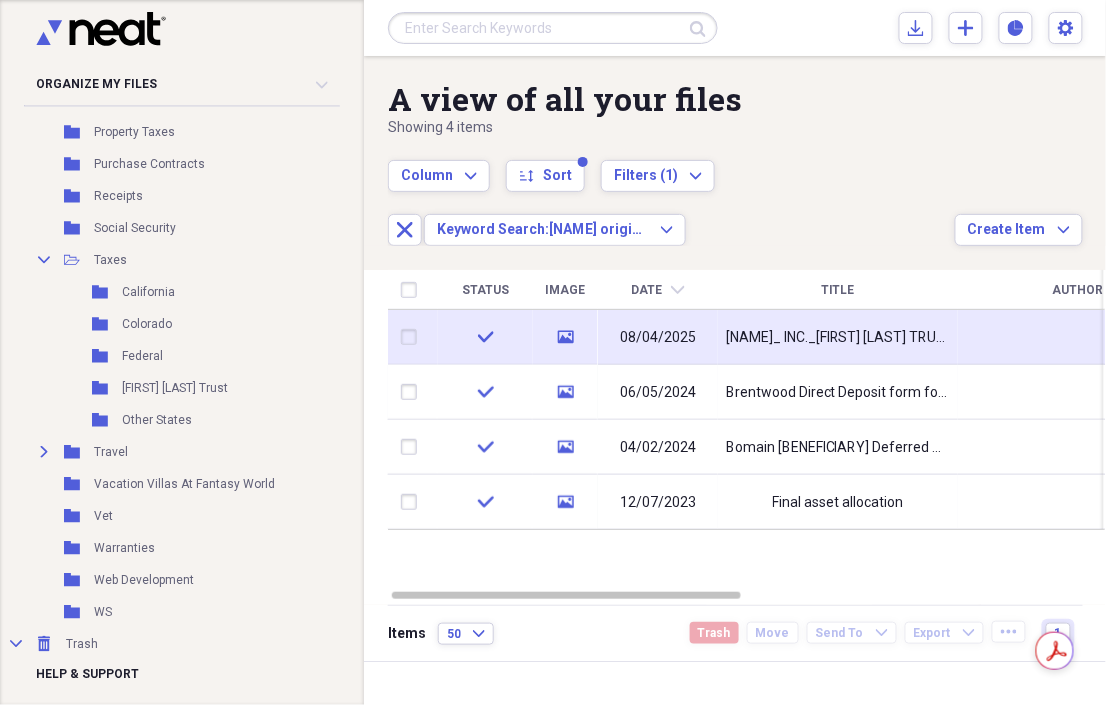 click on "[NAME]_ INC._[FIRST] [LAST] TRUST UNDER THE DATED [MONTH] [DAY], [YEAR], AS AMENDED,[YEAR],1120S_K1" at bounding box center [838, 338] 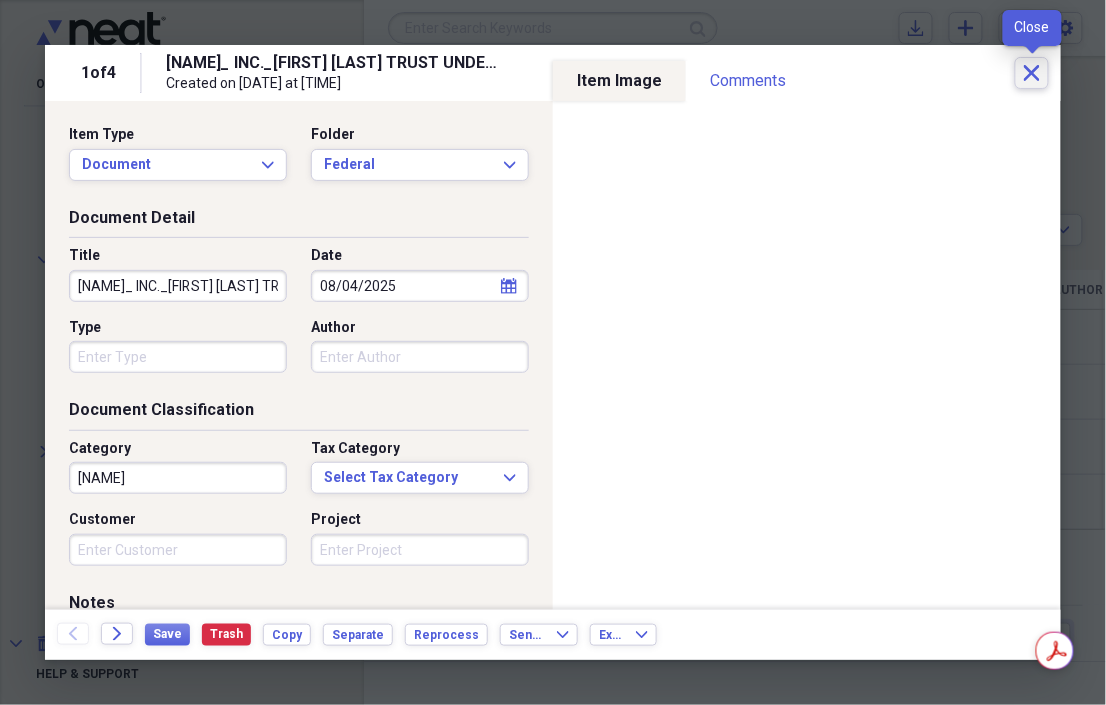 click 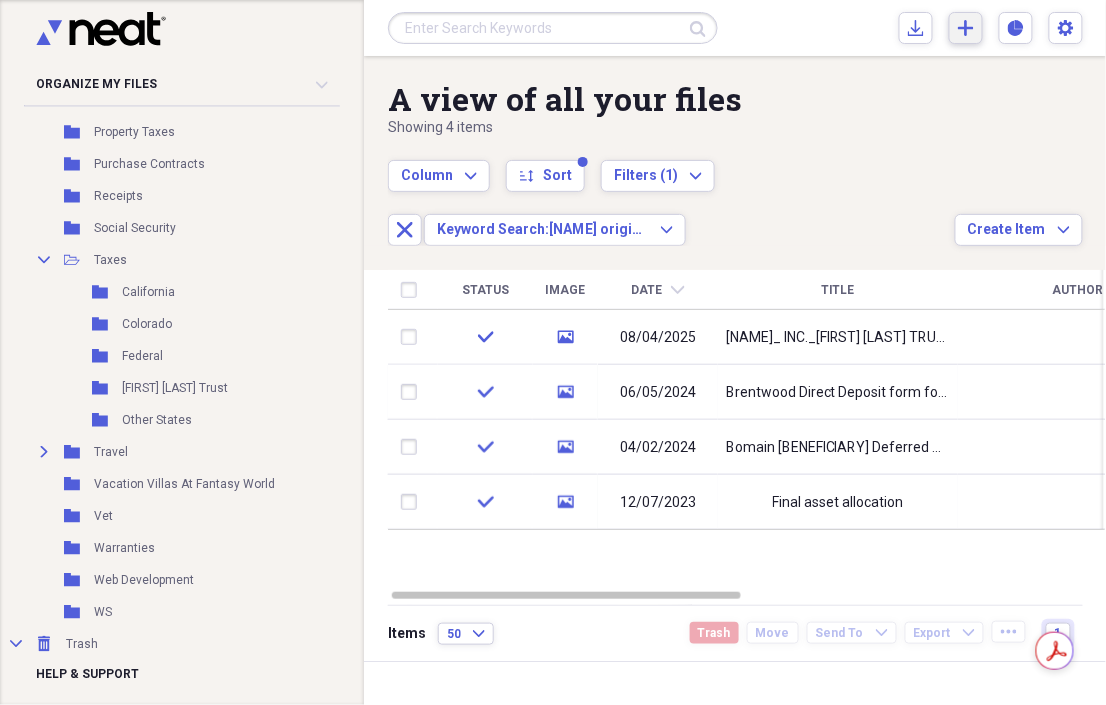 click 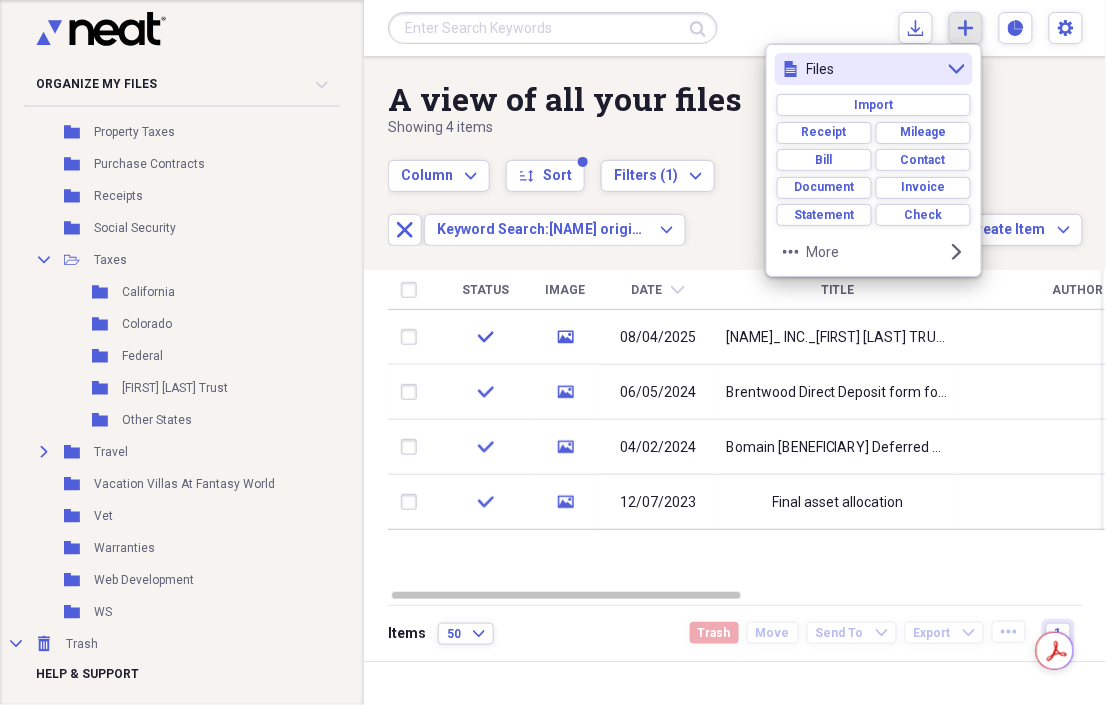 click 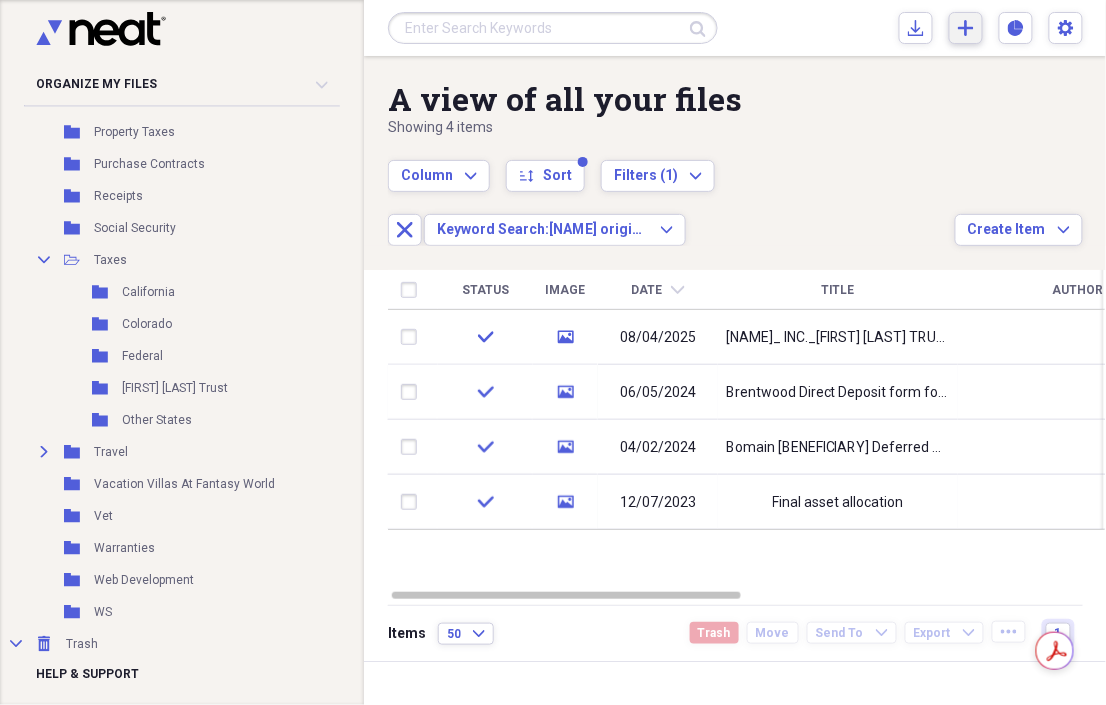 click 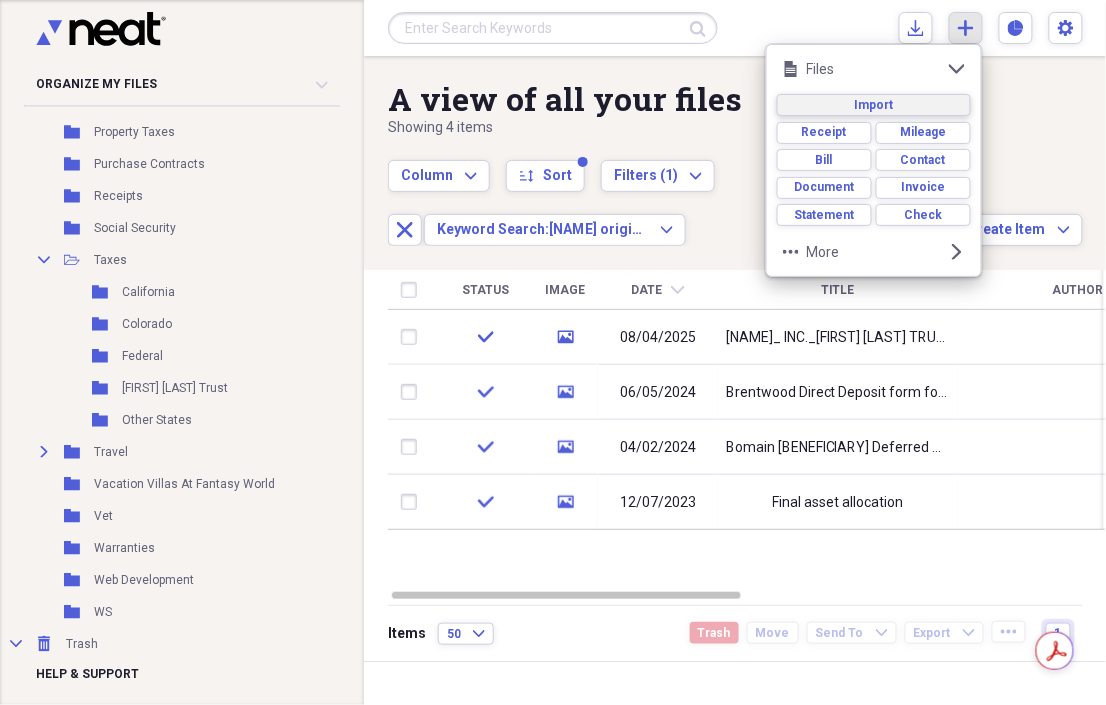 click on "Import" at bounding box center [873, 105] 